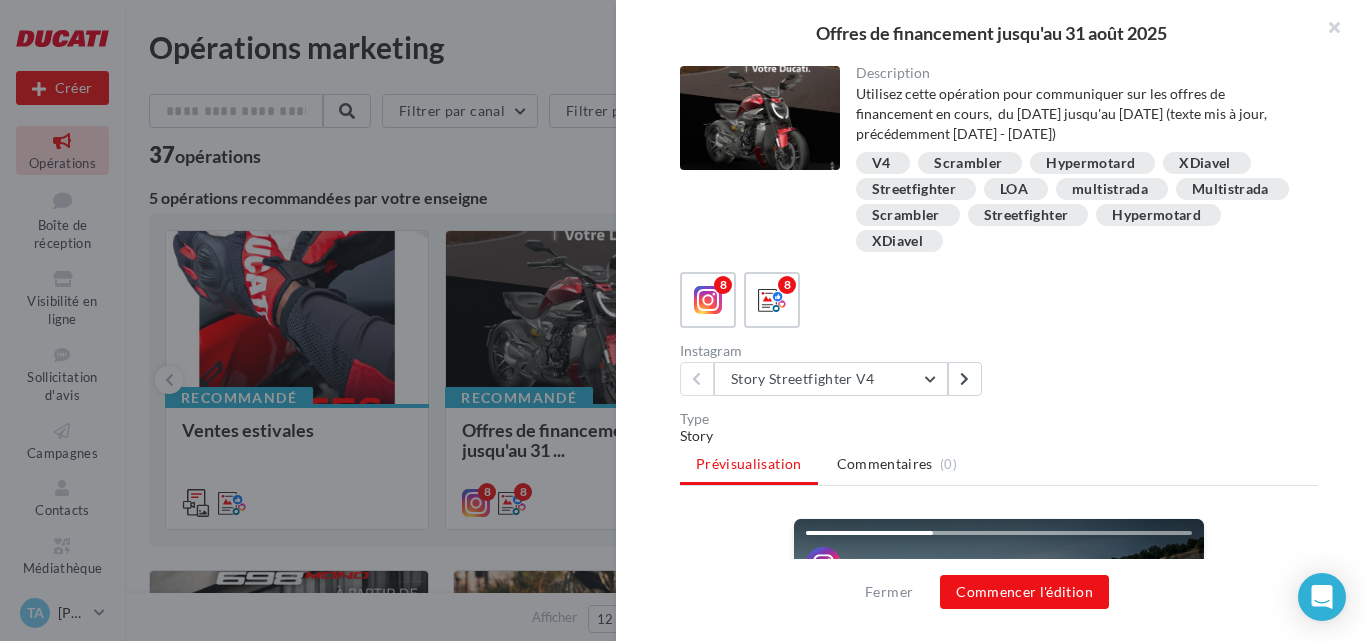 scroll, scrollTop: 0, scrollLeft: 0, axis: both 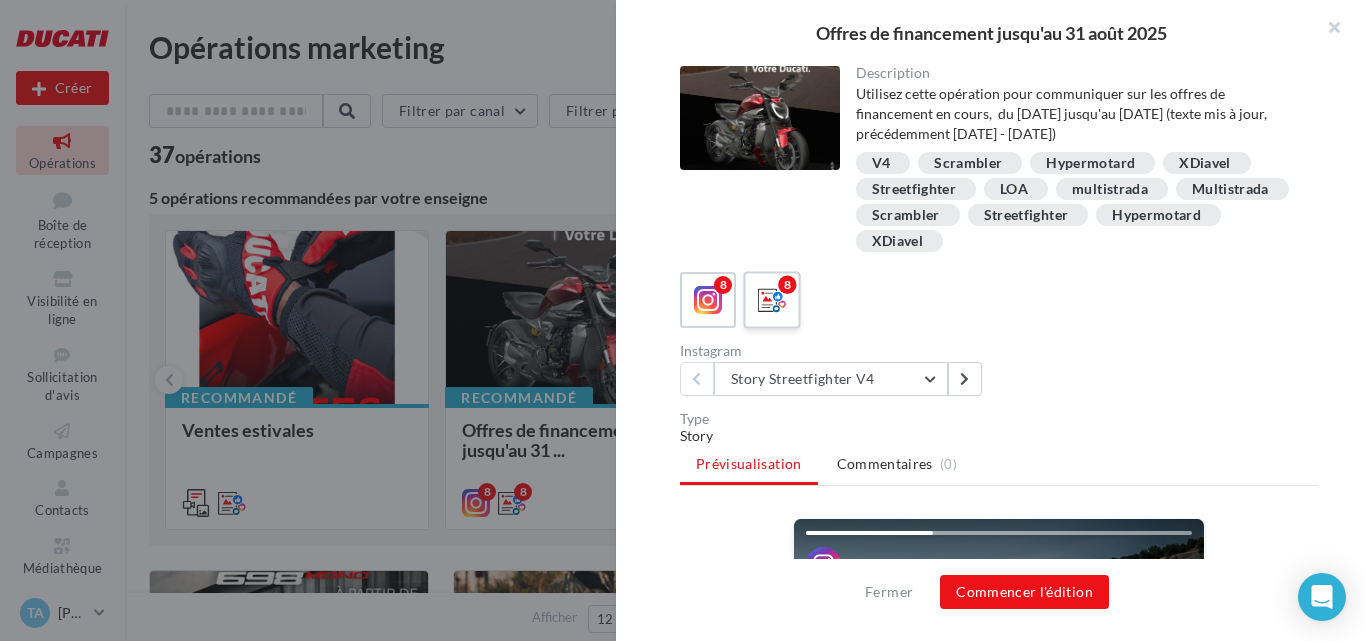 click on "8" at bounding box center [787, 285] 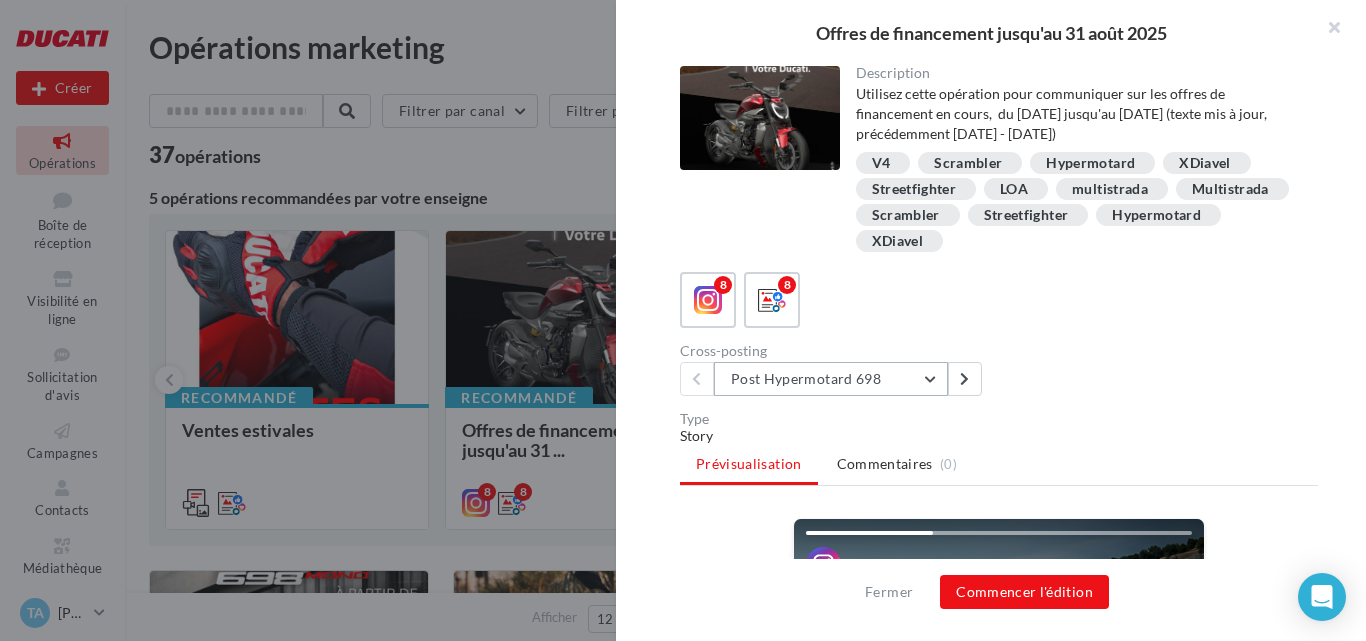 click on "Post Hypermotard 698" at bounding box center (831, 379) 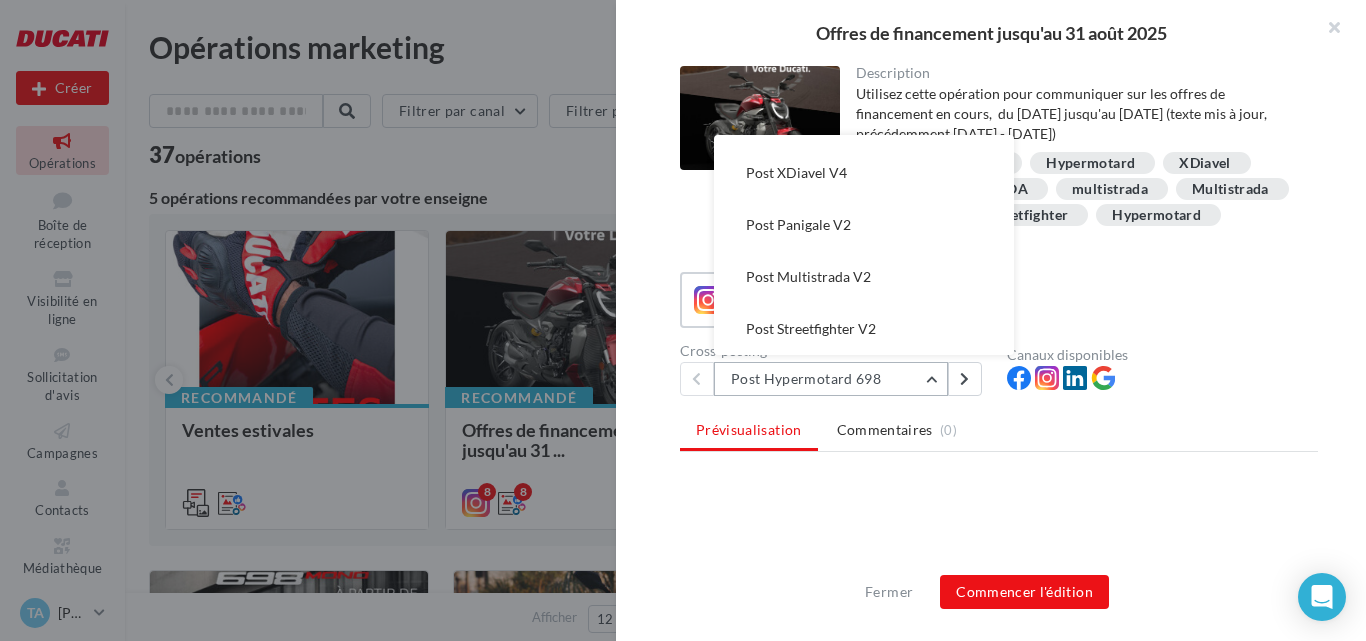scroll, scrollTop: 0, scrollLeft: 0, axis: both 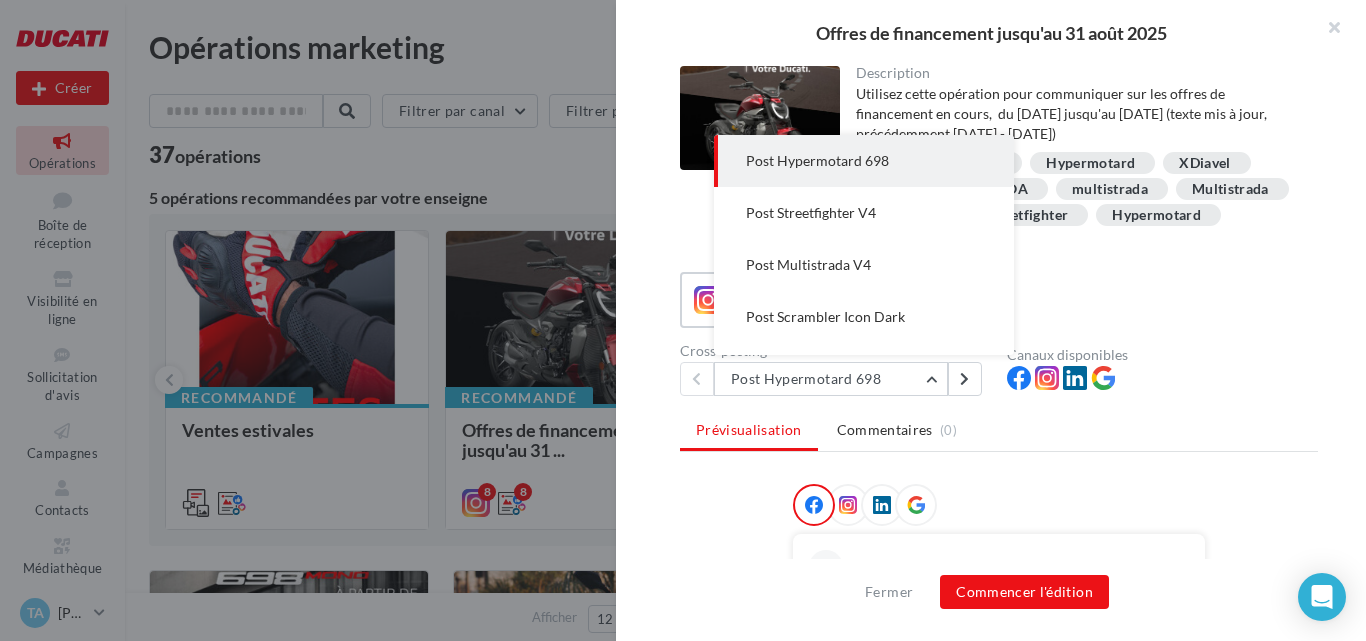 click on "Post Hypermotard 698" at bounding box center (864, 161) 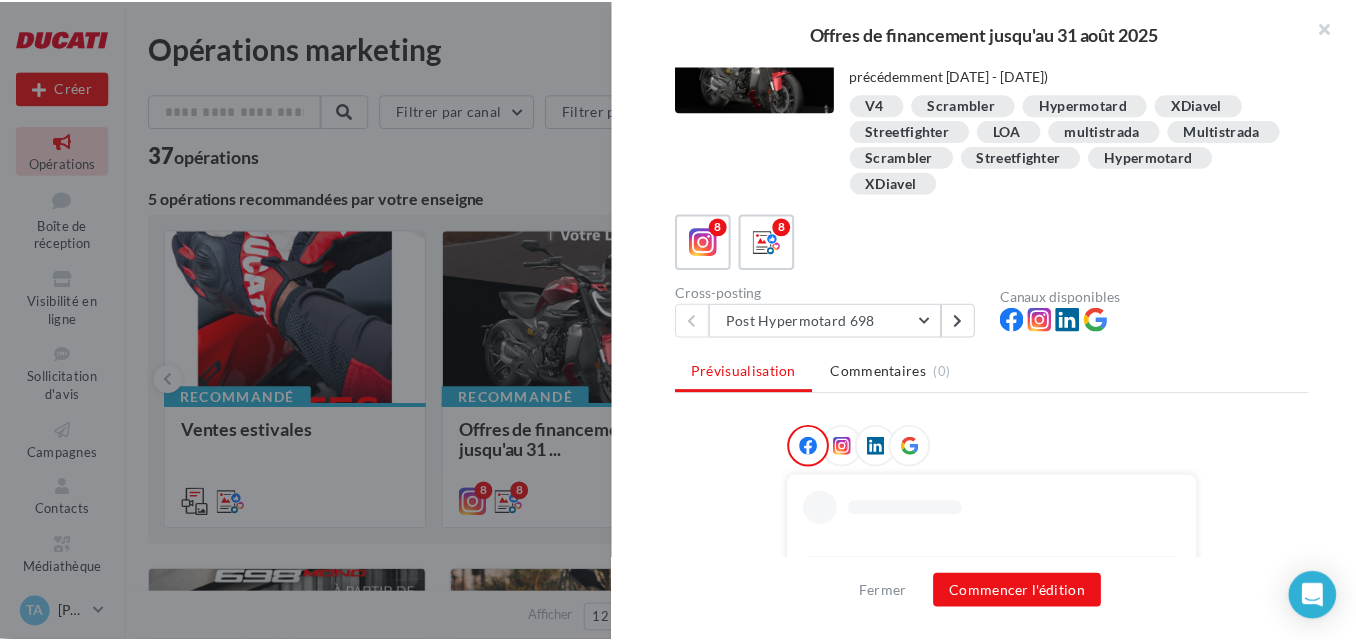 scroll, scrollTop: 337, scrollLeft: 0, axis: vertical 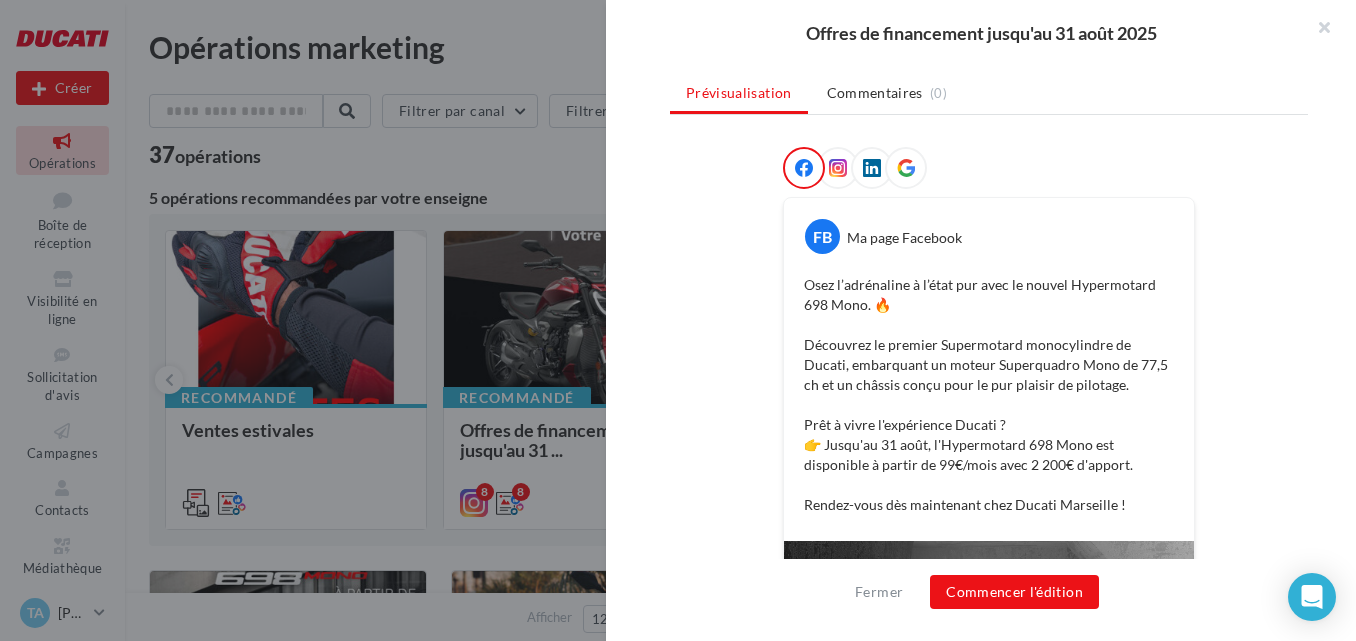 click on "Offres de financement jusqu'au [DATE]
Description
Utilisez cette opération pour communiquer sur les offres de financement en cours,  du [DATE] jusqu'au [DATE] (texte mis à jour, précédemment [DATE] - [DATE])
V4
Scrambler
Hypermotard
XDiavel
Streetfighter
LOA
multistrada
Multistrada
Scrambler
Streetfighter
Hypermotard
XDiavel
8         8
Cross-posting
Post Hypermotard 698     Post Streetfighter V4" at bounding box center [740, 1629] 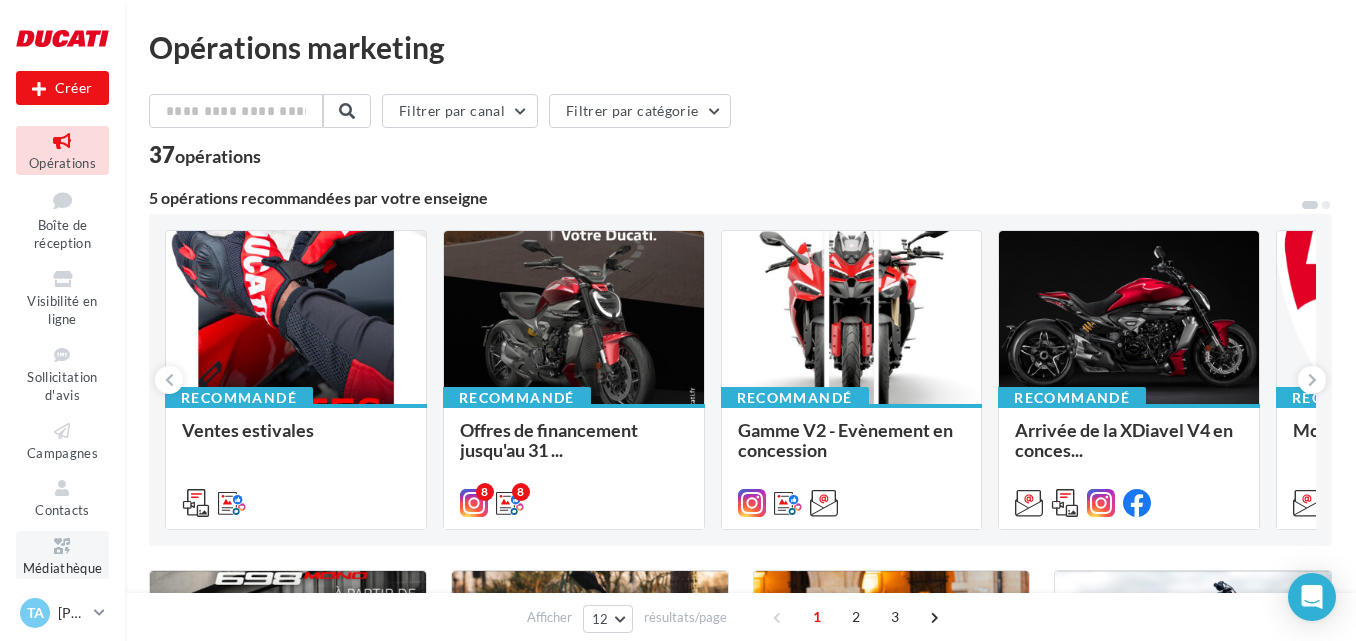 click at bounding box center [62, 546] 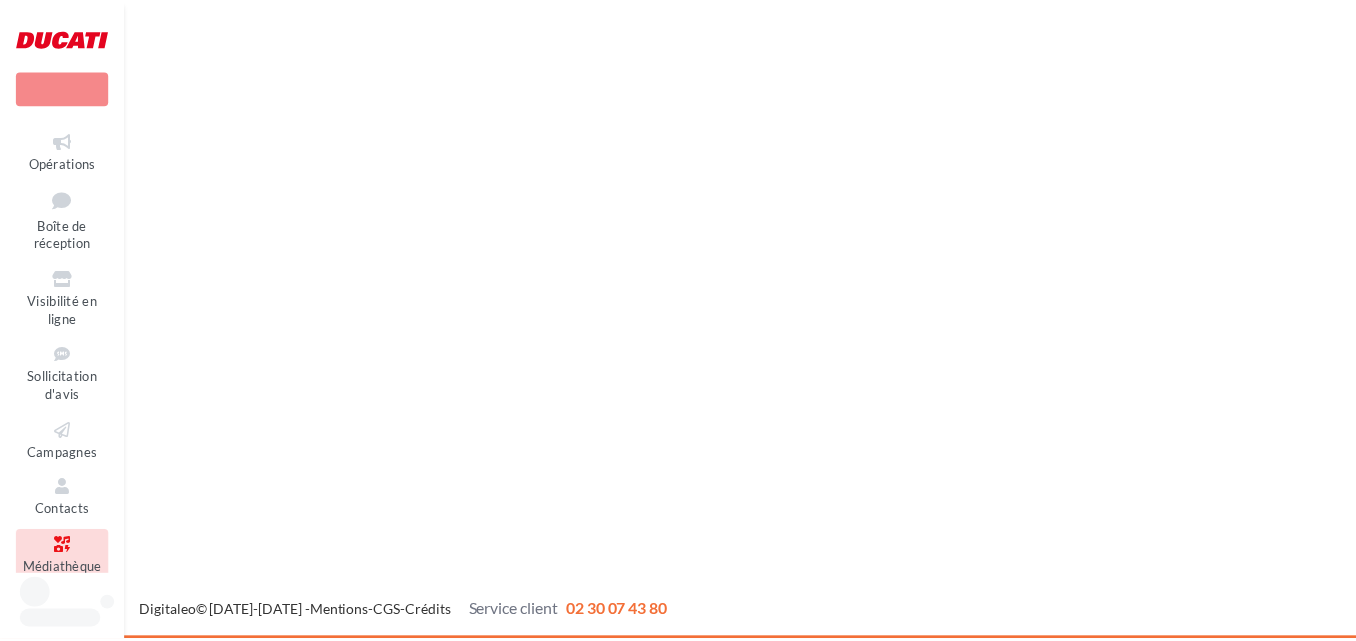 scroll, scrollTop: 0, scrollLeft: 0, axis: both 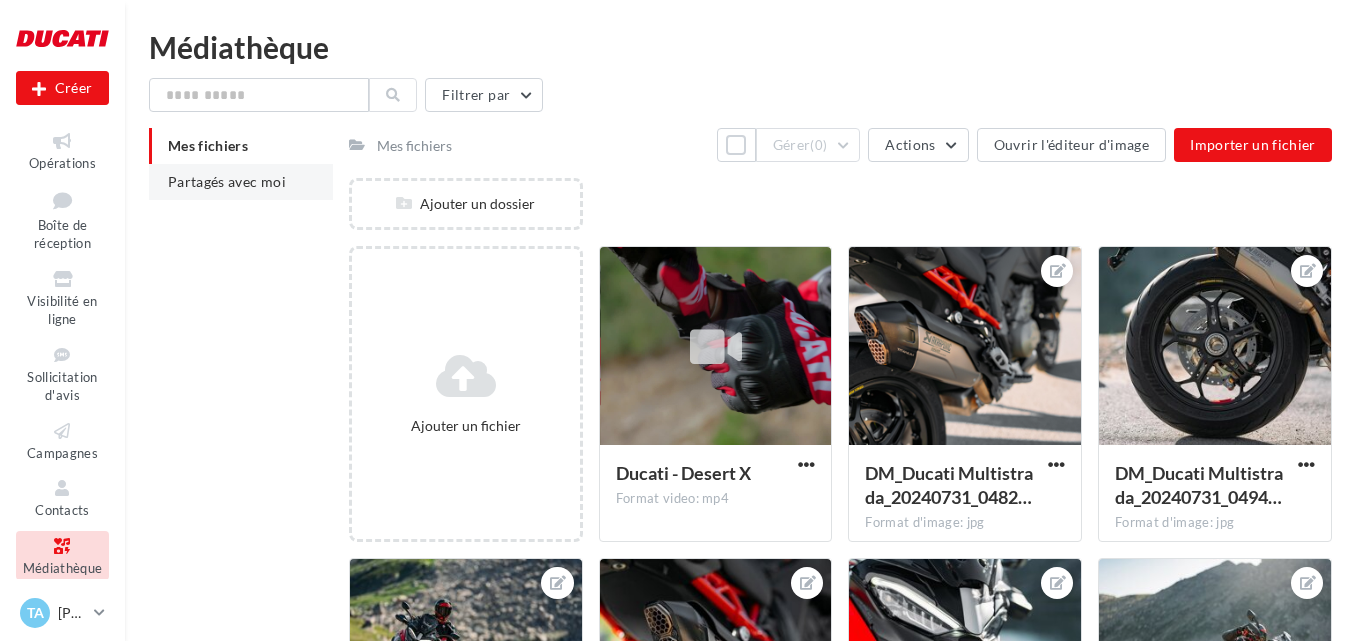 click on "Partagés avec moi" at bounding box center (241, 182) 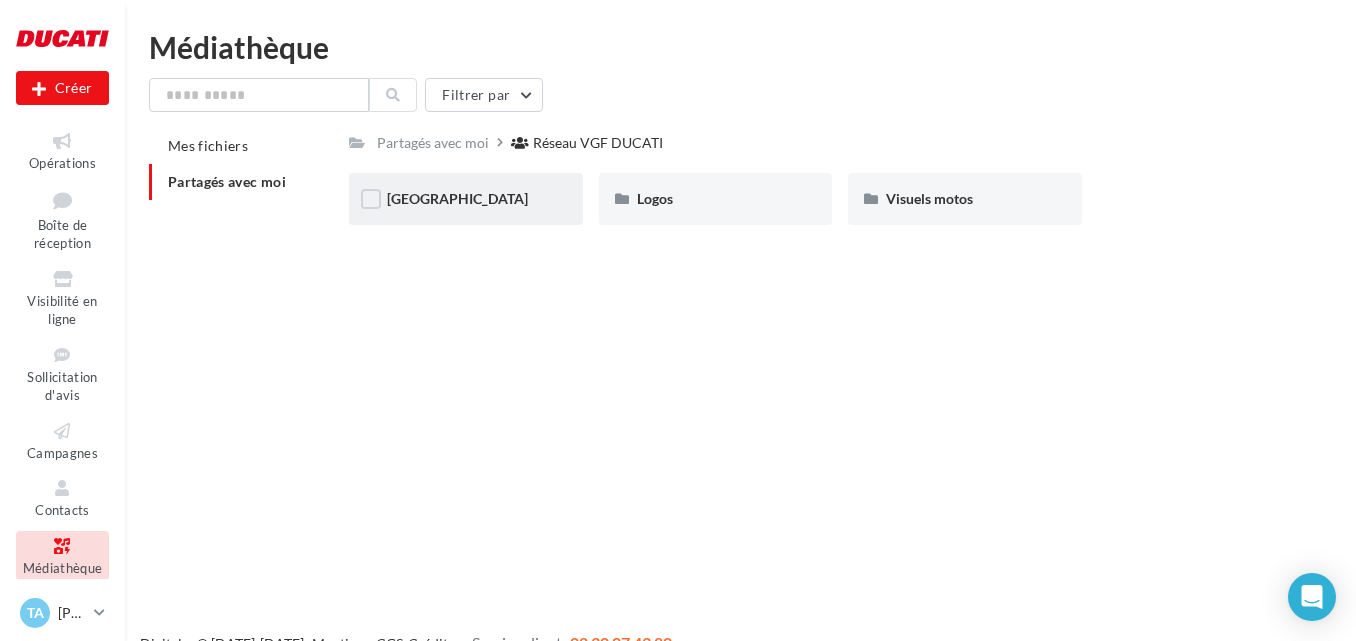 click on "France" at bounding box center (466, 199) 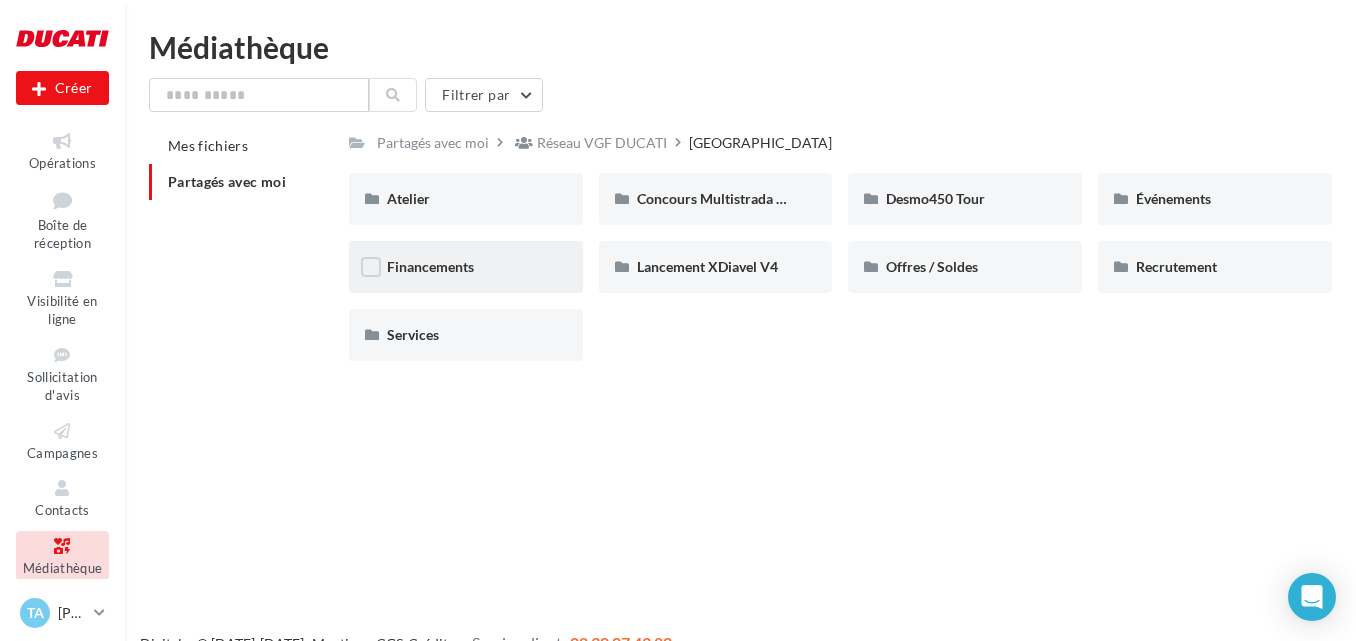 click on "Financements" at bounding box center (466, 267) 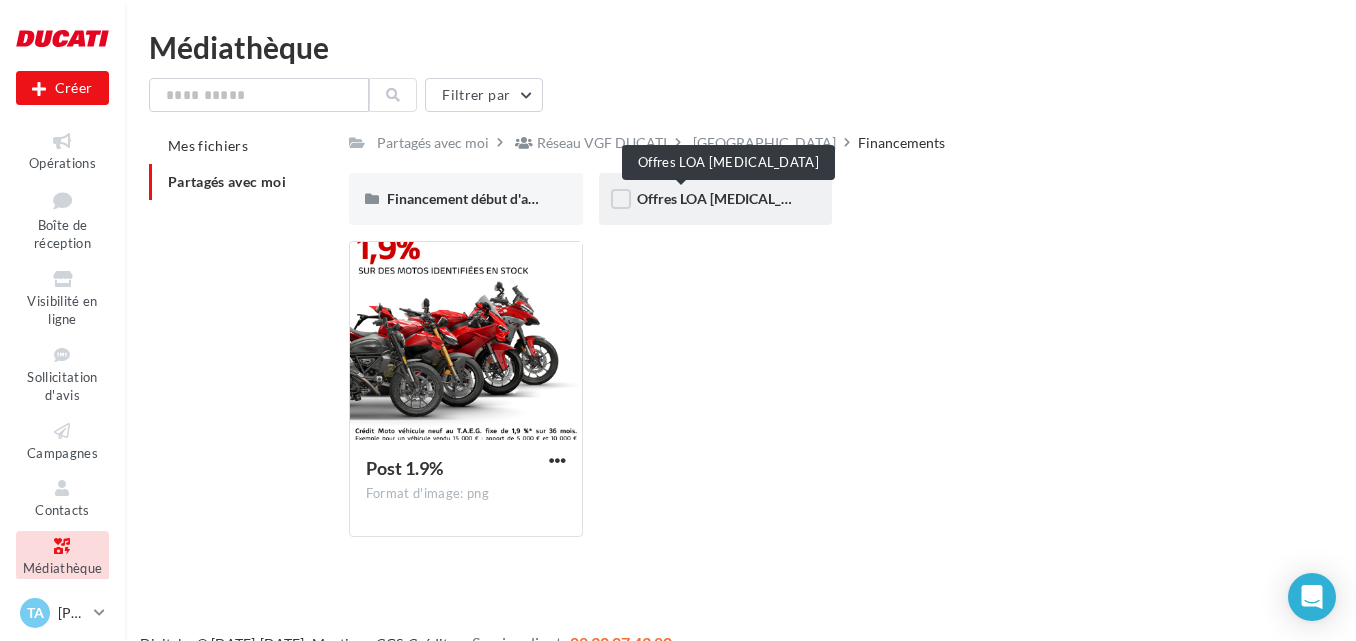 click on "Offres LOA T3" at bounding box center (729, 198) 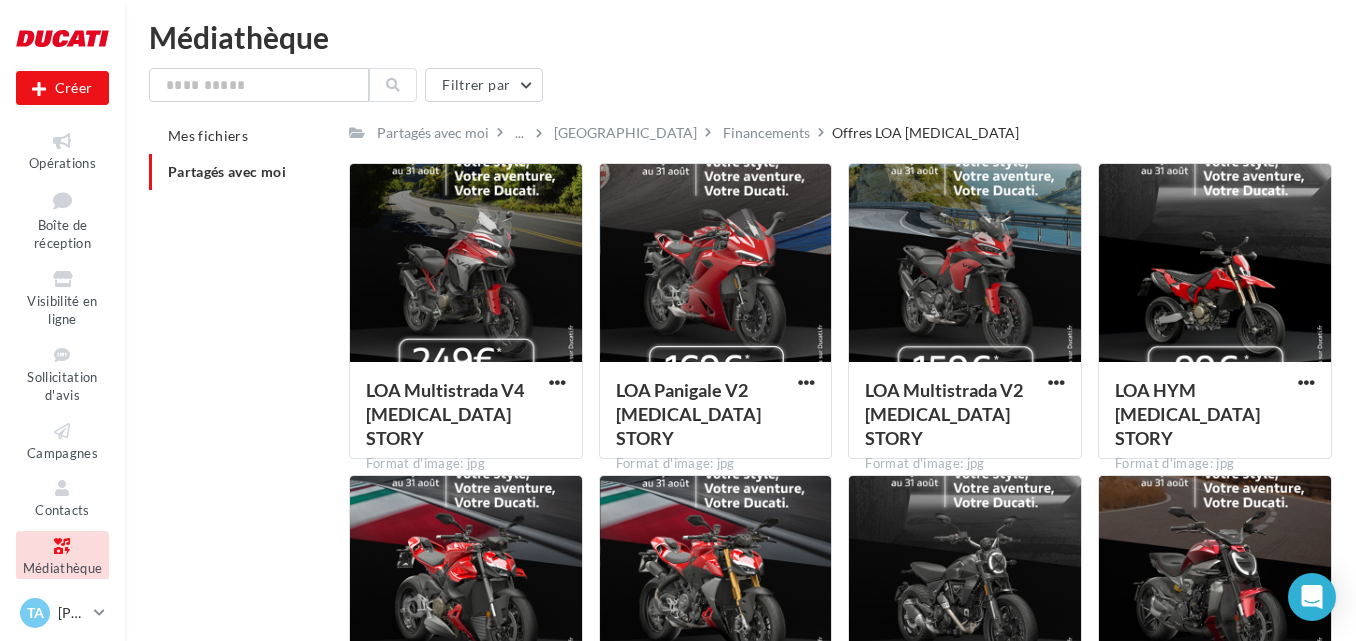 scroll, scrollTop: 0, scrollLeft: 0, axis: both 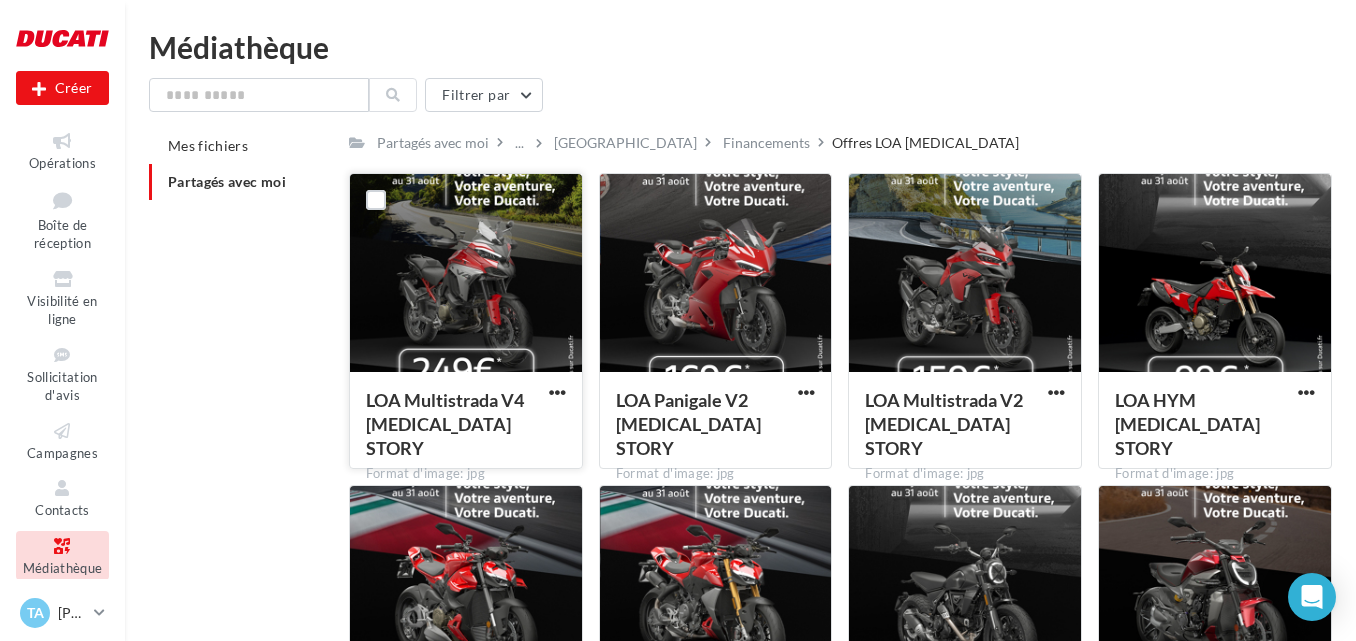 click at bounding box center [466, 274] 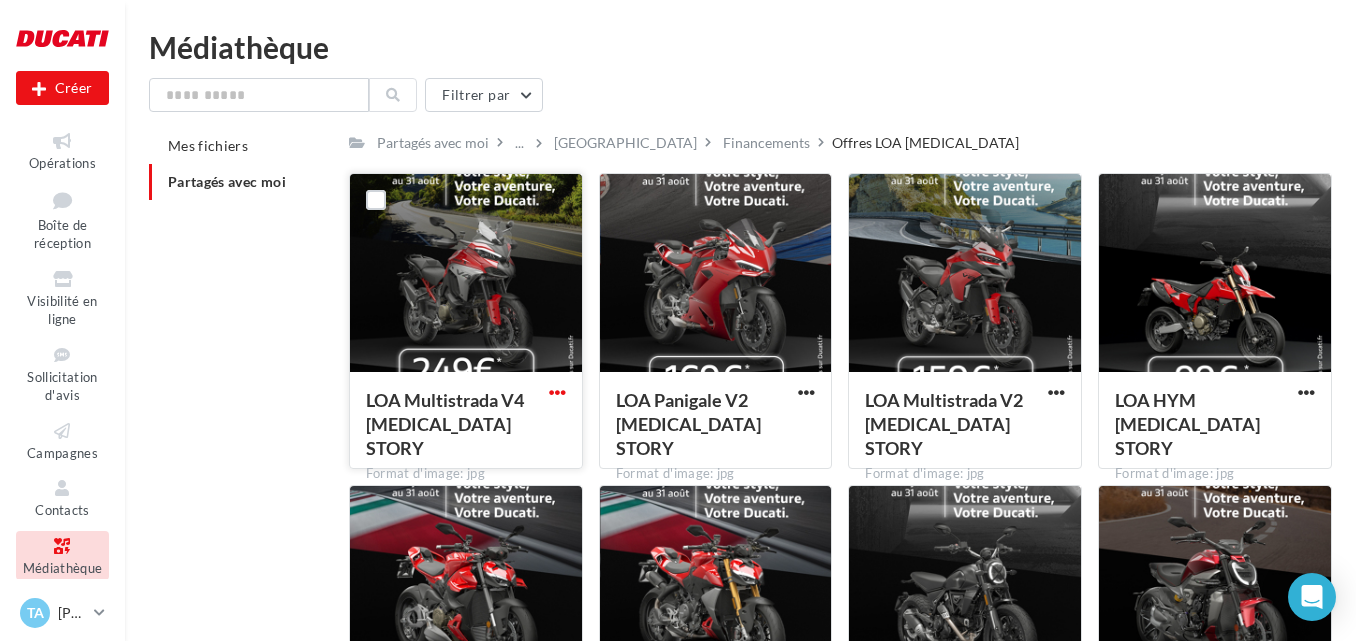 click at bounding box center (557, 392) 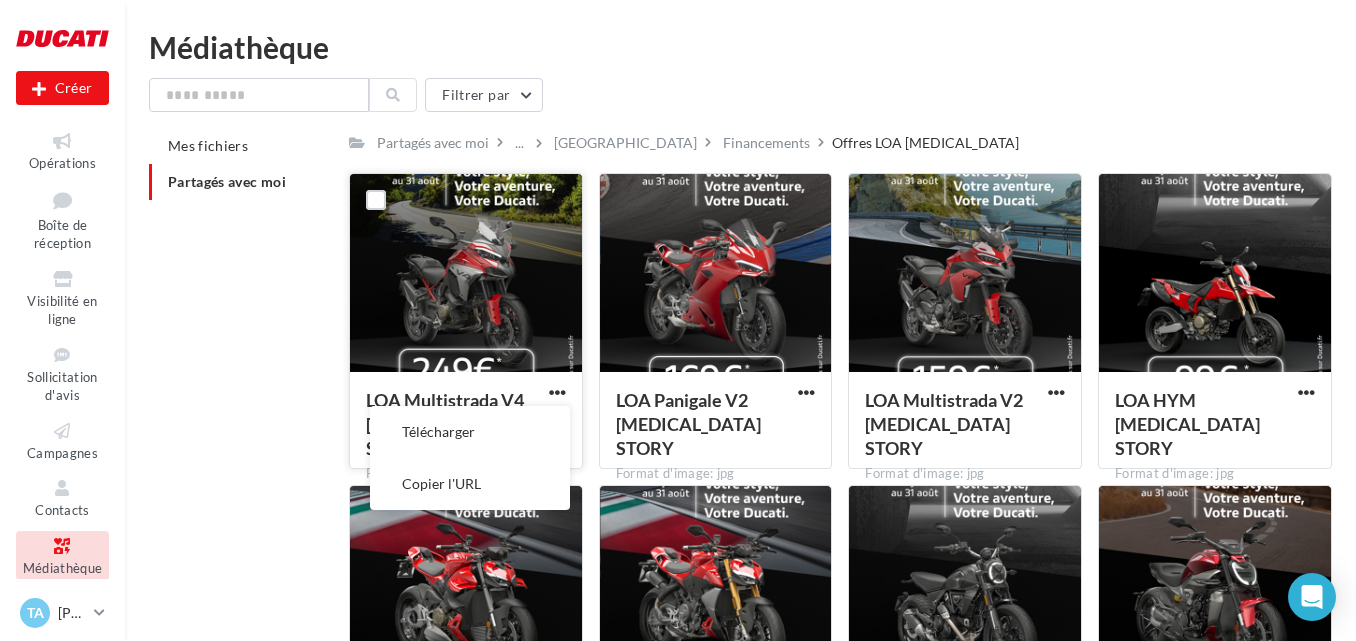 click at bounding box center [466, 274] 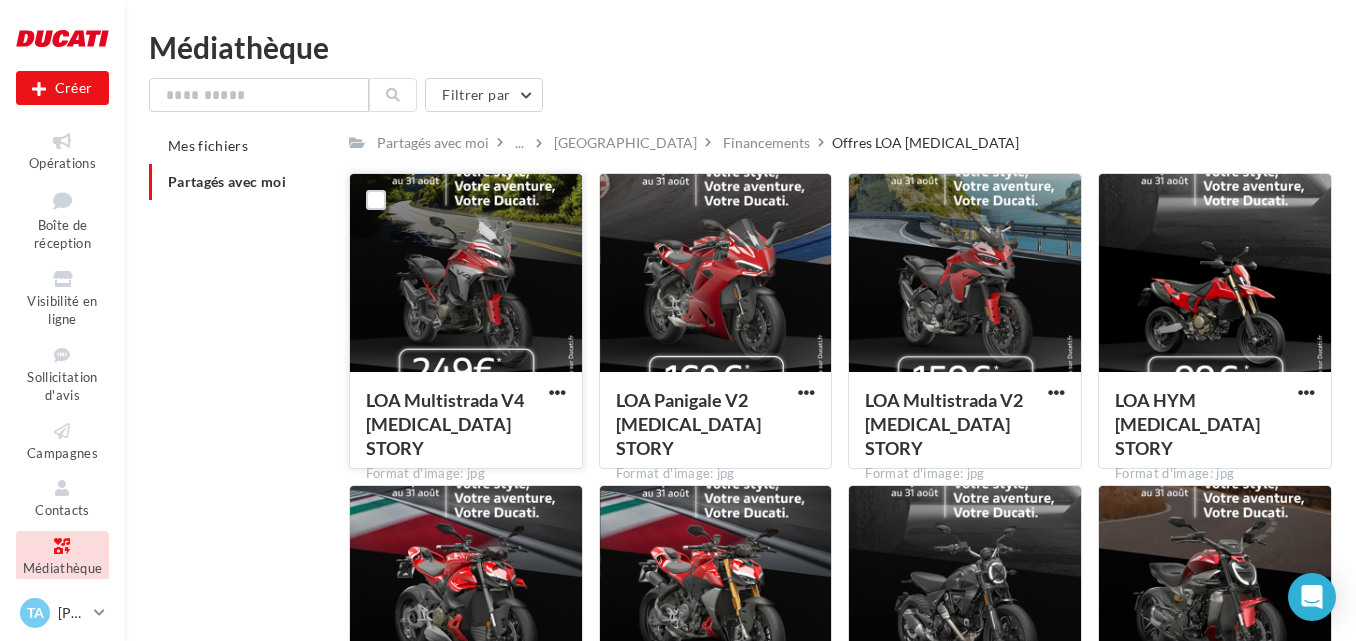 click at bounding box center (466, 274) 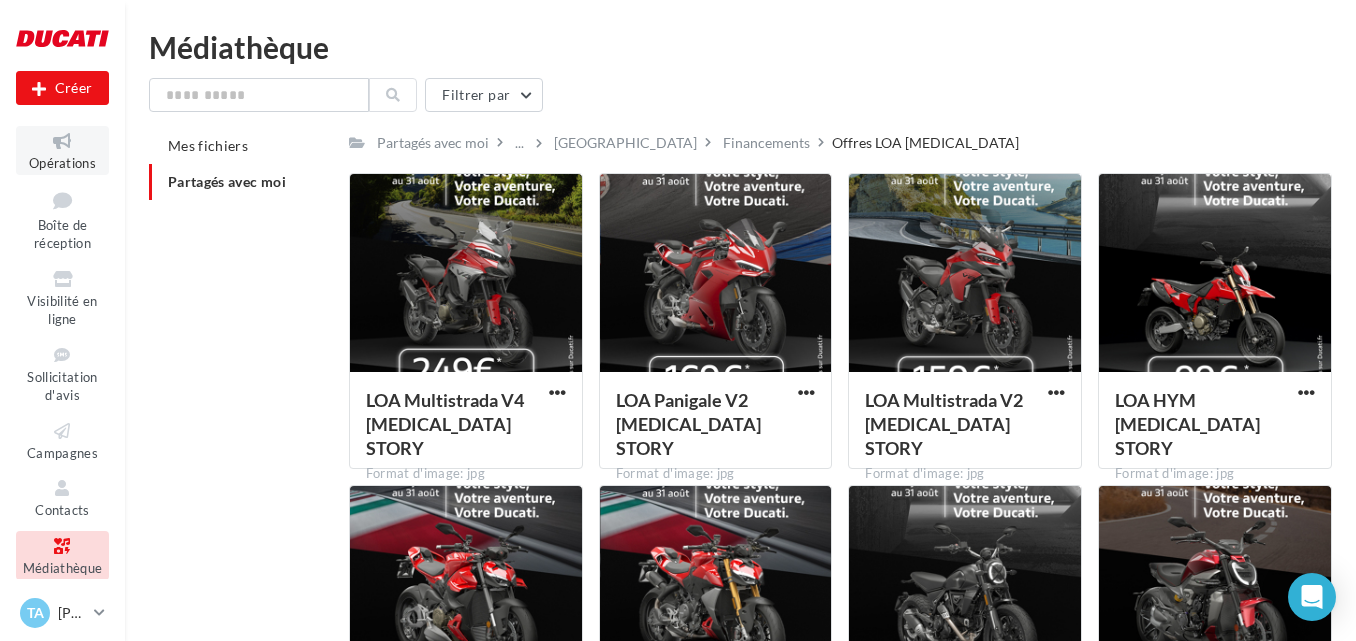 click on "Opérations" at bounding box center [62, 163] 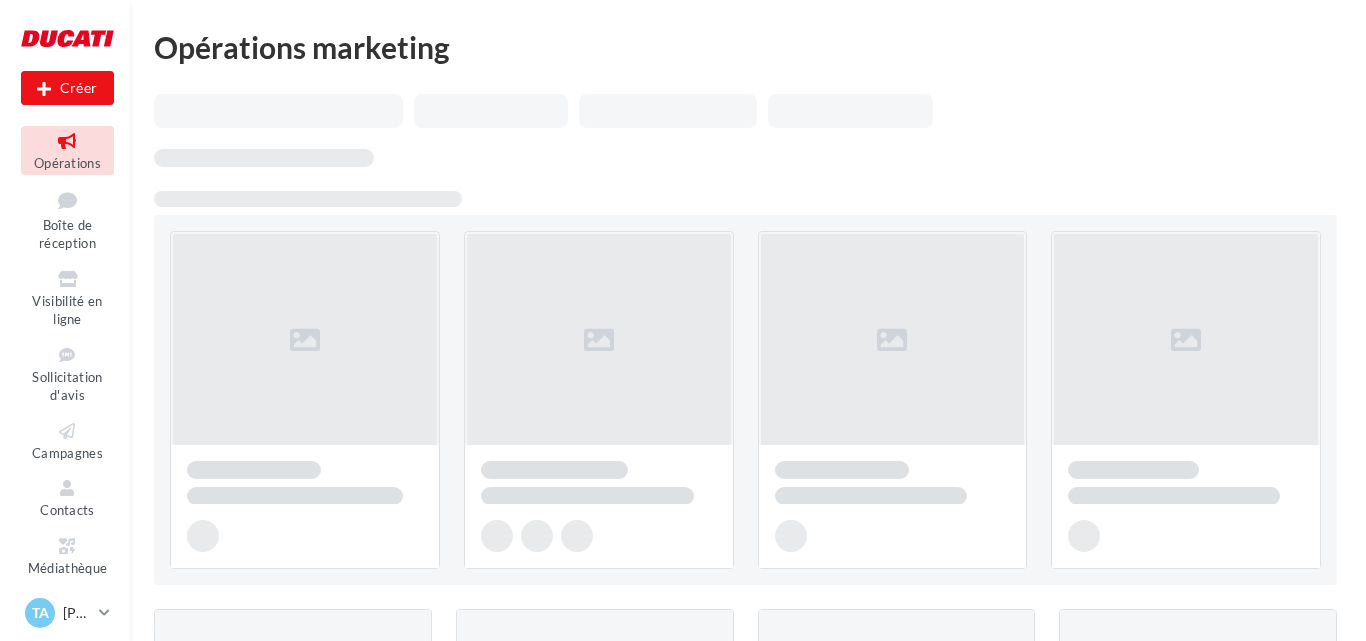 scroll, scrollTop: 0, scrollLeft: 0, axis: both 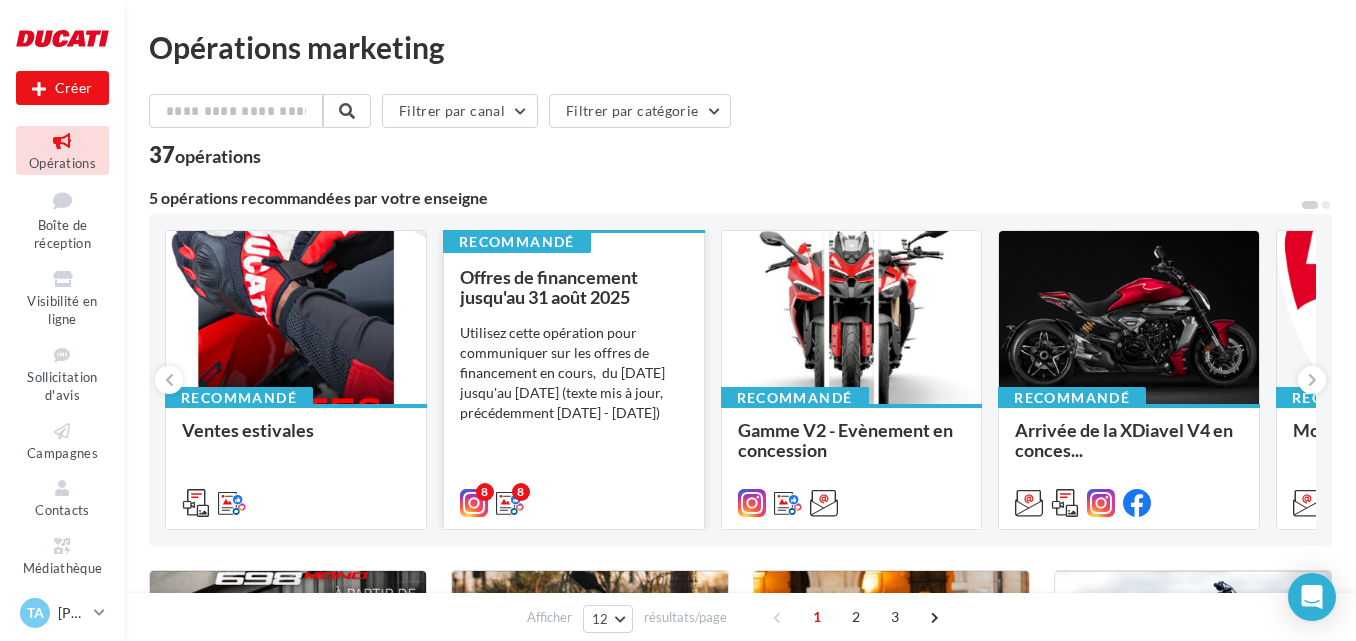 click on "Offres de financement jusqu'au 31 août 2025" at bounding box center (549, 287) 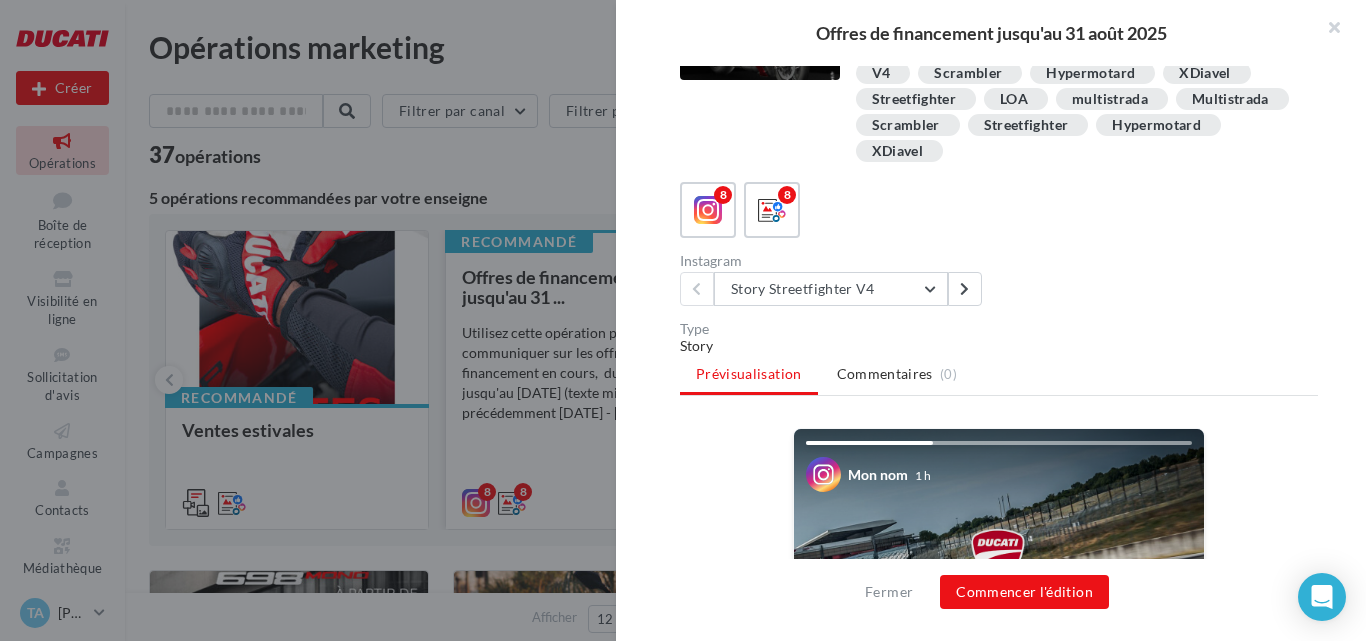 scroll, scrollTop: 300, scrollLeft: 0, axis: vertical 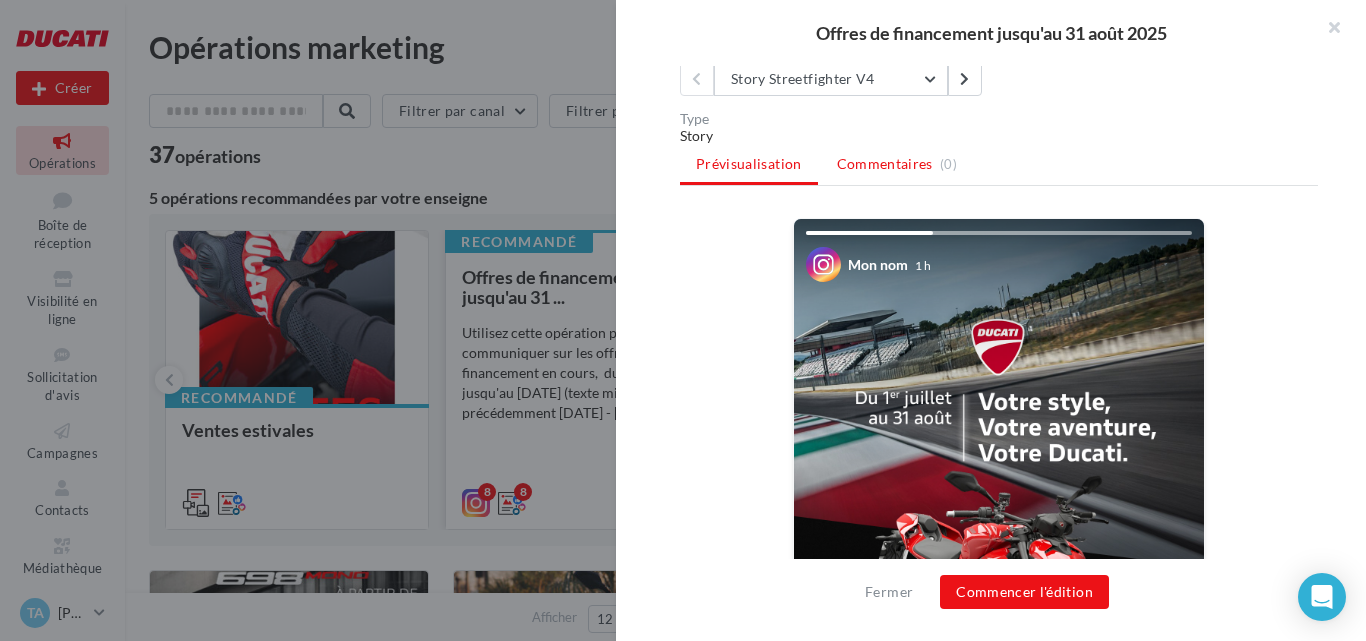 click on "Commentaires" at bounding box center (885, 164) 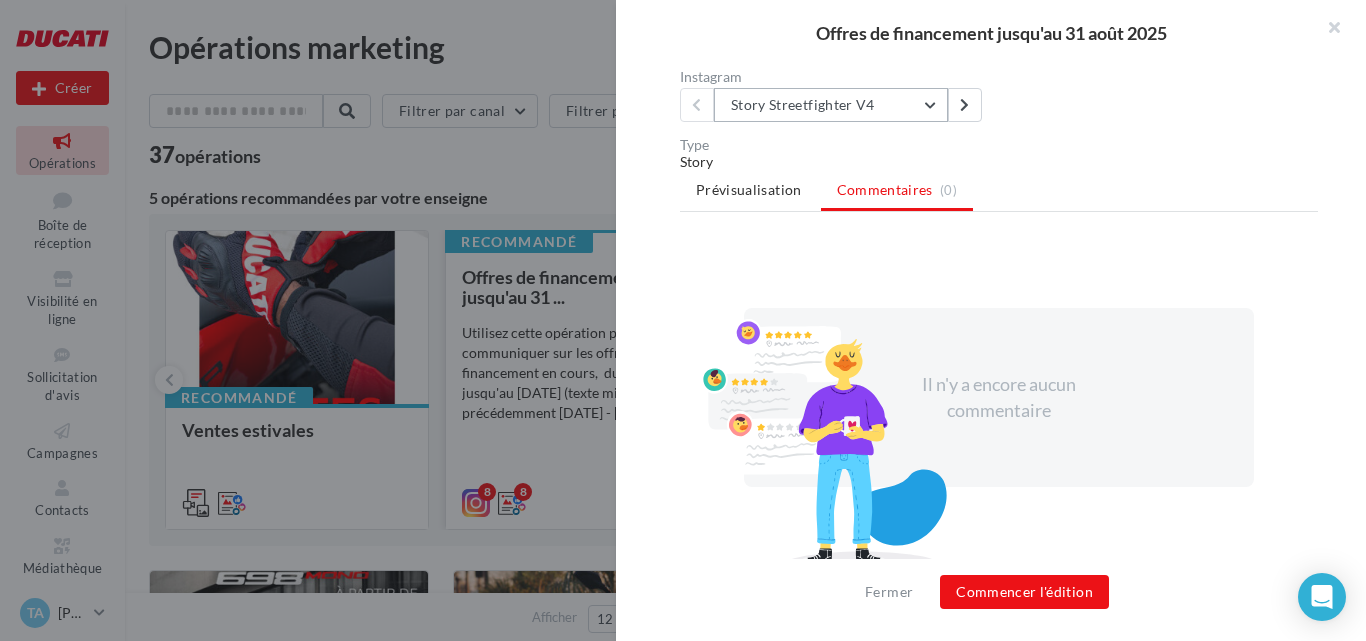 scroll, scrollTop: 74, scrollLeft: 0, axis: vertical 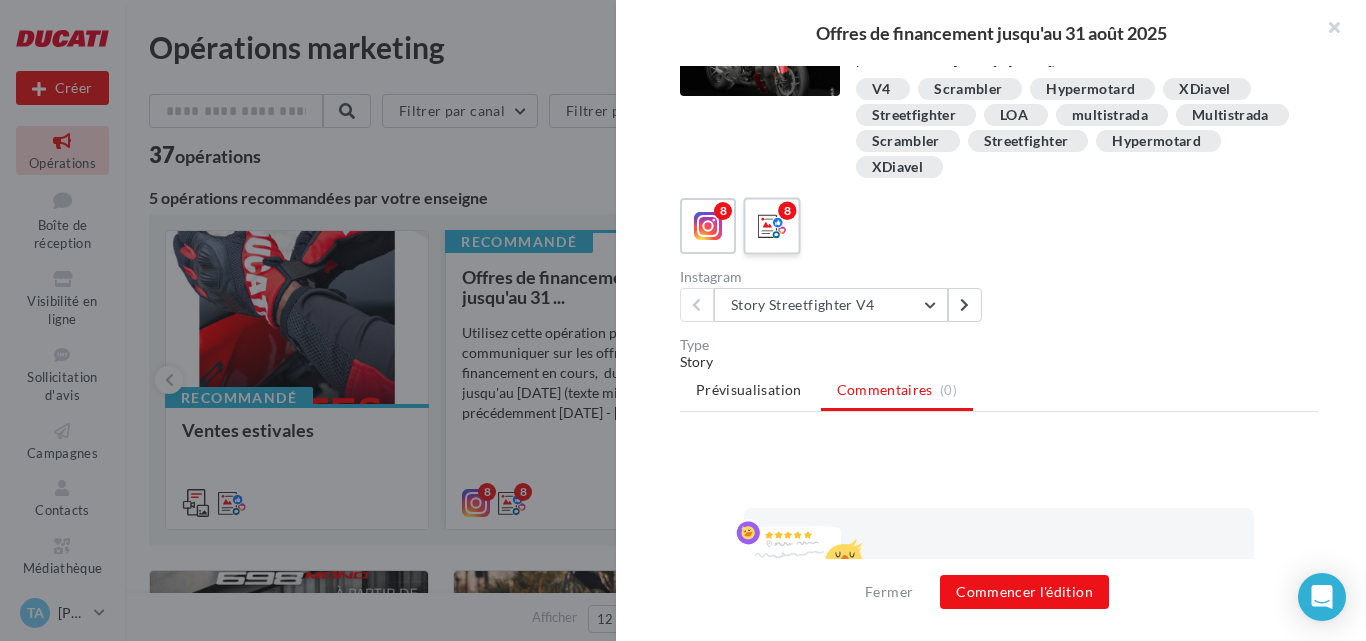 click at bounding box center (772, 226) 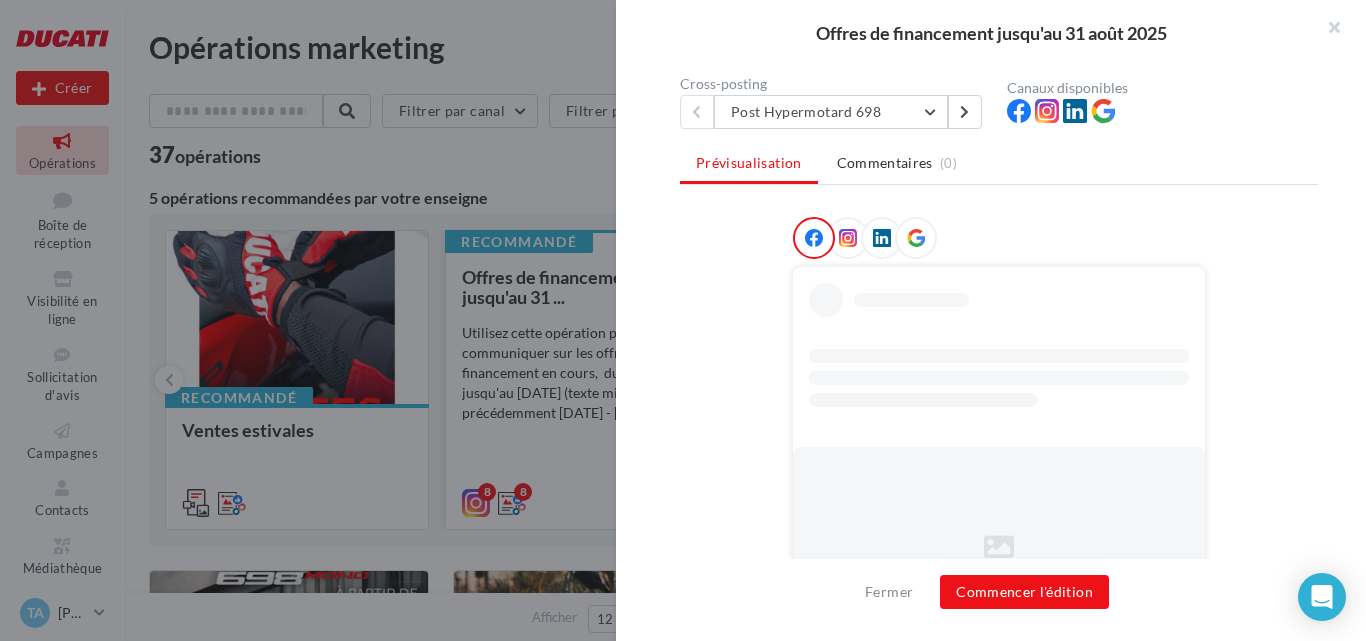 scroll, scrollTop: 300, scrollLeft: 0, axis: vertical 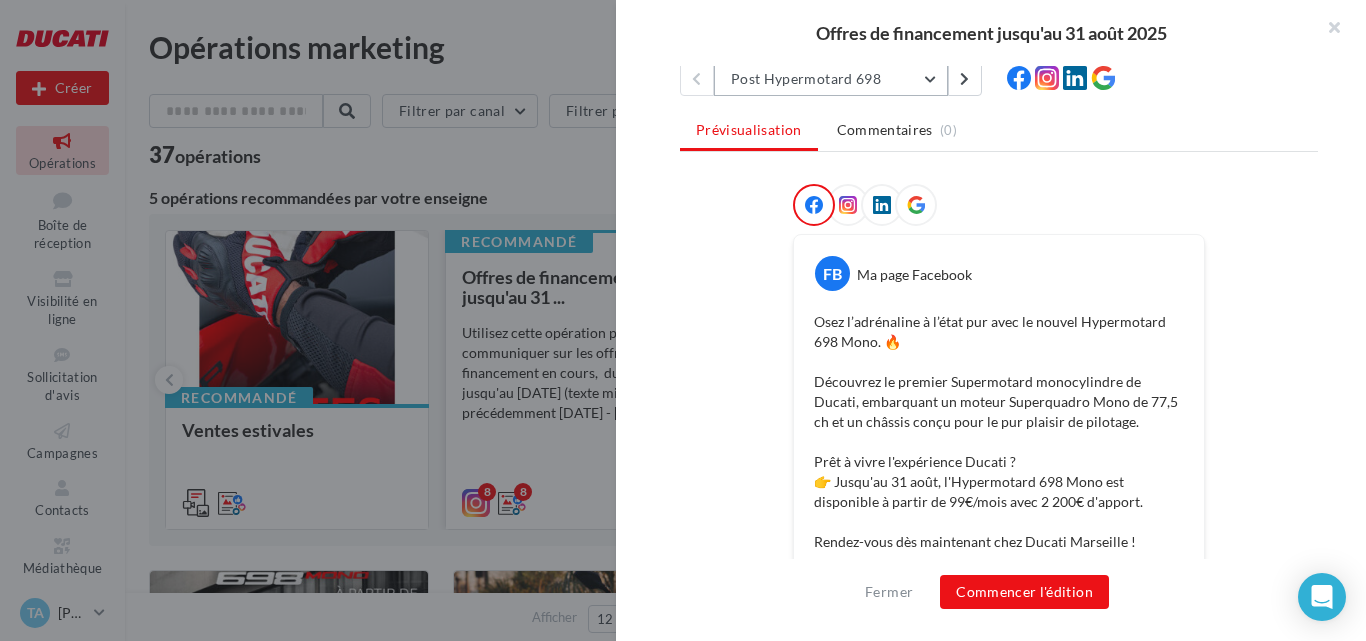 click on "Post Hypermotard 698" at bounding box center [831, 79] 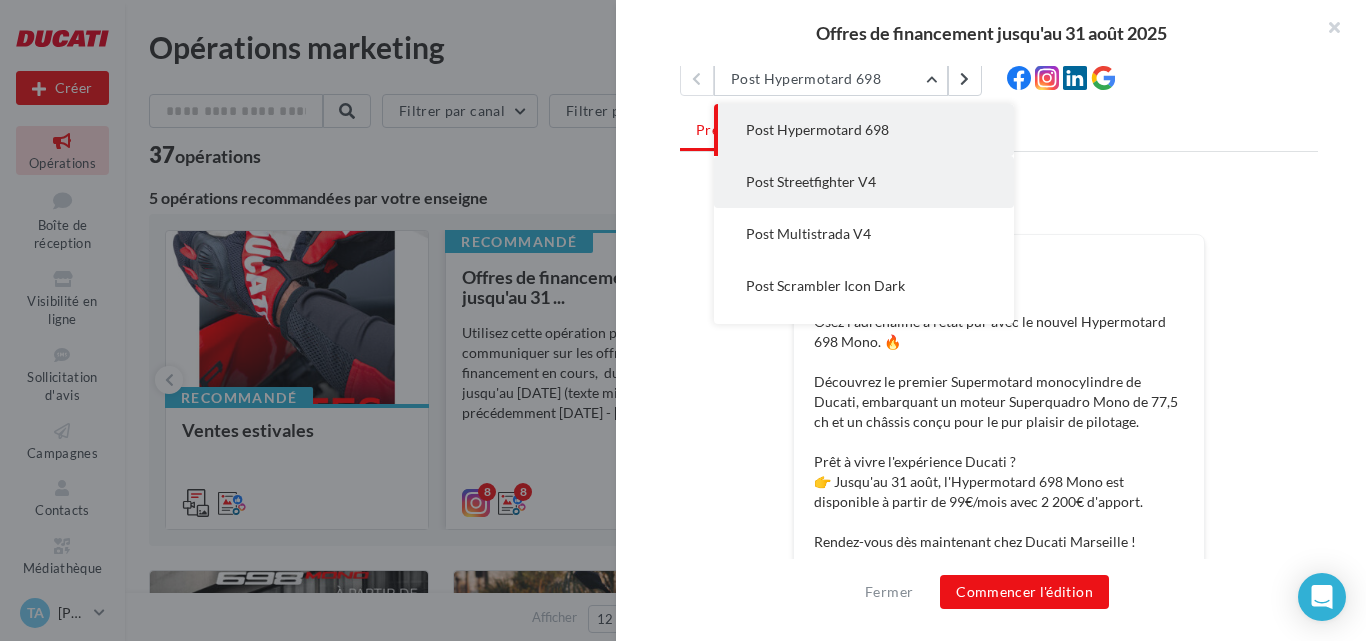 click on "Post Streetfighter V4" at bounding box center (864, 182) 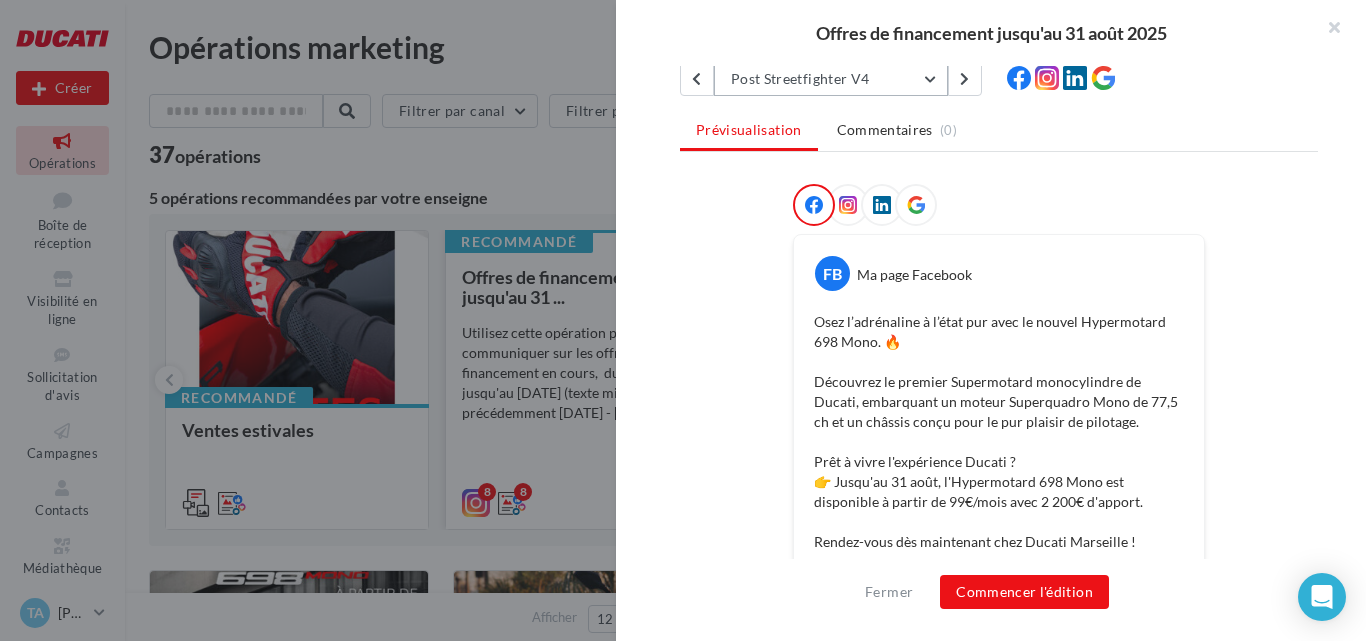 click on "Post Streetfighter V4" at bounding box center [831, 79] 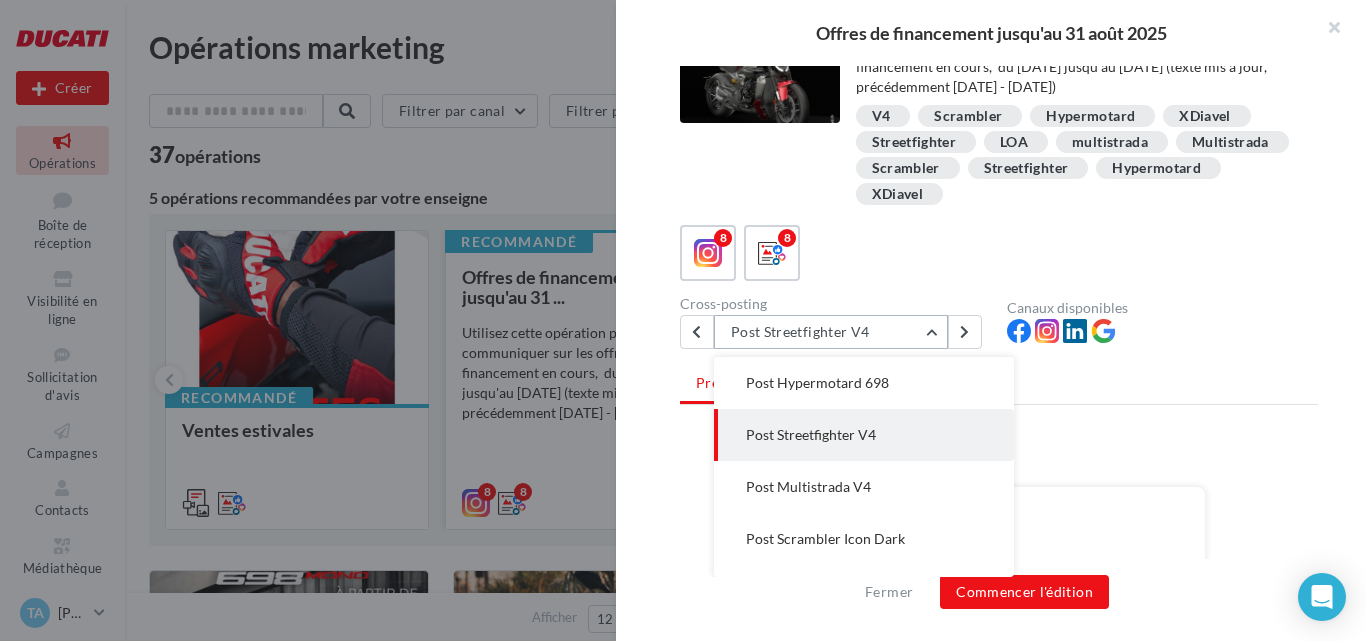 scroll, scrollTop: 300, scrollLeft: 0, axis: vertical 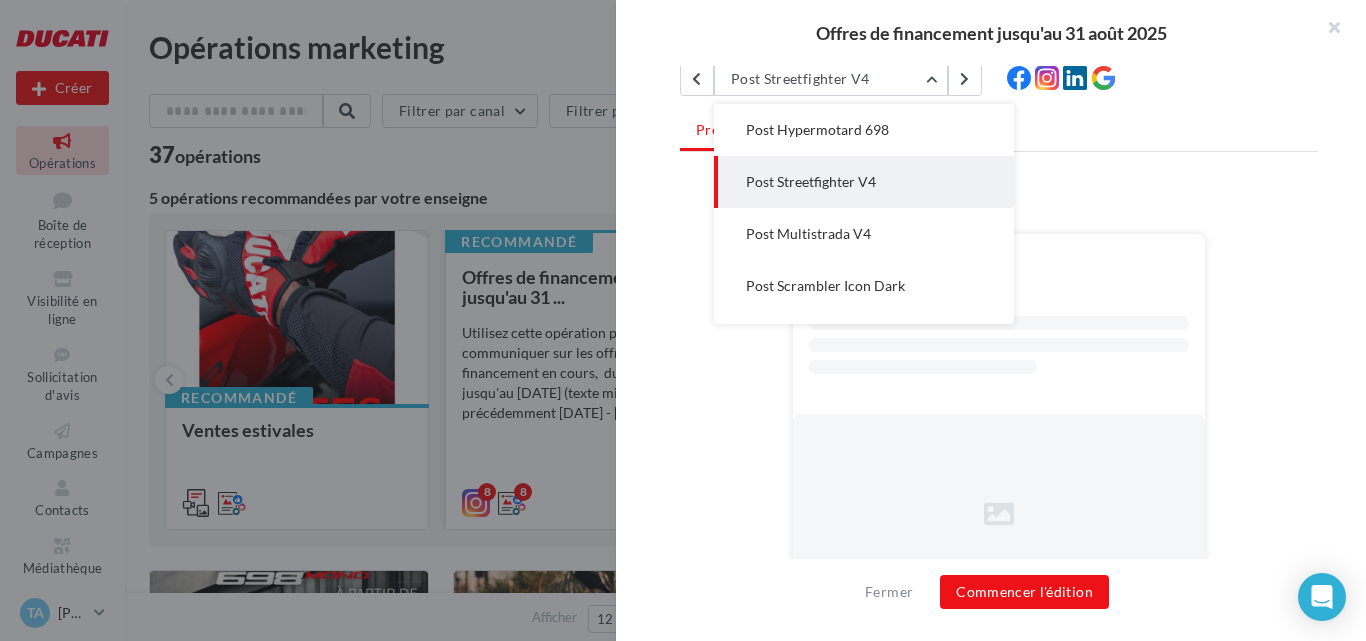 click on "Prévisualisation
Commentaires
(0)
La prévisualisation est non-contractuelle" at bounding box center (999, 238) 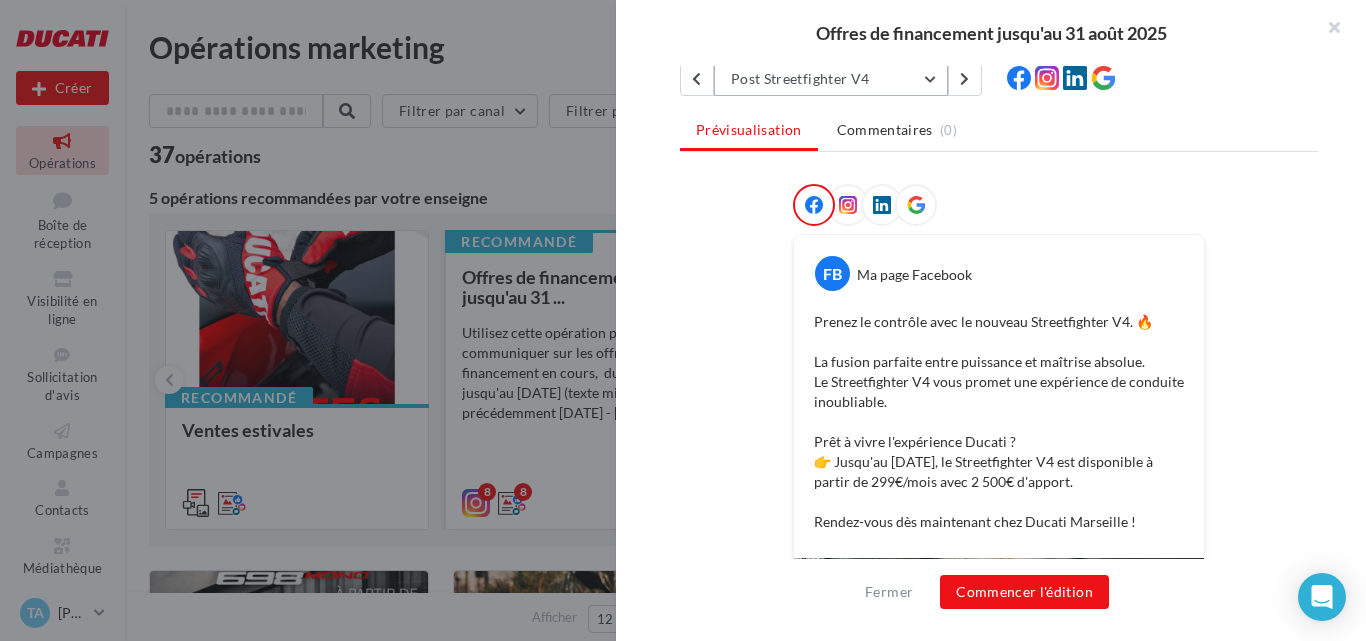 click on "Post Streetfighter V4" at bounding box center (831, 79) 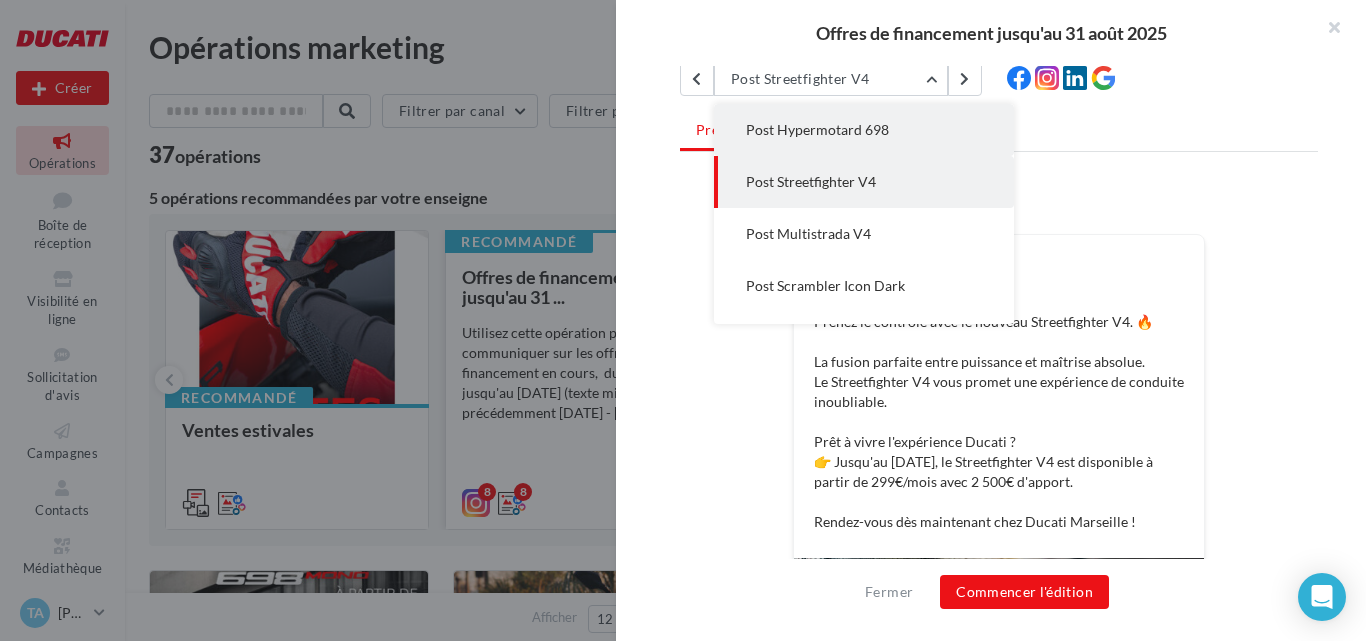 click on "Post Hypermotard 698" at bounding box center [864, 130] 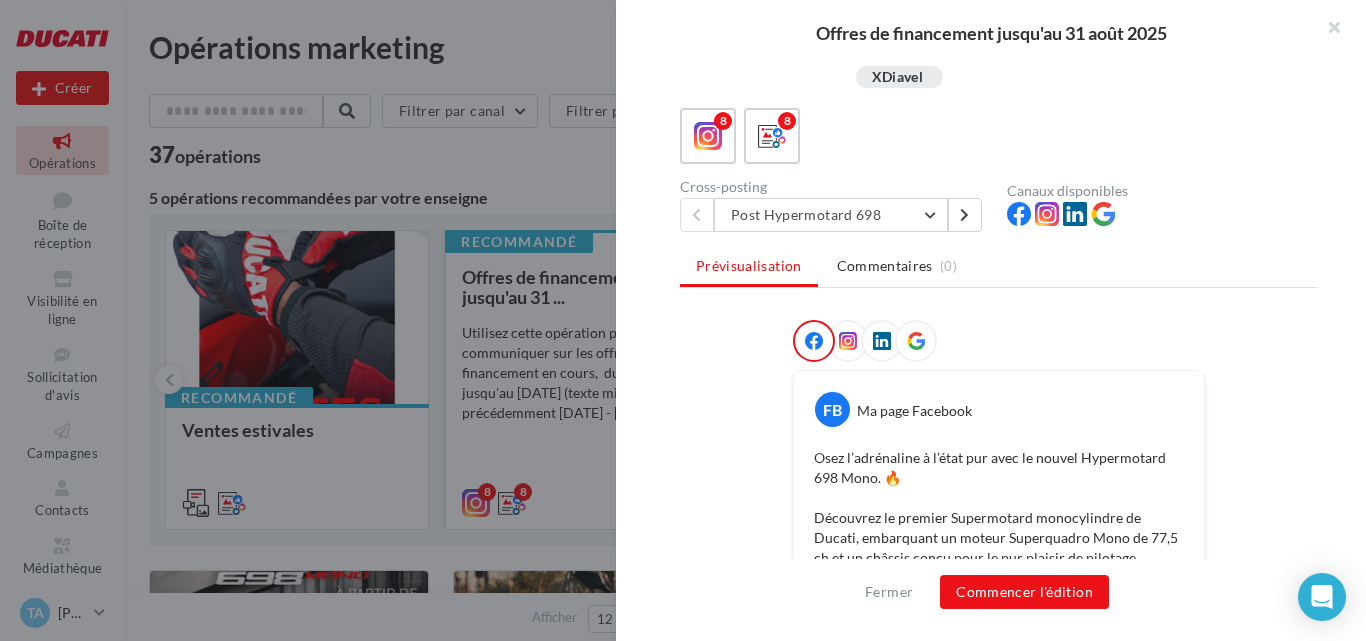 scroll, scrollTop: 200, scrollLeft: 0, axis: vertical 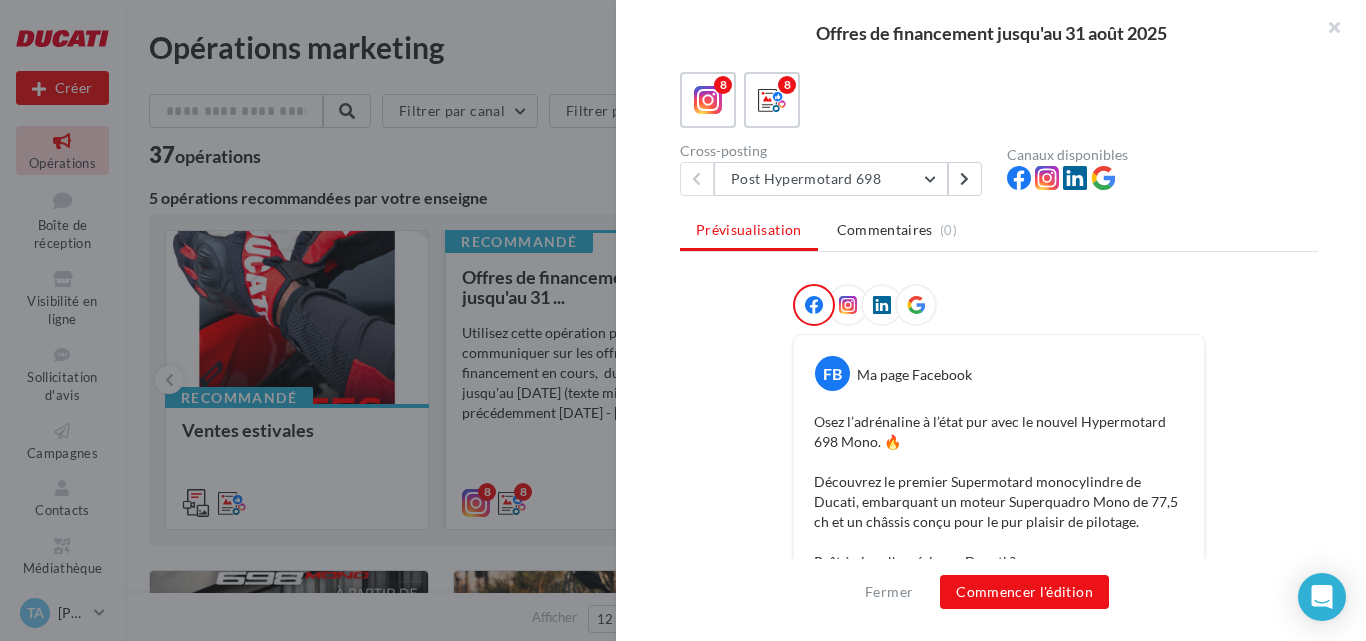 click at bounding box center (848, 305) 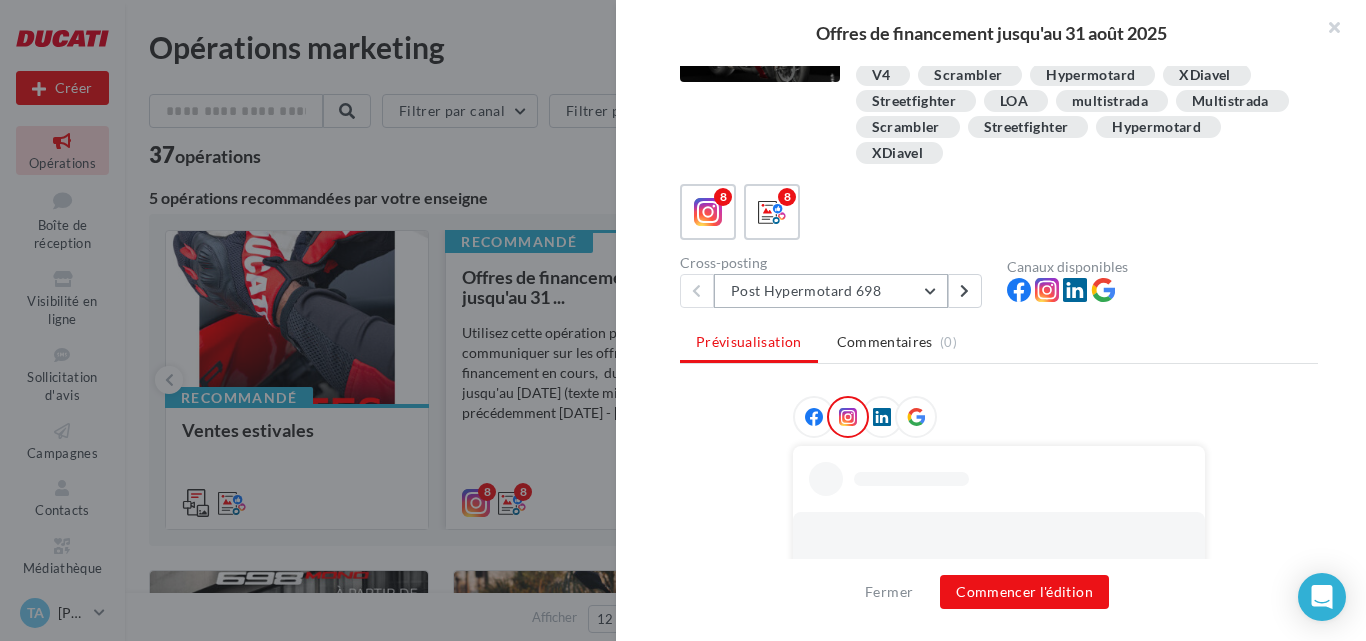 scroll, scrollTop: 200, scrollLeft: 0, axis: vertical 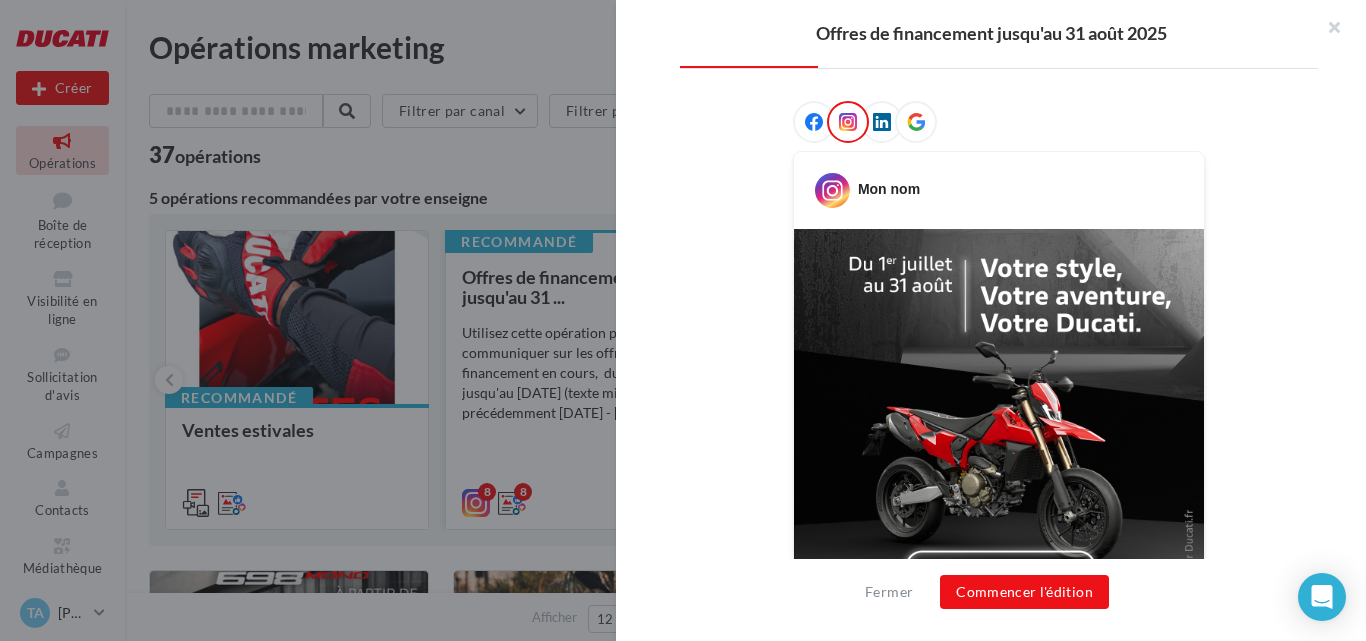 click at bounding box center (882, 122) 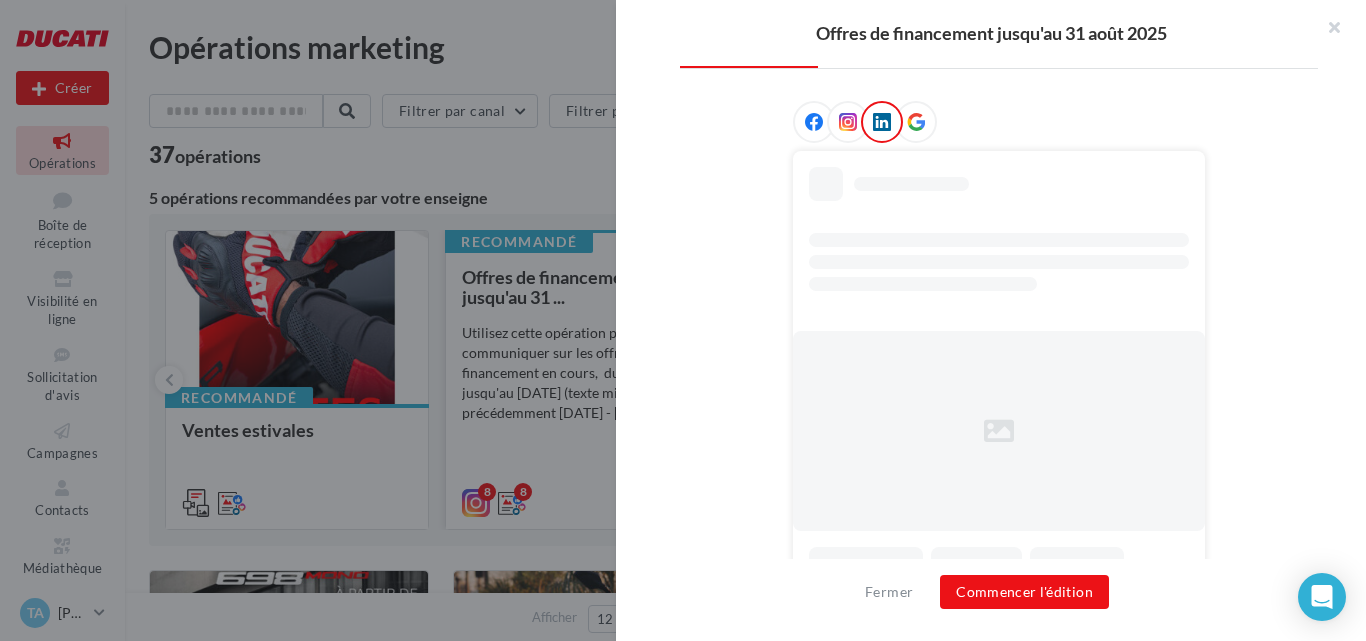scroll, scrollTop: 382, scrollLeft: 0, axis: vertical 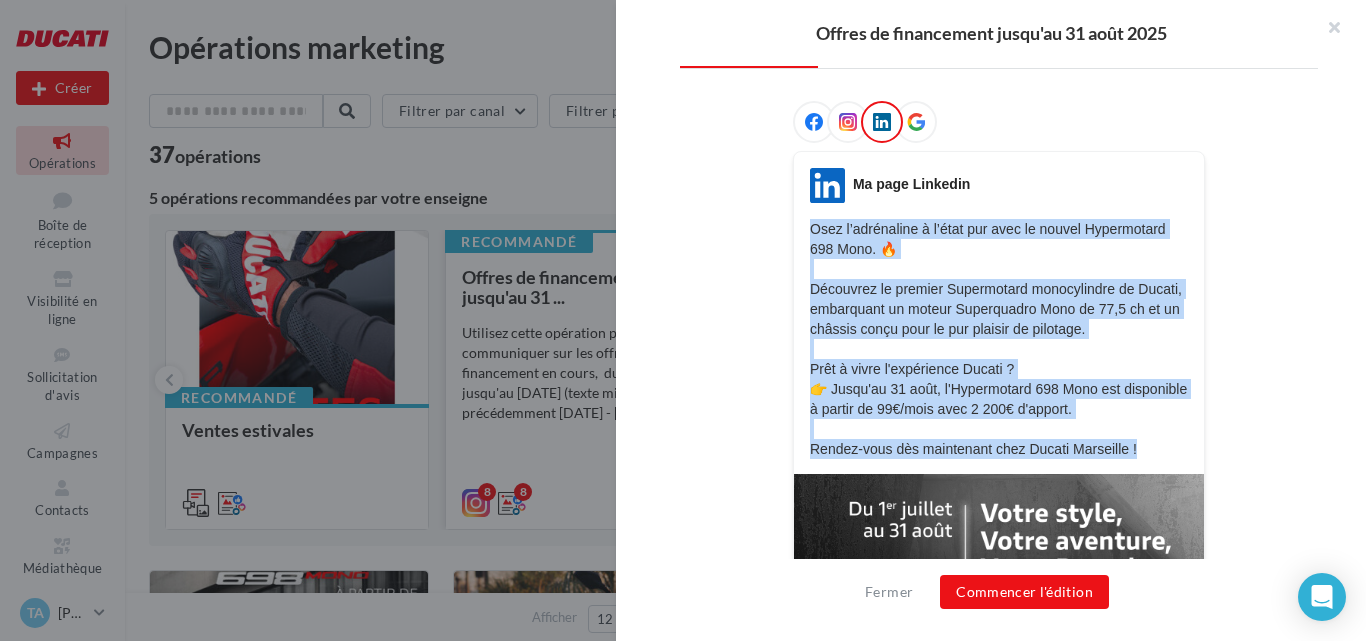 drag, startPoint x: 1163, startPoint y: 445, endPoint x: 806, endPoint y: 225, distance: 419.34354 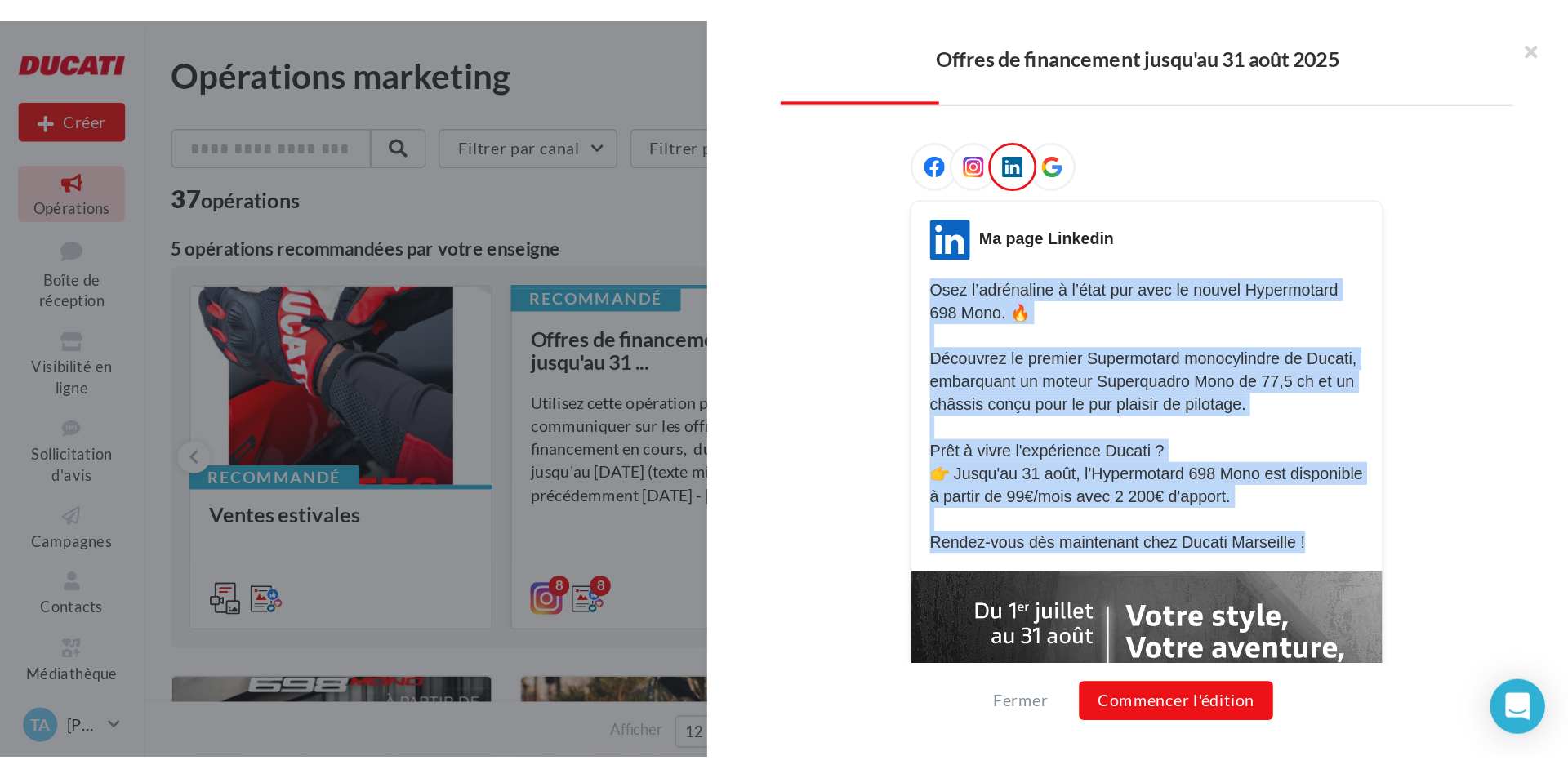 scroll, scrollTop: 149, scrollLeft: 0, axis: vertical 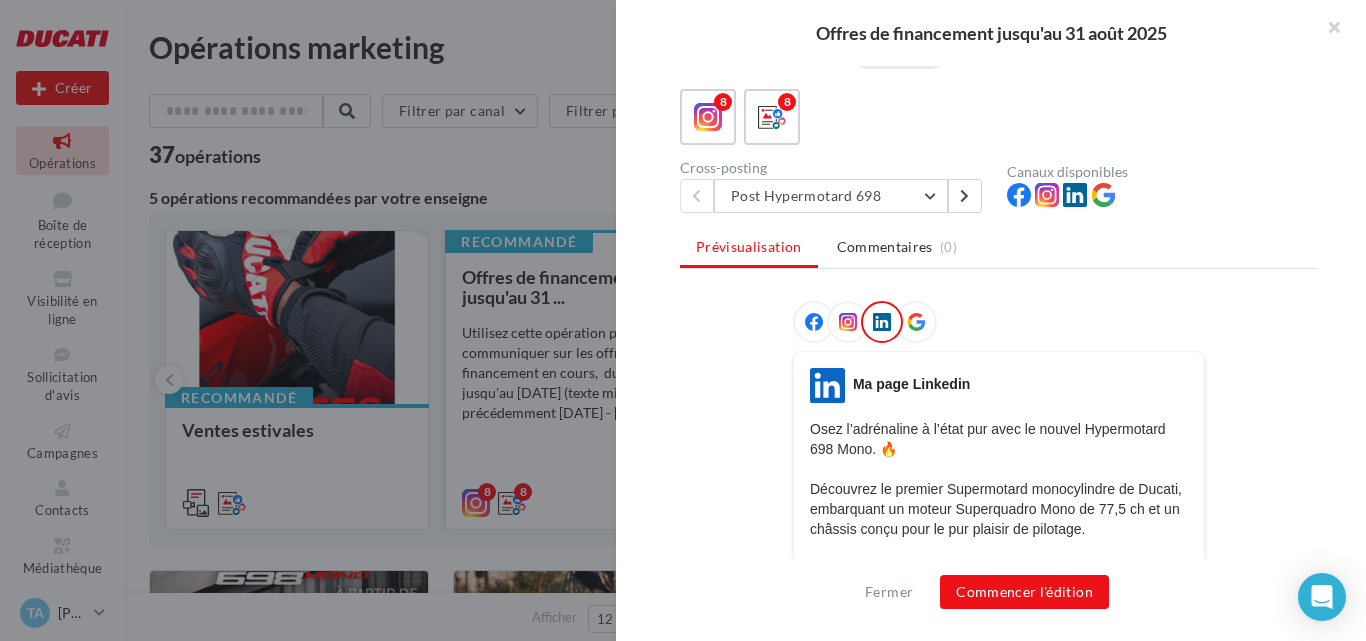 click at bounding box center (999, 326) 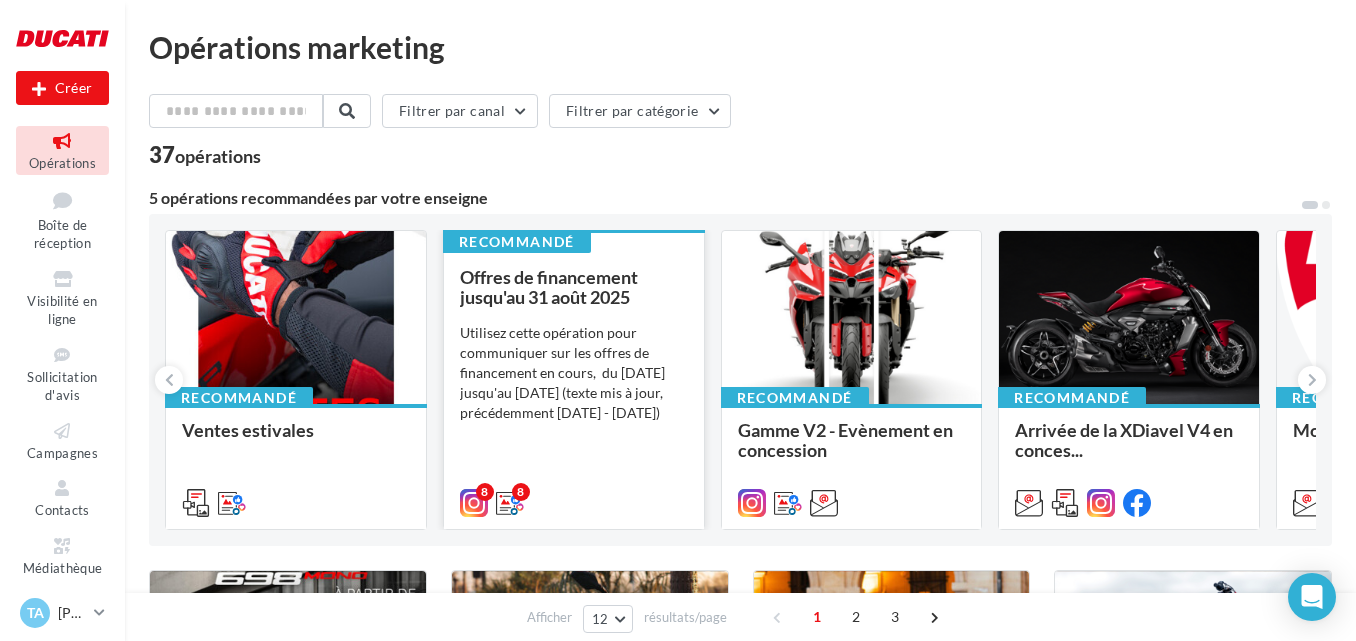 click on "Utilisez cette opération pour communiquer sur les offres de financement en cours,  du [DATE] jusqu'au [DATE] (texte mis à jour, précédemment [DATE] - [DATE])" at bounding box center [574, 373] 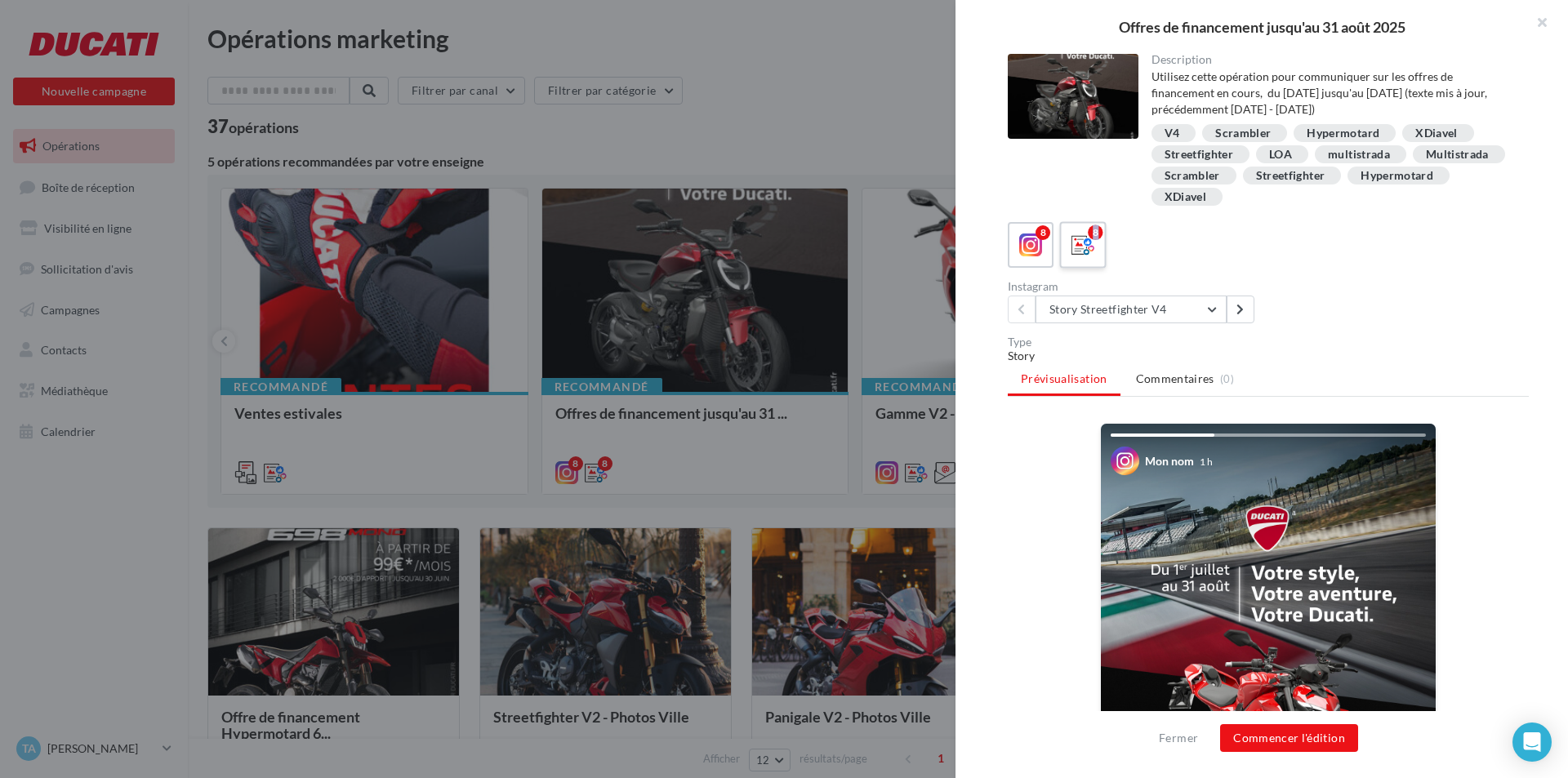click on "8" at bounding box center [1082, 244] 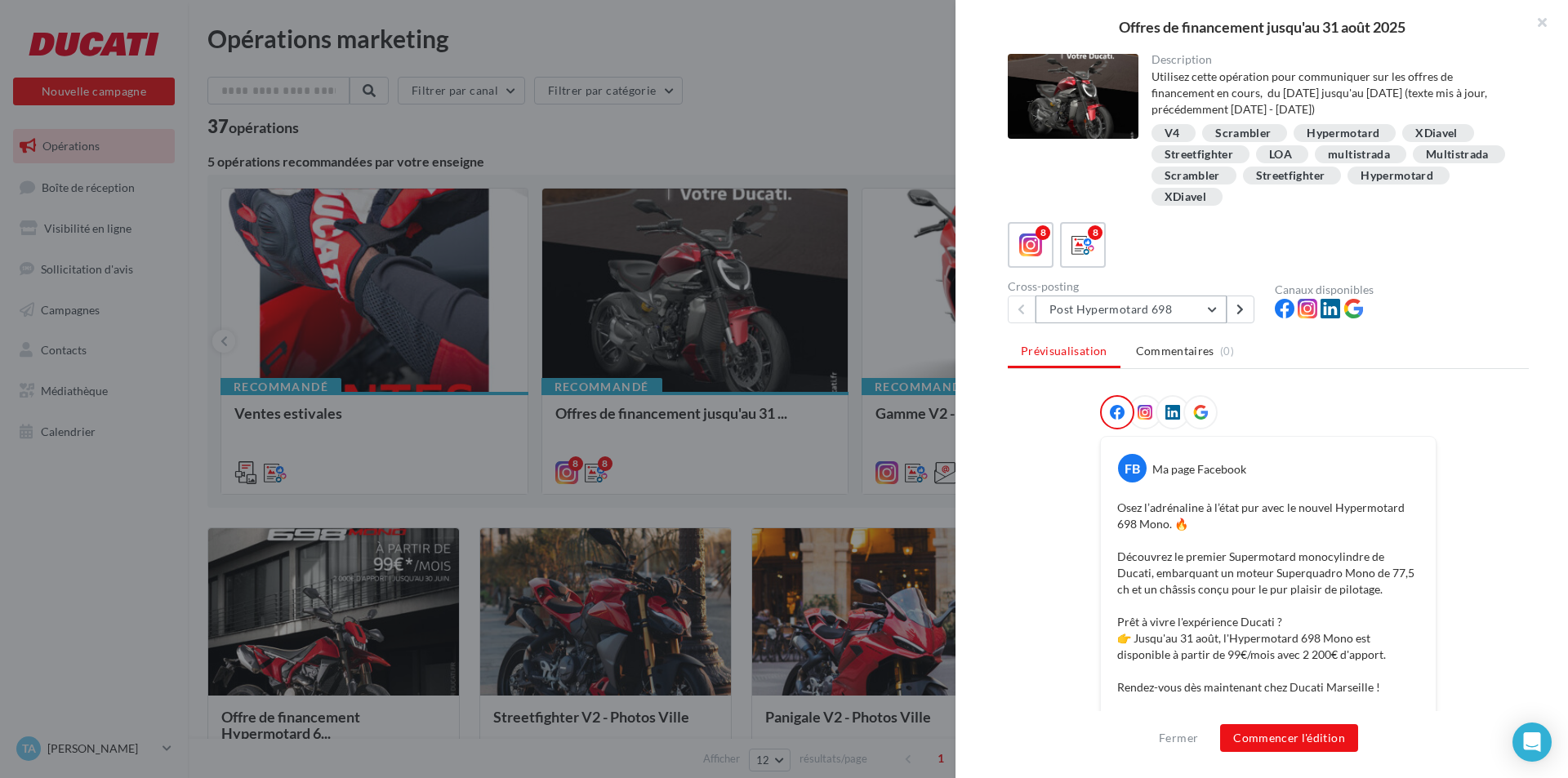 click on "Post Hypermotard 698" at bounding box center (1131, 309) 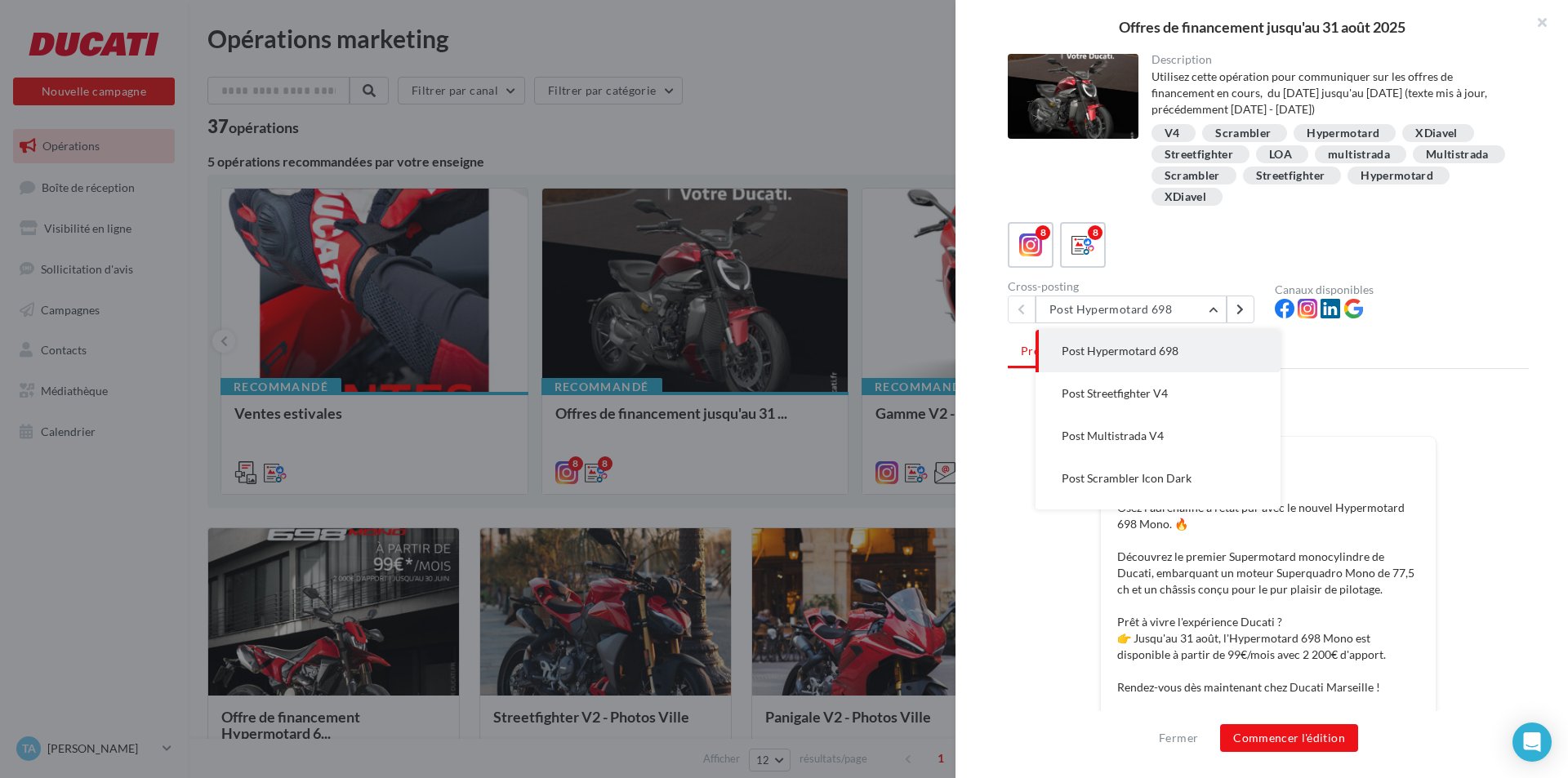click on "Post Hypermotard 698" at bounding box center [1120, 350] 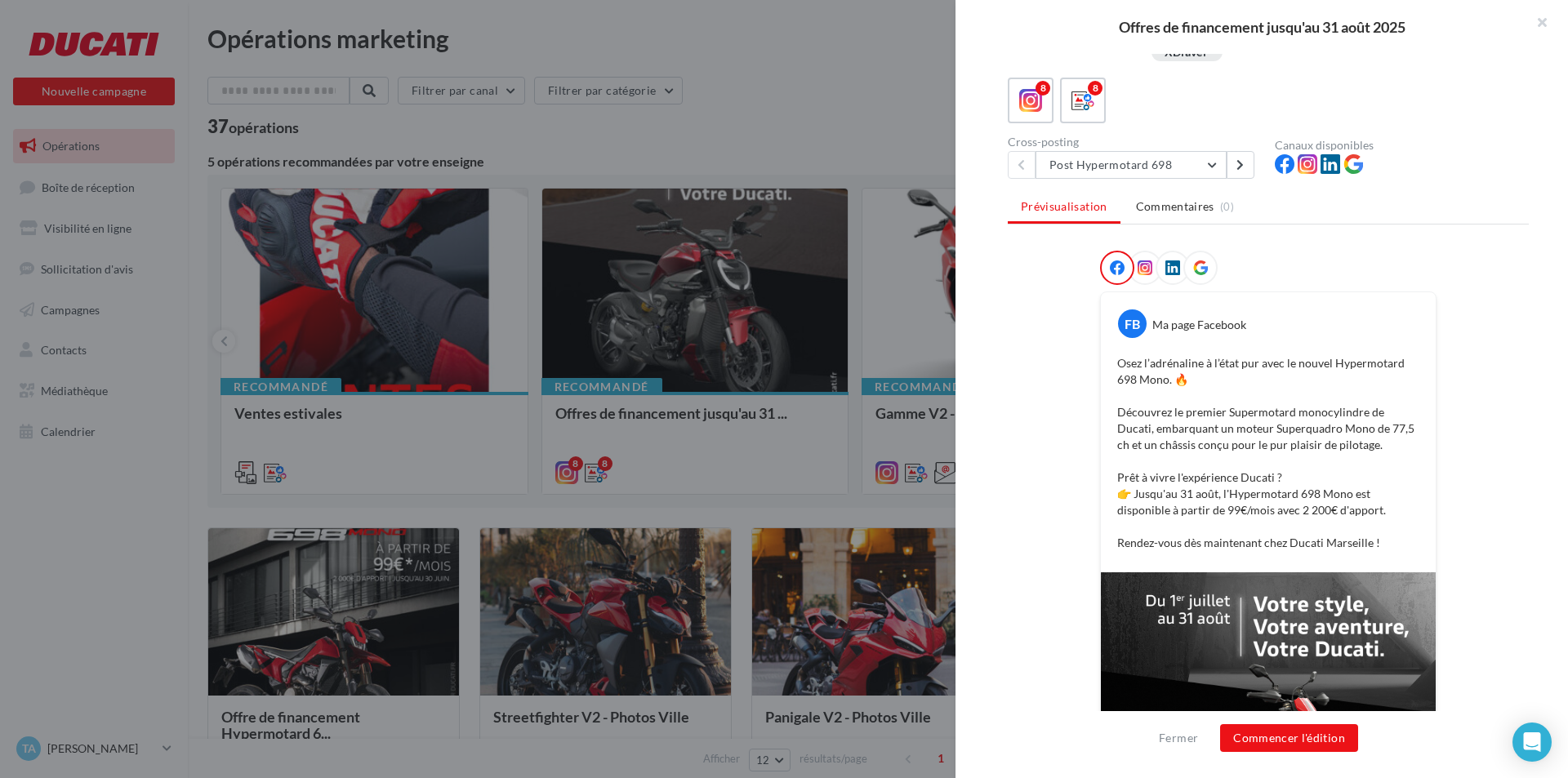 scroll, scrollTop: 348, scrollLeft: 0, axis: vertical 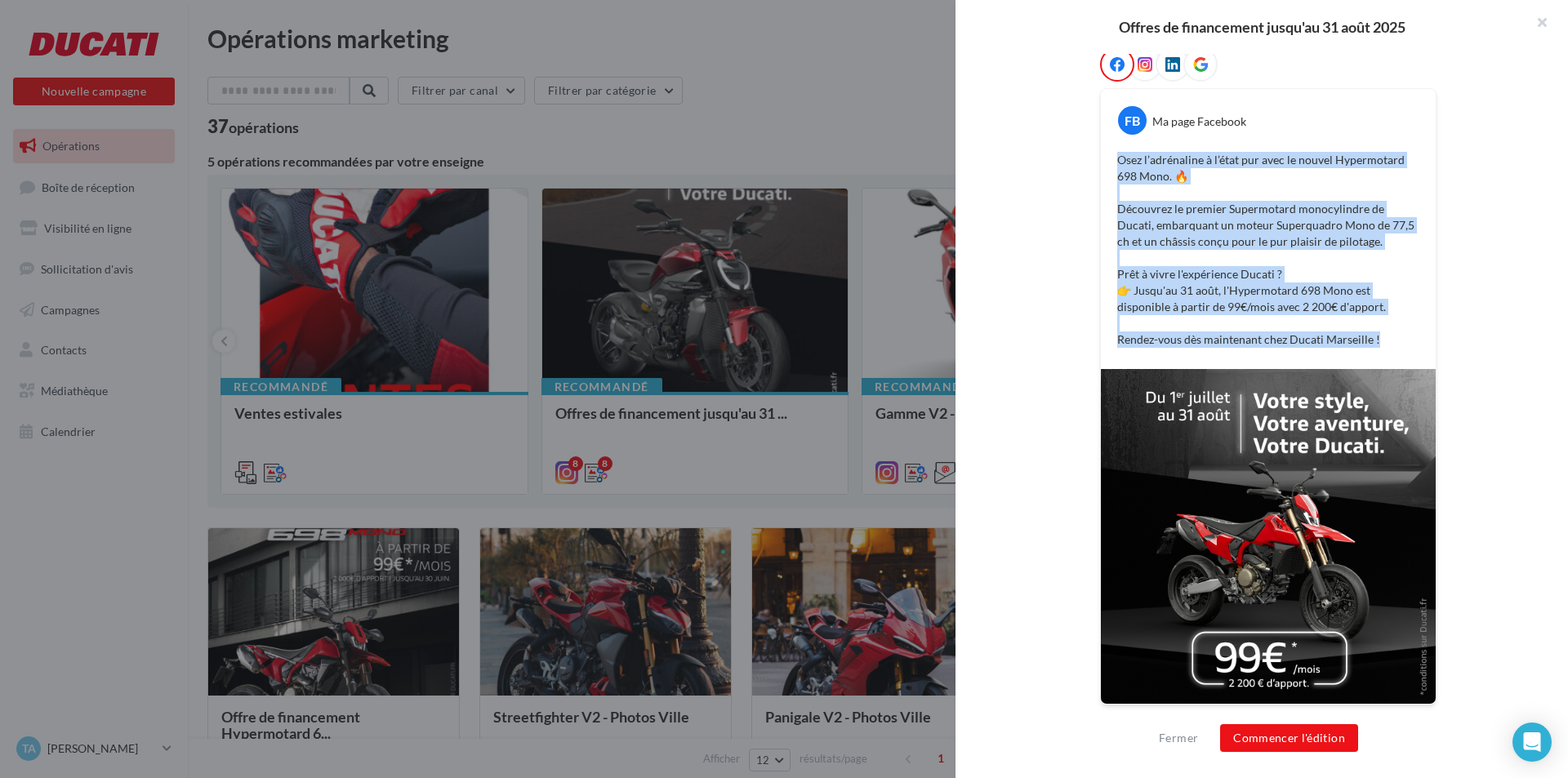 drag, startPoint x: 1116, startPoint y: 161, endPoint x: 1388, endPoint y: 338, distance: 324.51965 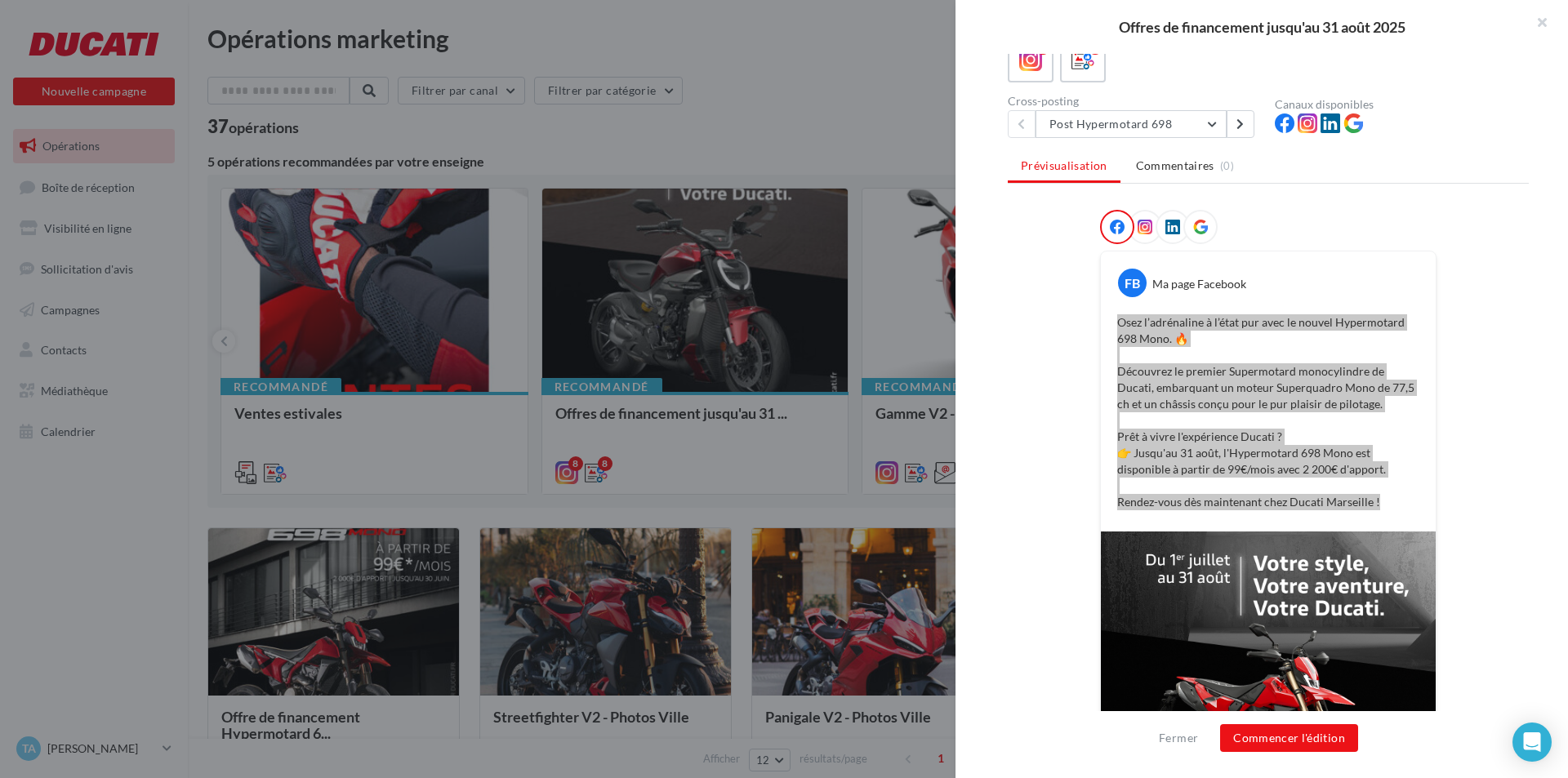 scroll, scrollTop: 184, scrollLeft: 0, axis: vertical 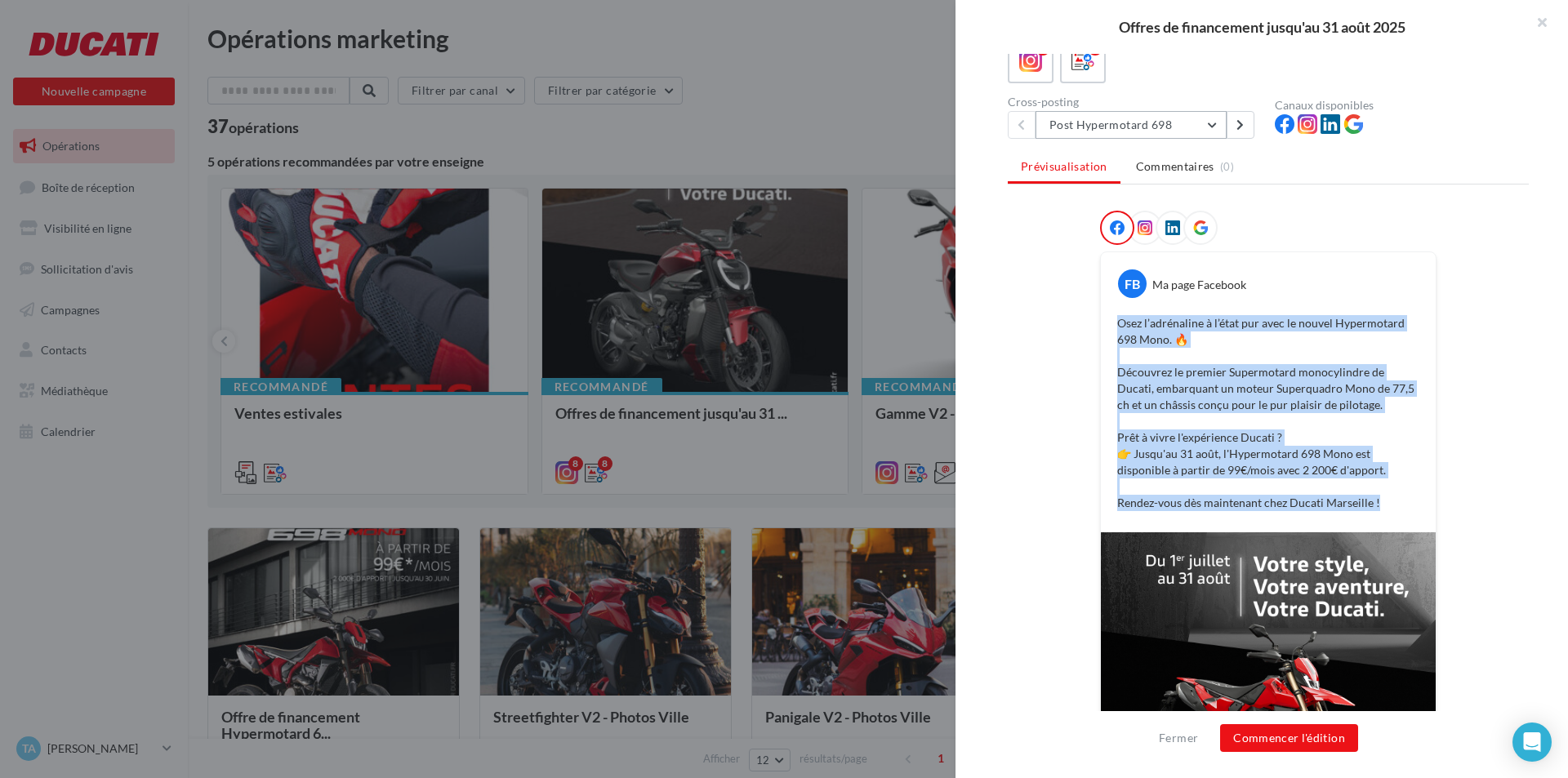 click on "Post Hypermotard 698" at bounding box center [1131, 125] 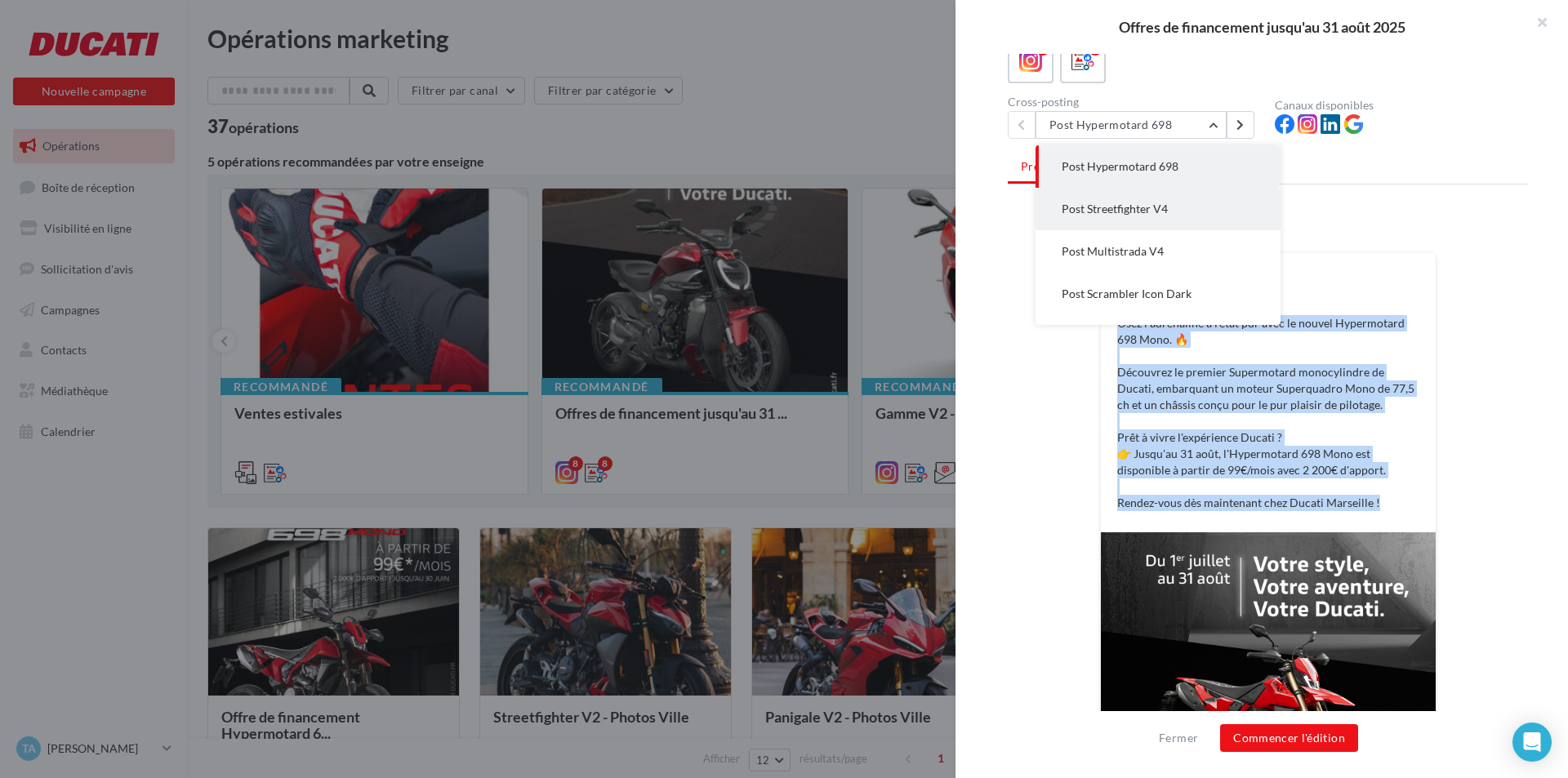 click on "Post Streetfighter V4" at bounding box center [1158, 209] 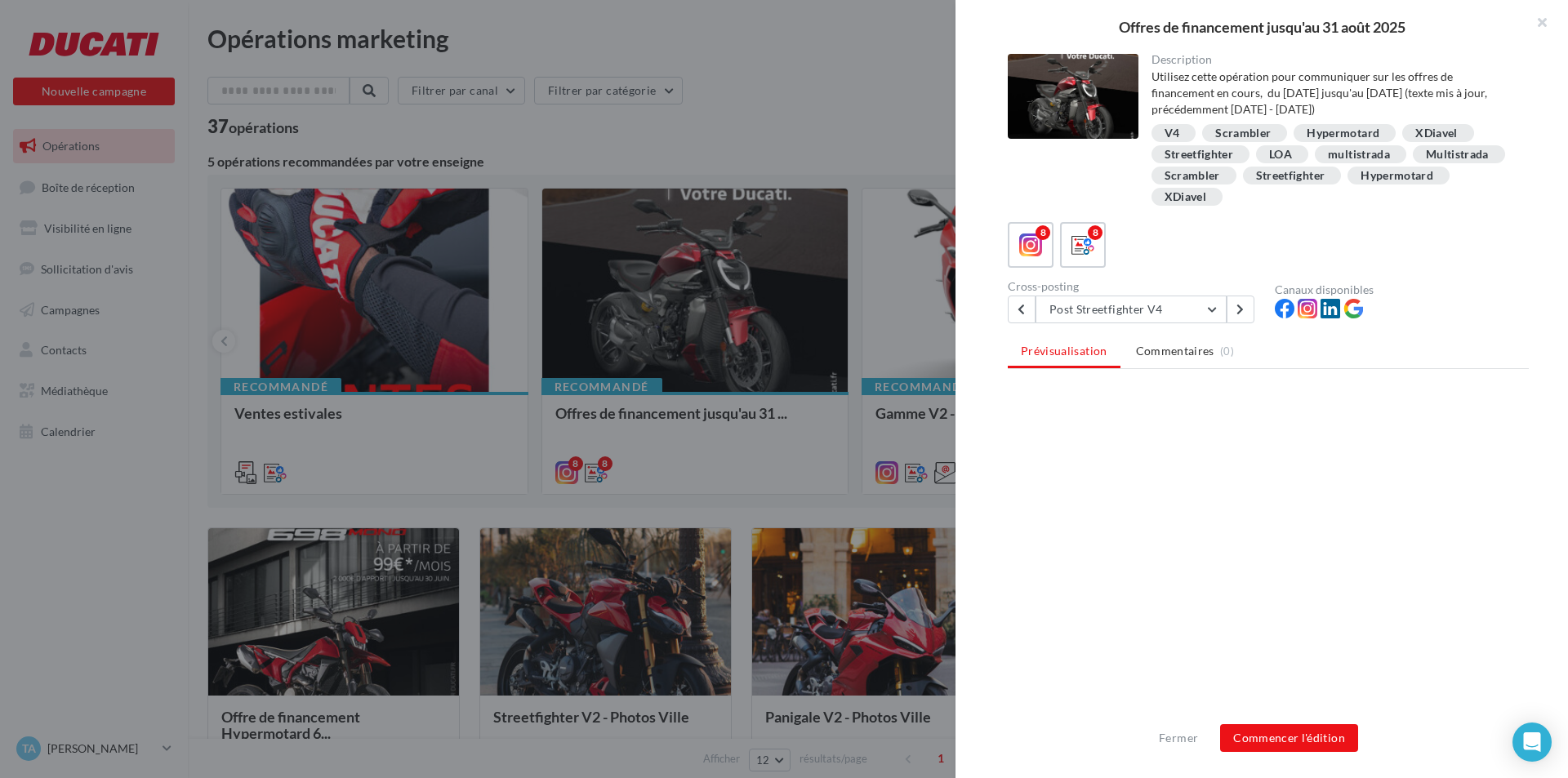 scroll, scrollTop: 0, scrollLeft: 0, axis: both 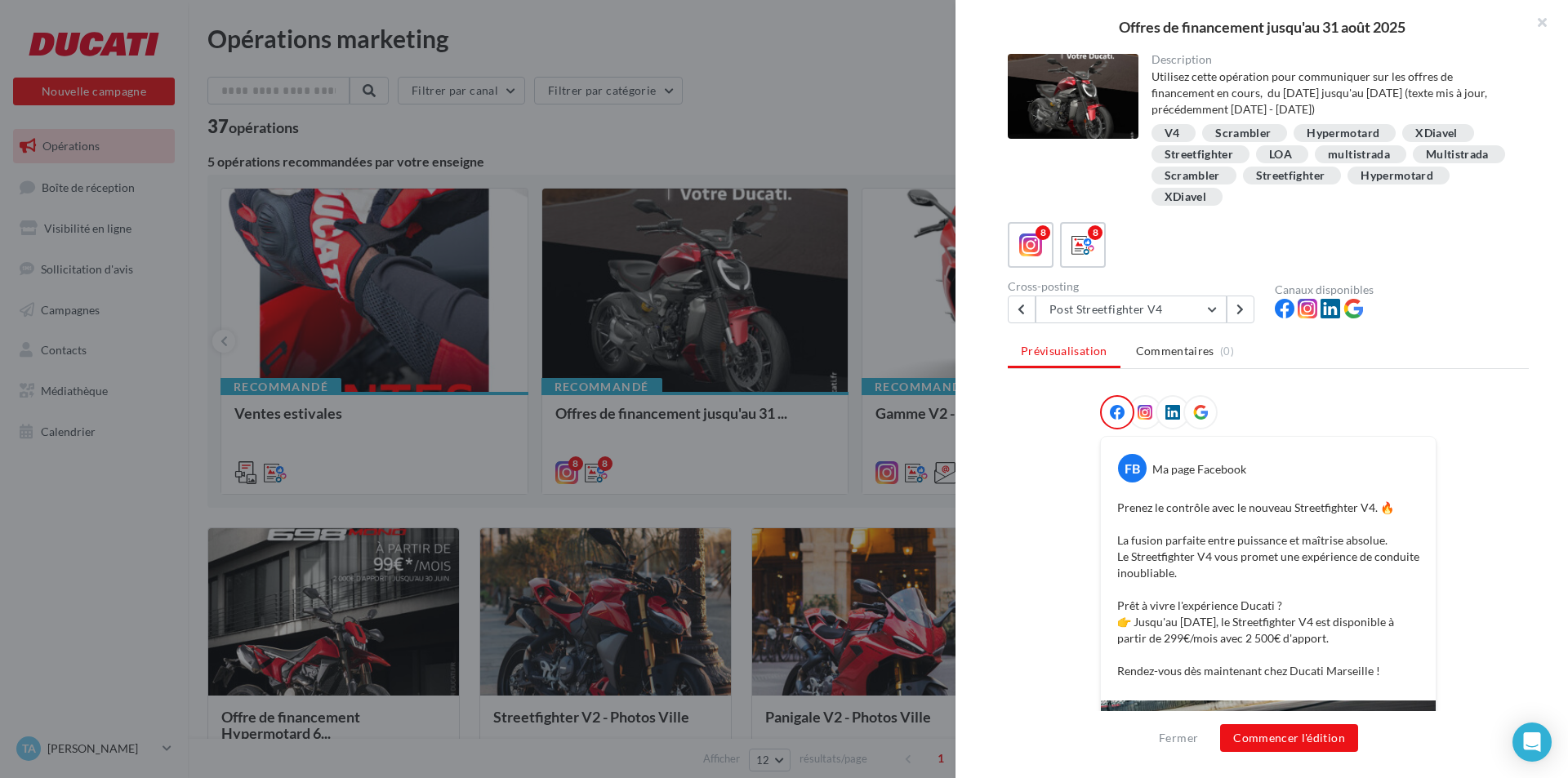 click at bounding box center (1173, 412) 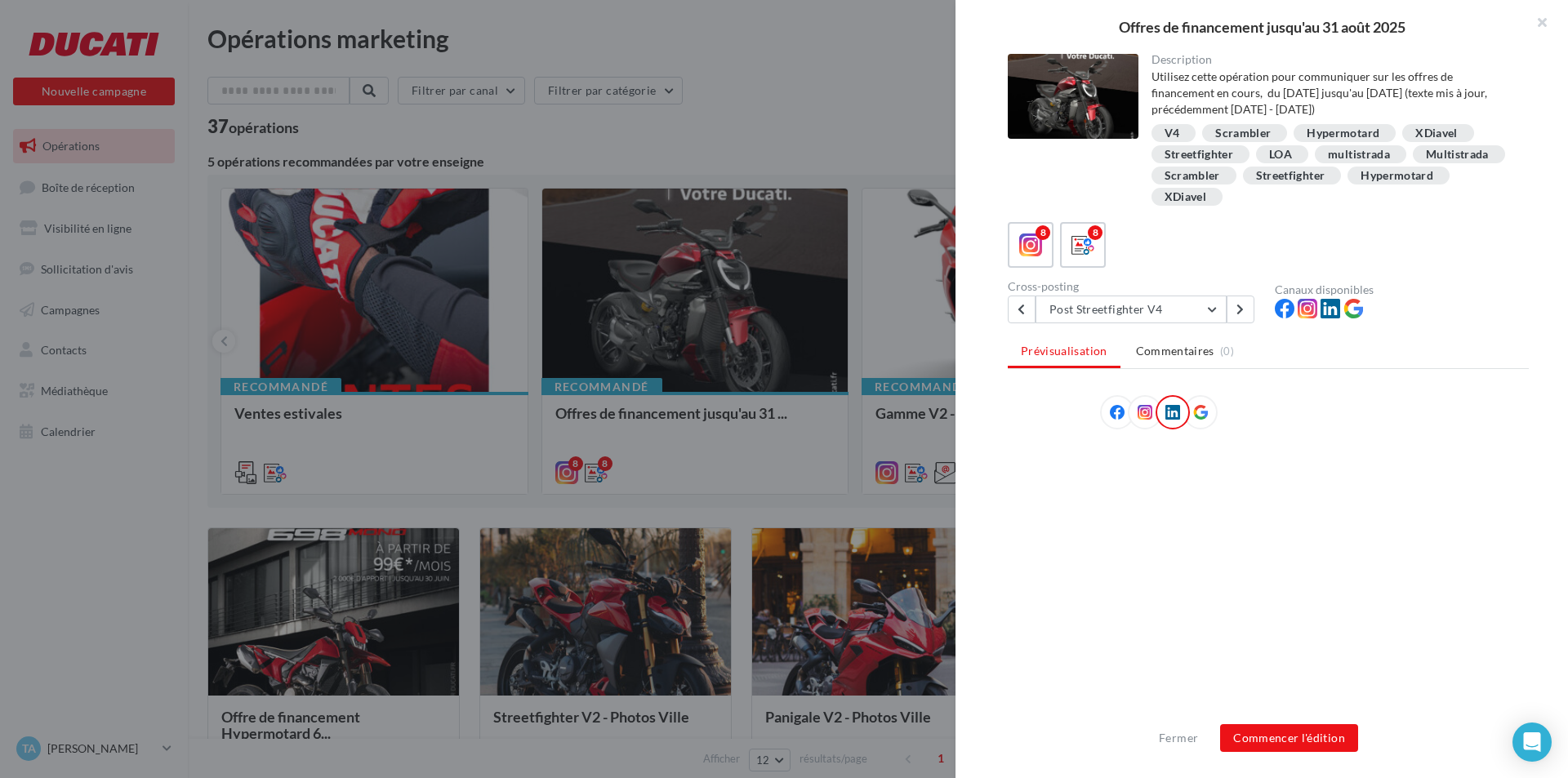 scroll, scrollTop: 72, scrollLeft: 0, axis: vertical 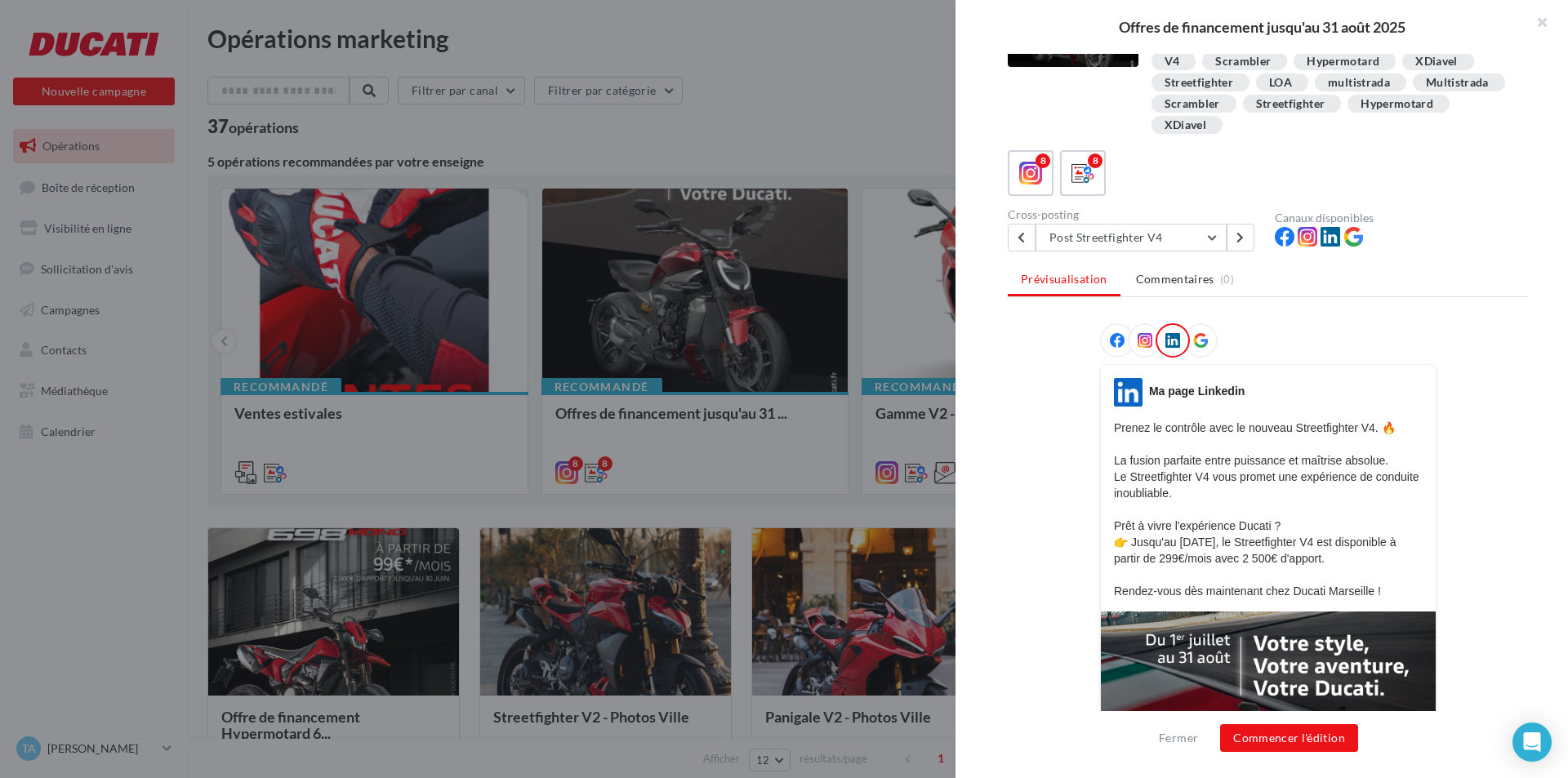click on "LinkedIn
Ma page Linkedin
Prenez le contrôle avec le nouveau Streetfighter V4.  🔥  La fusion parfaite entre puissance et maîtrise absolue. Le Streetfighter V4 vous promet une expérience de conduite inoubliable.  Prêt à vivre l'expérience Ducati ?  👉 Jusqu'au [DATE], le Streetfighter V4 est disponible à partir de 299€/mois avec 2 500€ d'apport.  Rendez-vous dès maintenant chez  Ducati Marseille  !" at bounding box center [1268, 488] 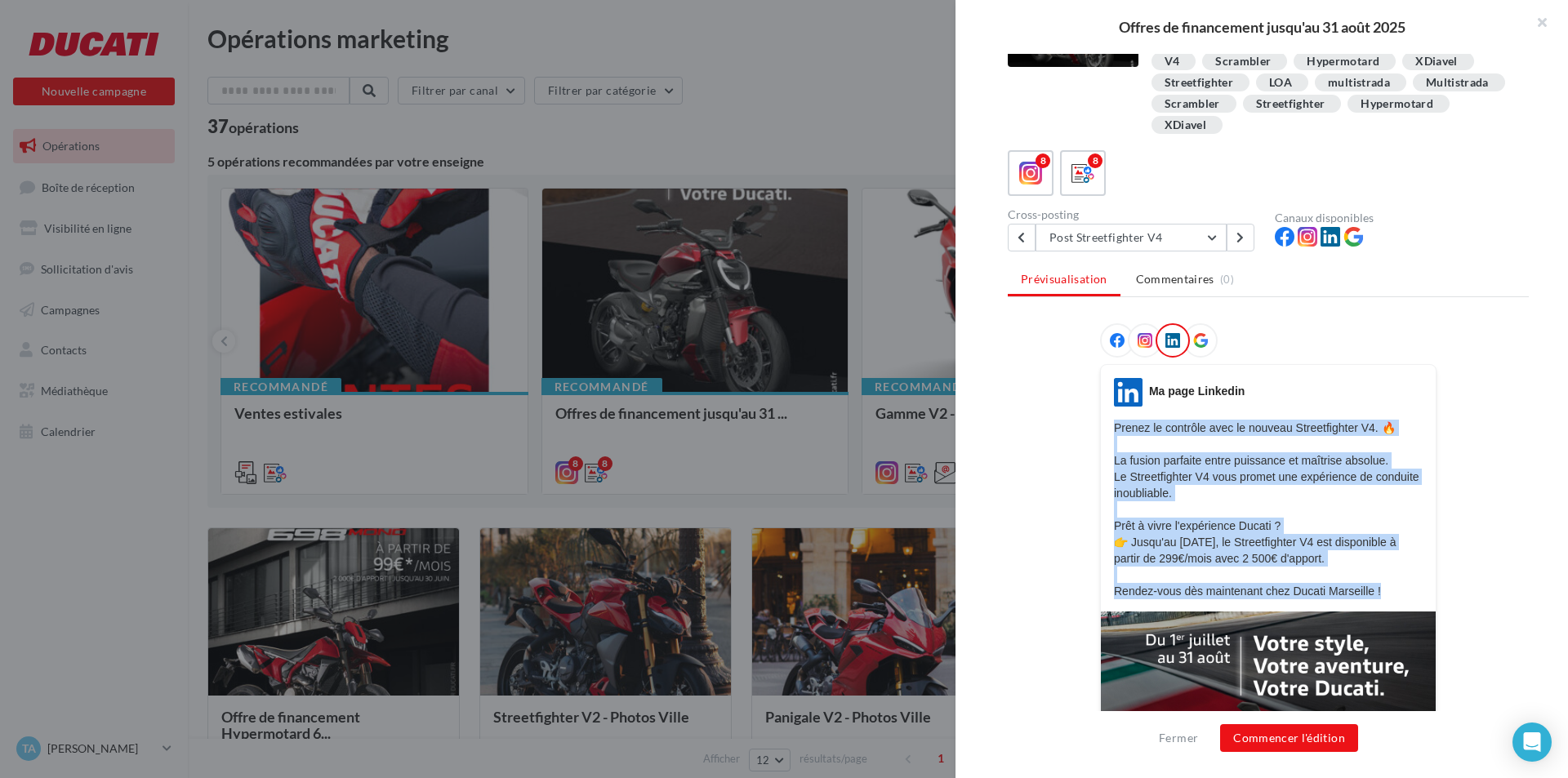 drag, startPoint x: 1113, startPoint y: 416, endPoint x: 1398, endPoint y: 595, distance: 336.55014 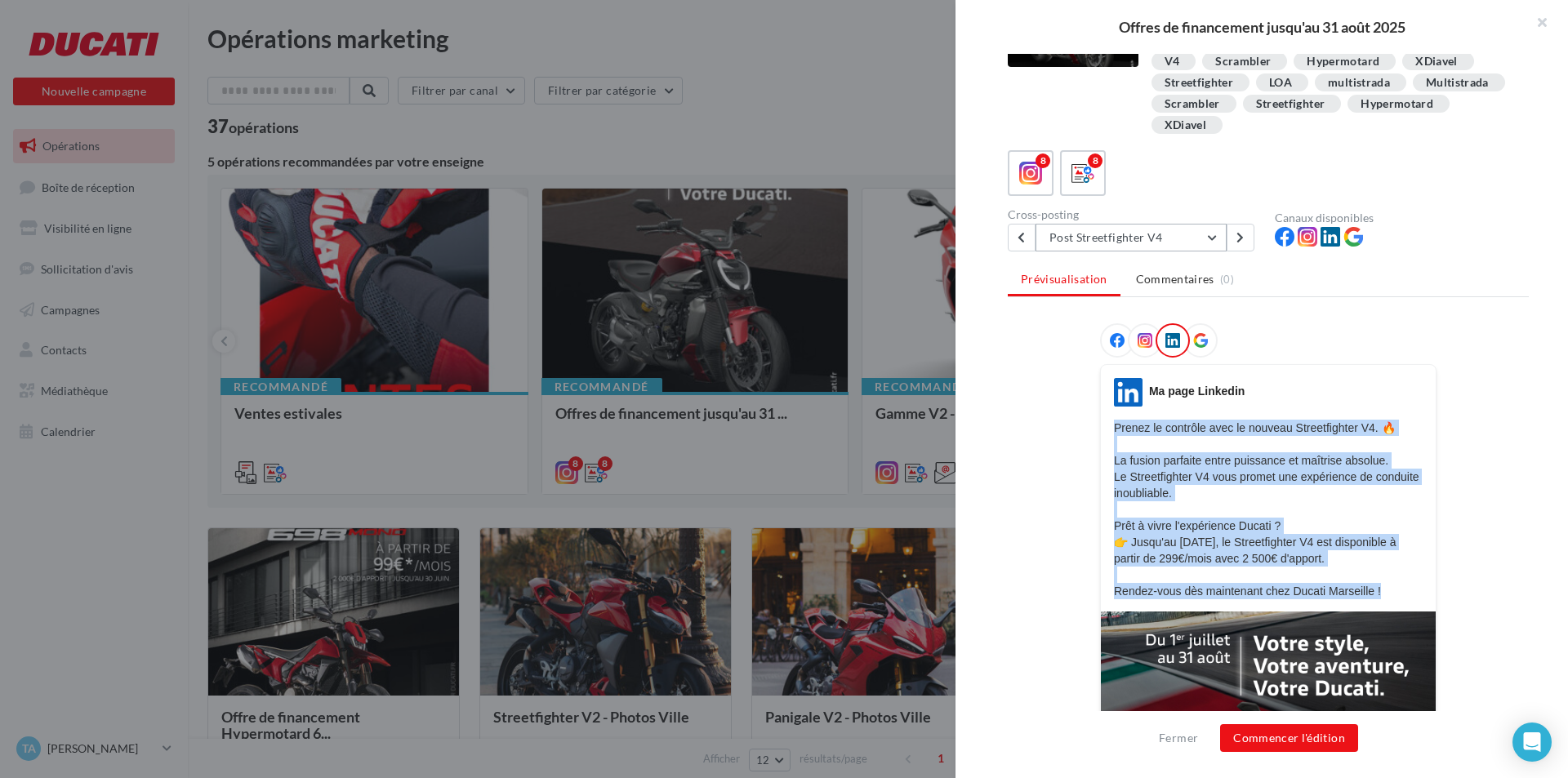 click on "Post Streetfighter V4" at bounding box center [1131, 238] 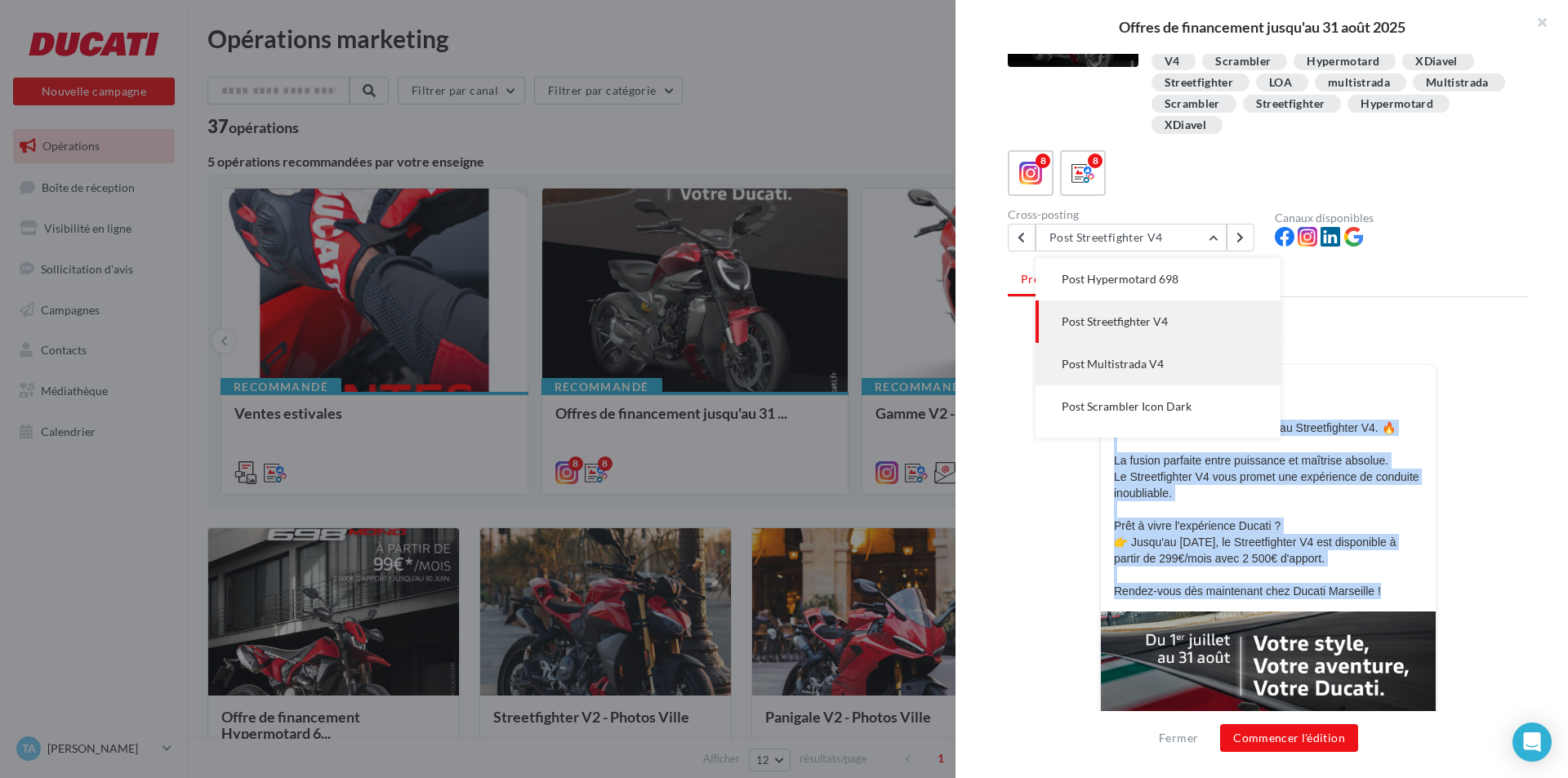drag, startPoint x: 1121, startPoint y: 360, endPoint x: 1038, endPoint y: 360, distance: 83 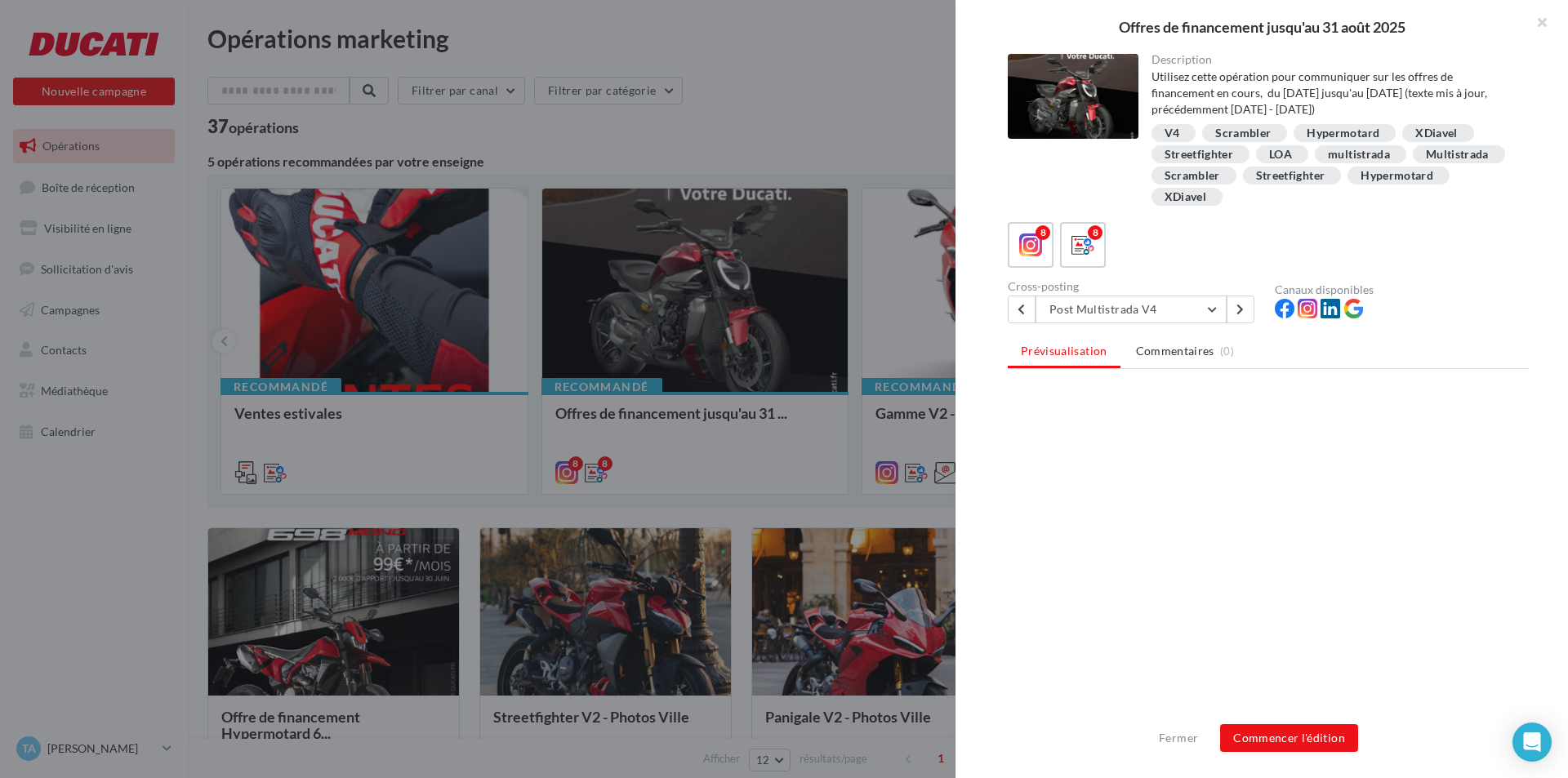 scroll, scrollTop: 0, scrollLeft: 0, axis: both 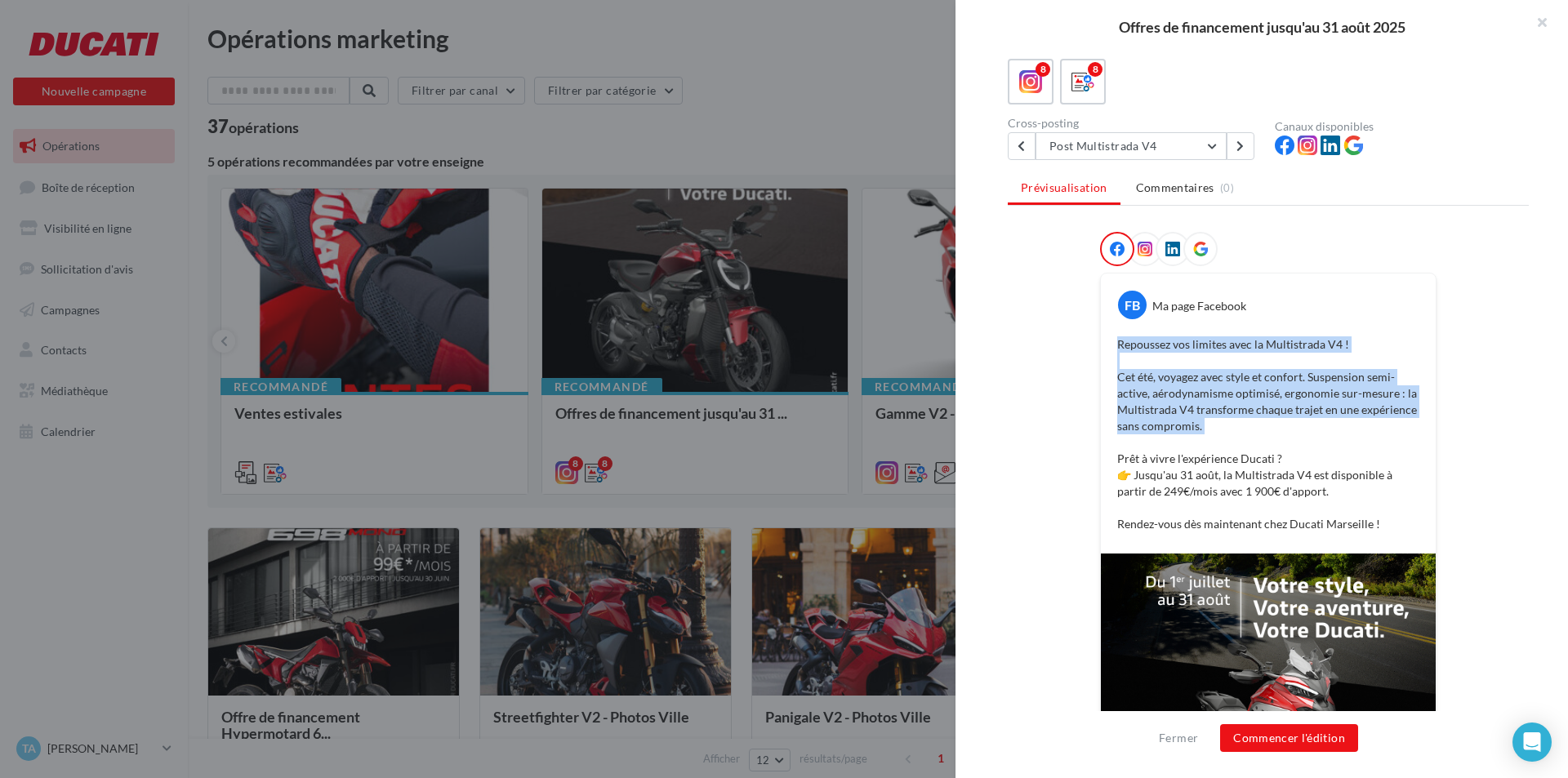drag, startPoint x: 1115, startPoint y: 505, endPoint x: 1239, endPoint y: 438, distance: 140.94325 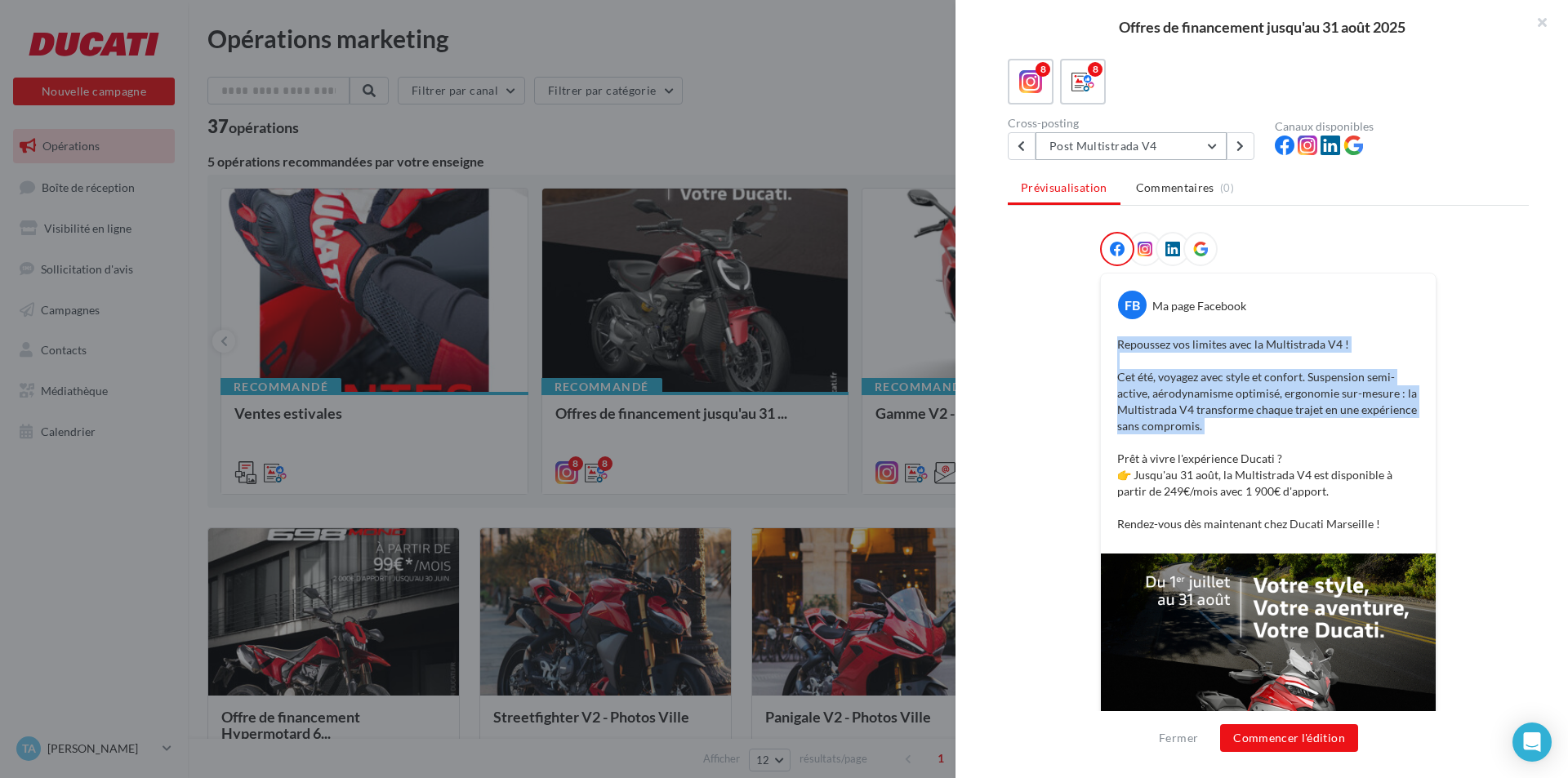 click on "Post Multistrada V4" at bounding box center (1131, 146) 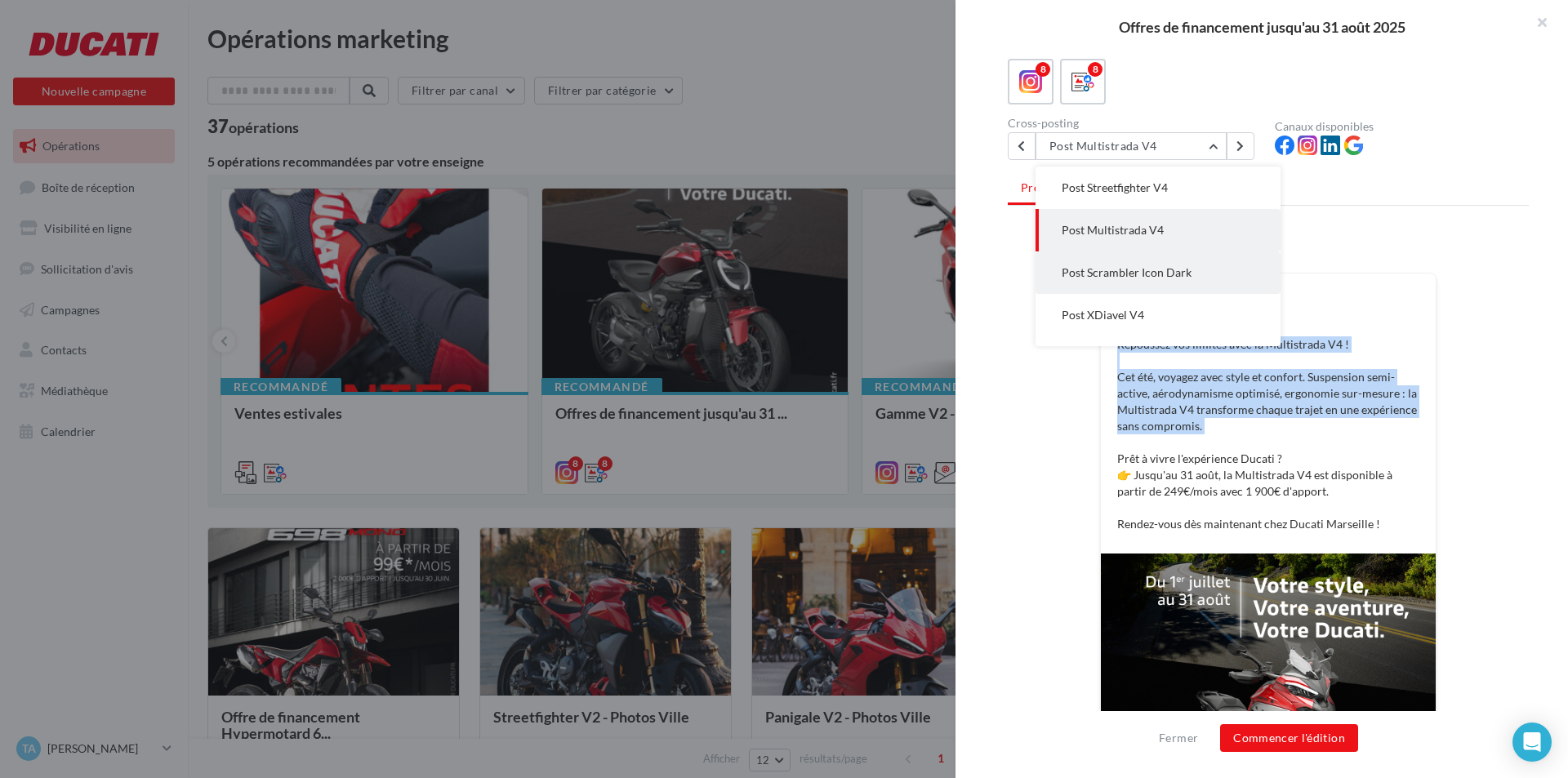 click on "Post Scrambler Icon Dark" at bounding box center [1126, 272] 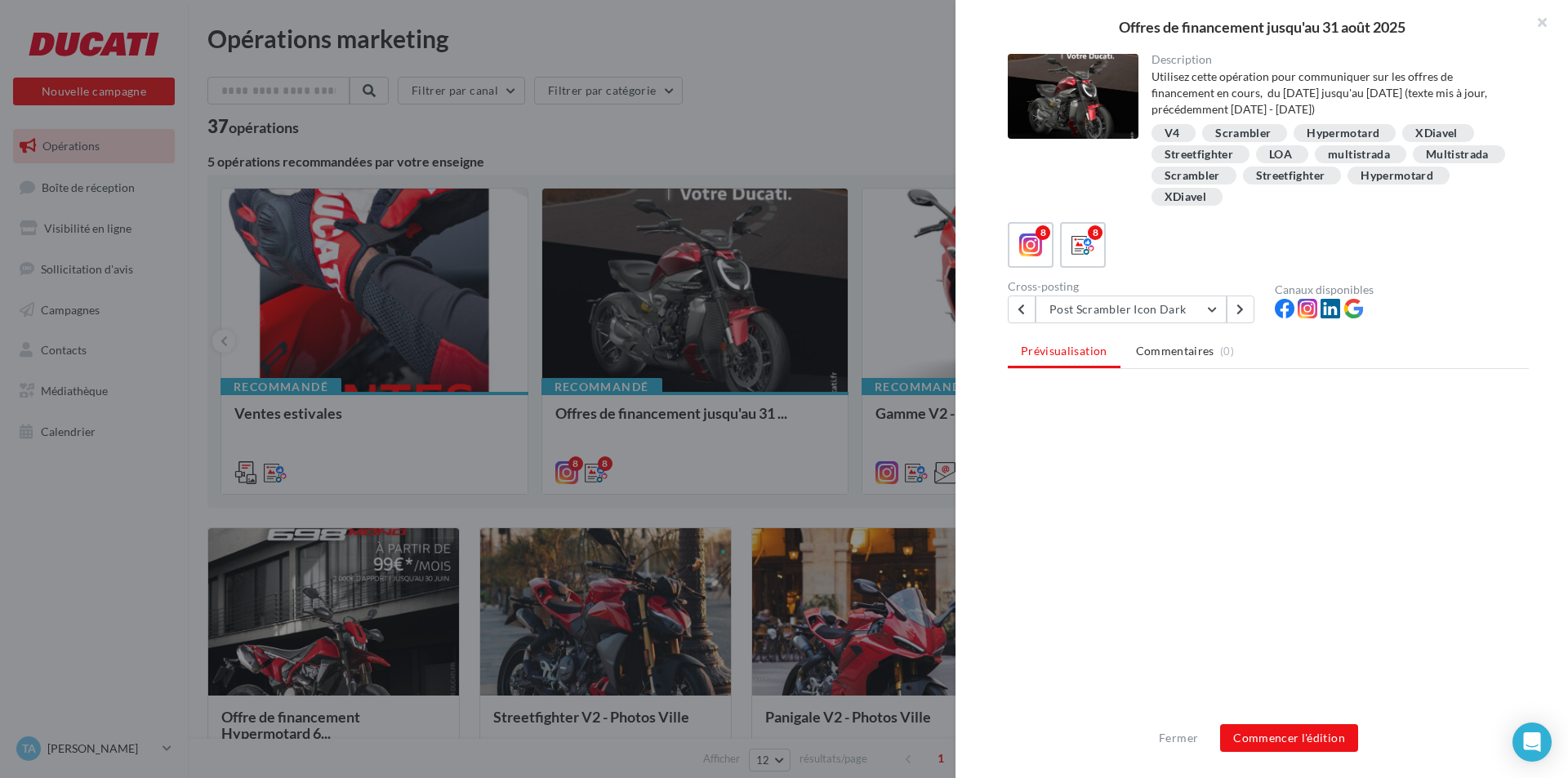 scroll, scrollTop: 0, scrollLeft: 0, axis: both 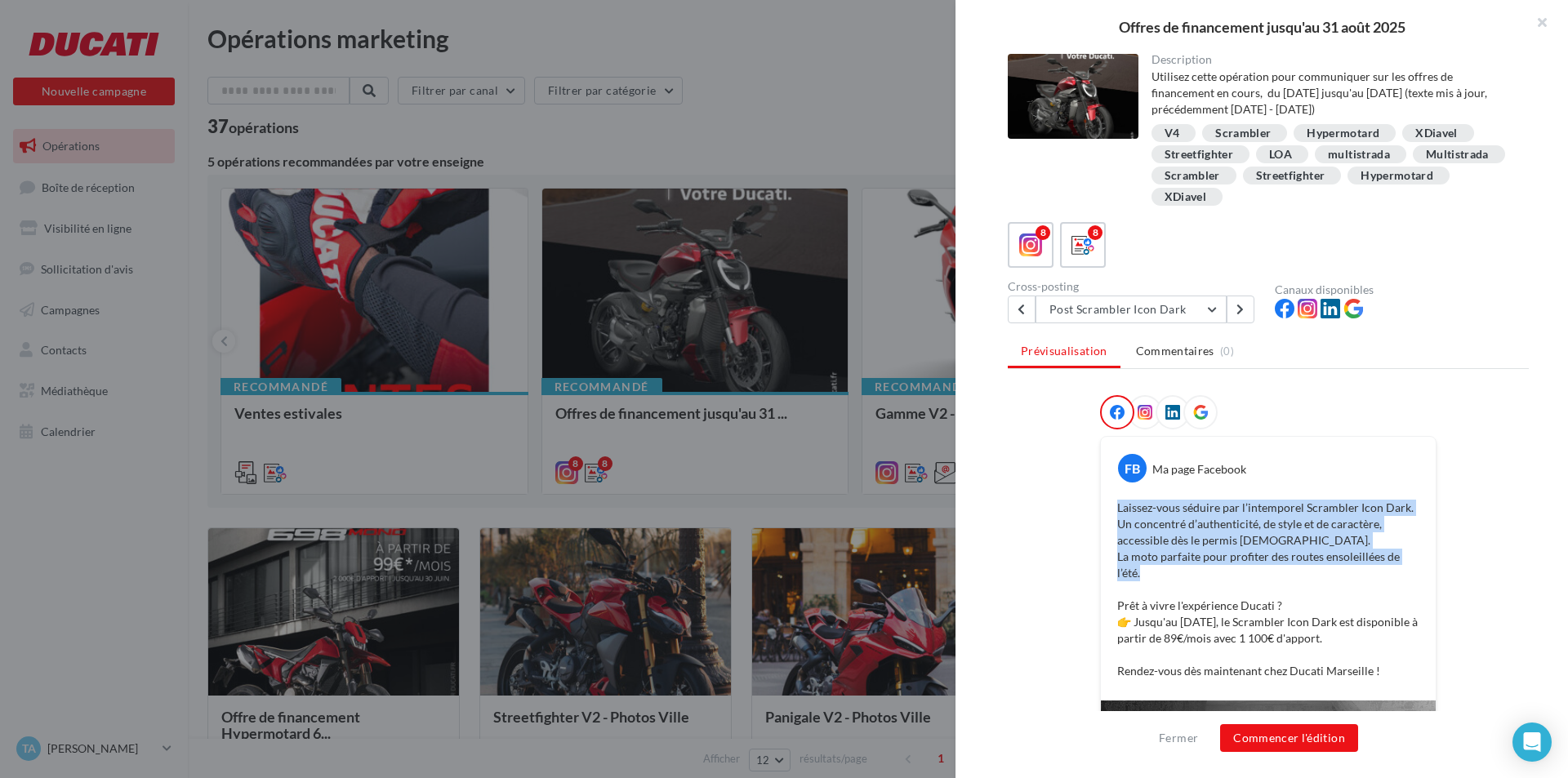drag, startPoint x: 1111, startPoint y: 506, endPoint x: 1196, endPoint y: 580, distance: 112.69871 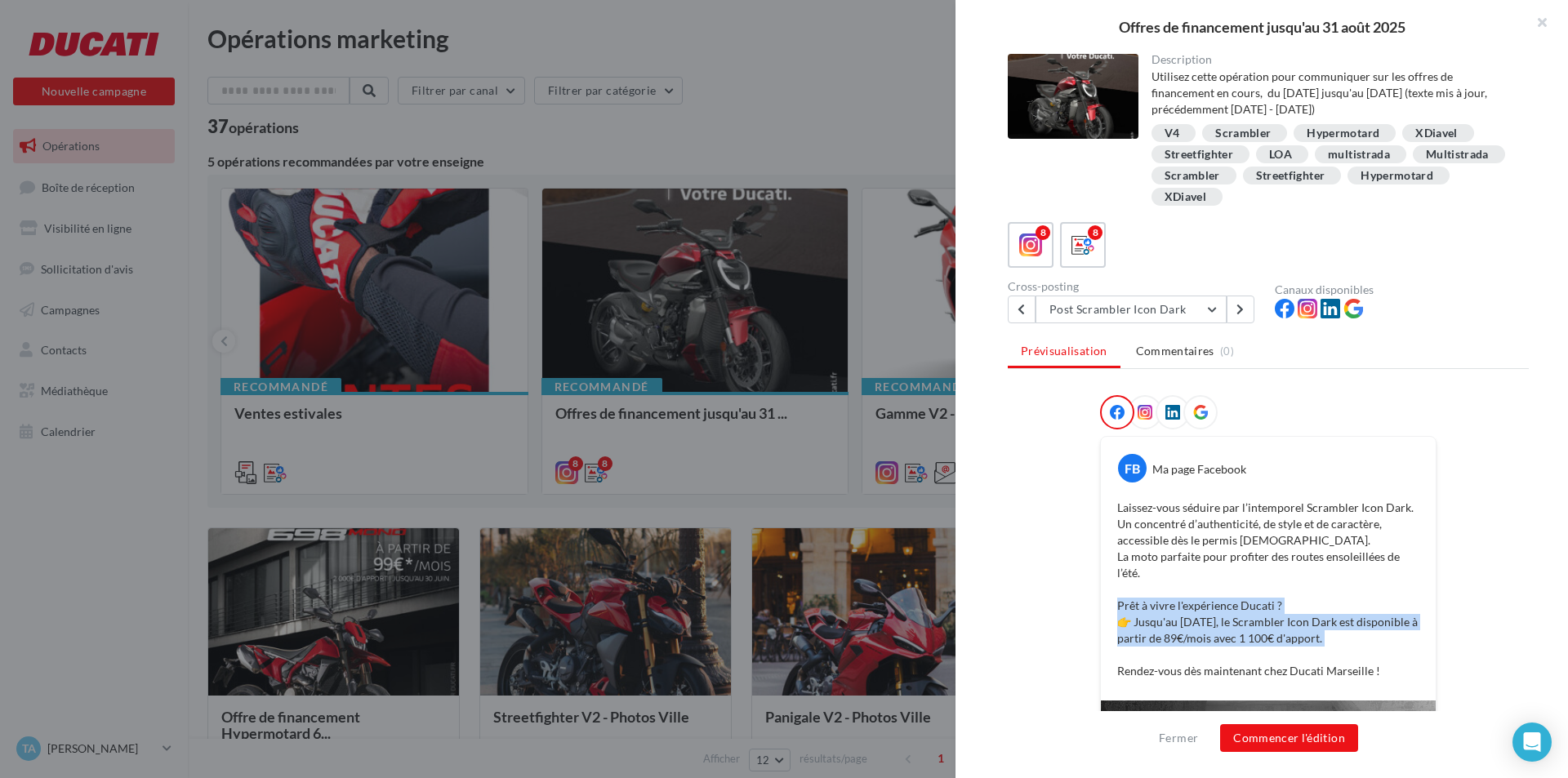 drag, startPoint x: 1332, startPoint y: 647, endPoint x: 1104, endPoint y: 607, distance: 231.4822 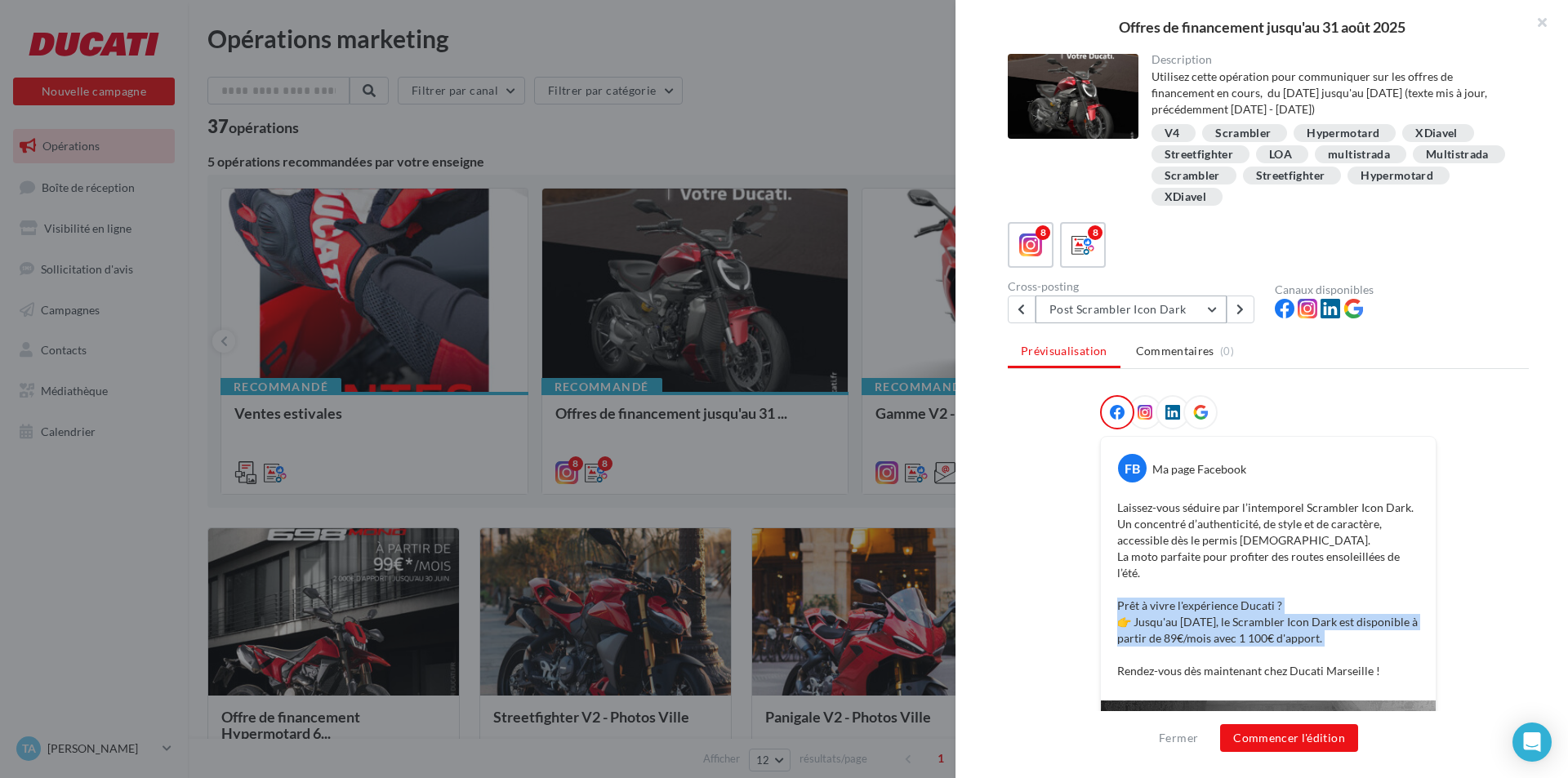 click on "Post Scrambler Icon Dark" at bounding box center (1131, 309) 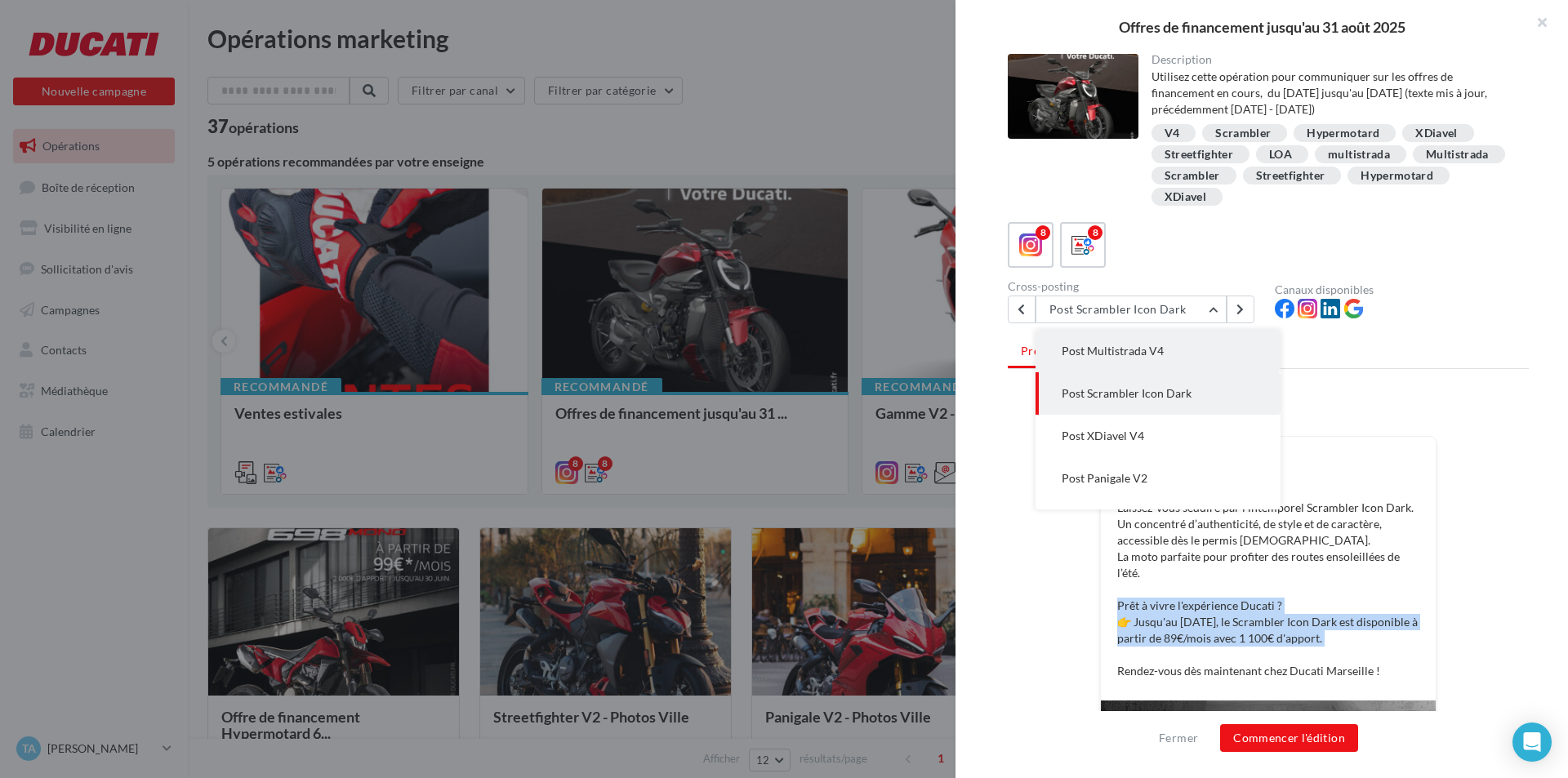 click on "Post Multistrada V4" at bounding box center (1158, 351) 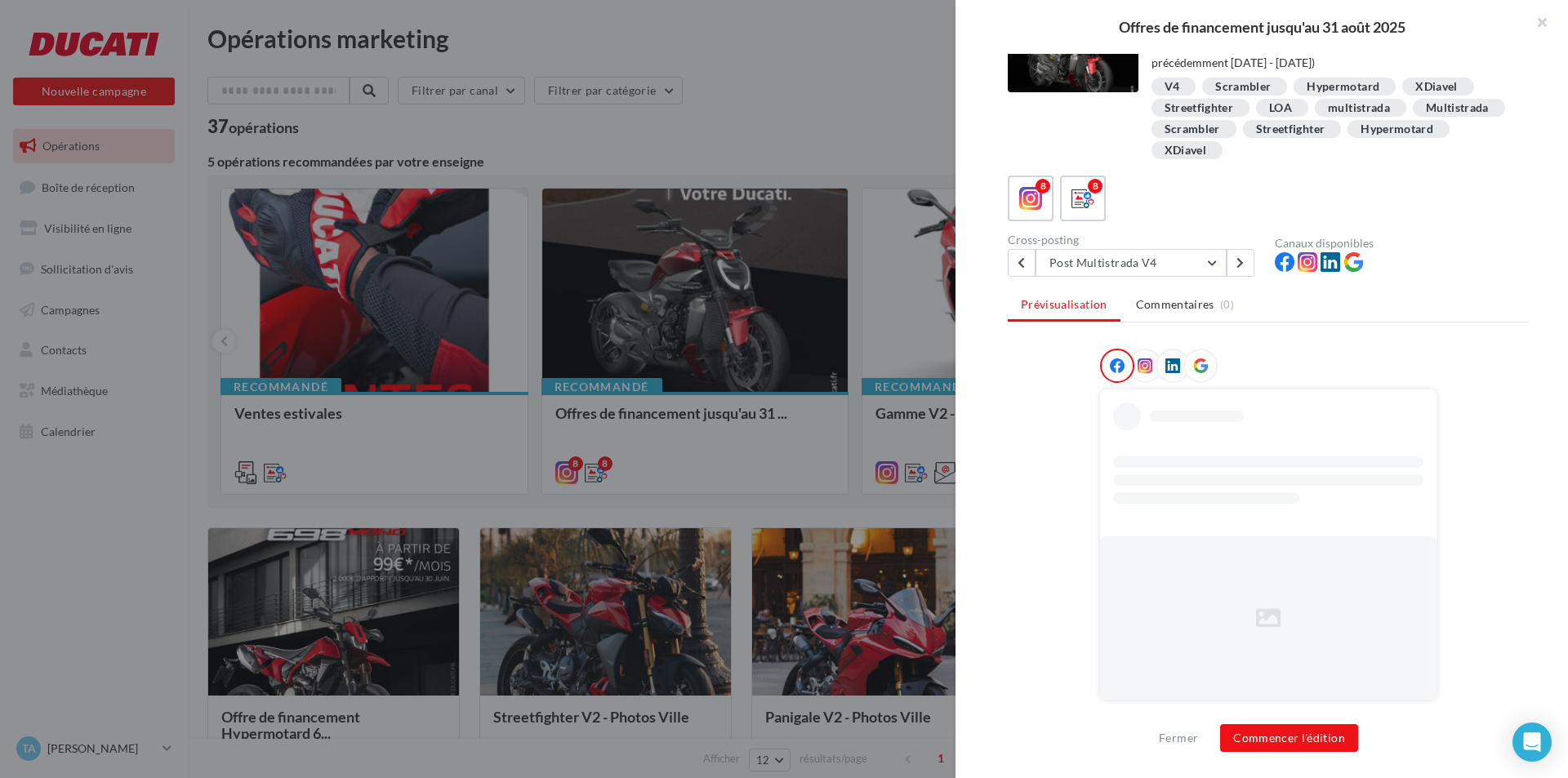 scroll, scrollTop: 72, scrollLeft: 0, axis: vertical 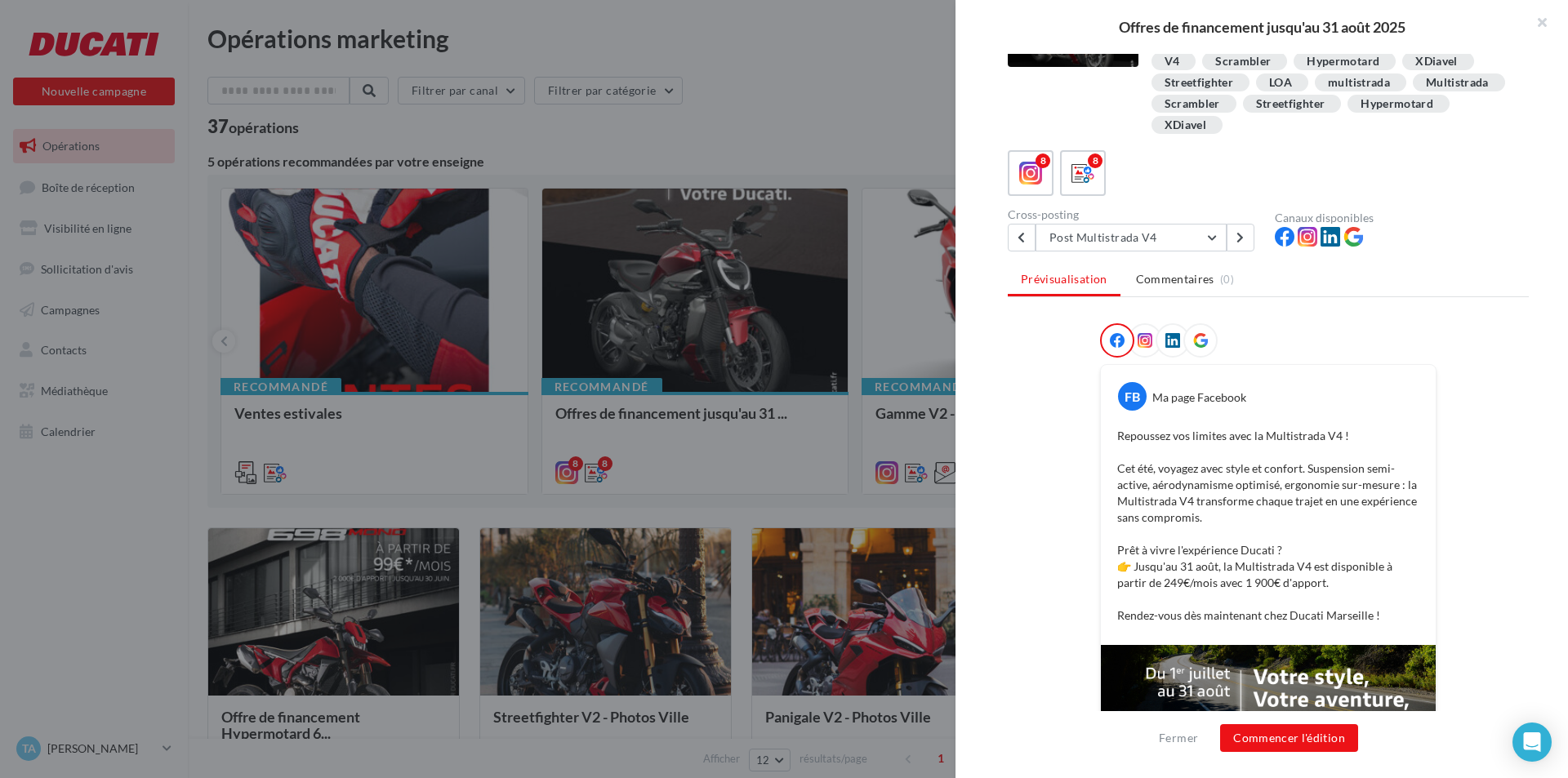 click on "Repoussez vos limites avec la Multistrada V4 !  Cet été, voyagez avec style et confort. Suspension semi-active, aérodynamisme optimisé, ergonomie sur-mesure : la Multistrada V4 transforme chaque trajet en une expérience sans compromis. Prêt à vivre l'expérience Ducati ?  👉 Jusqu'au [DATE], la Multistrada V4 est disponible à partir de 249€/mois avec 1 900€ d'apport.  Rendez-vous dès maintenant chez  Ducati Marseille  !" at bounding box center (1268, 526) 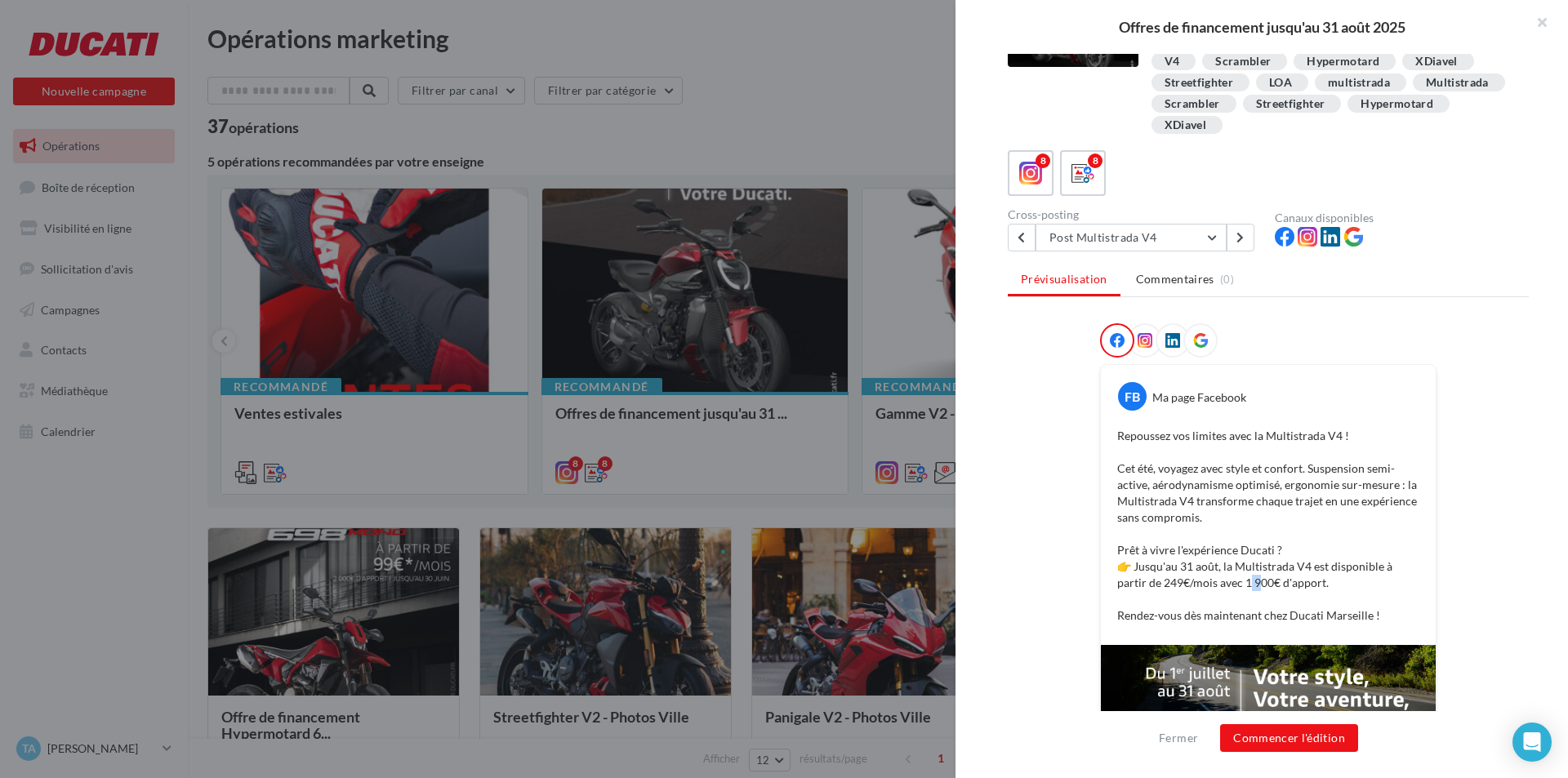 click on "Repoussez vos limites avec la Multistrada V4 !  Cet été, voyagez avec style et confort. Suspension semi-active, aérodynamisme optimisé, ergonomie sur-mesure : la Multistrada V4 transforme chaque trajet en une expérience sans compromis. Prêt à vivre l'expérience Ducati ?  👉 Jusqu'au [DATE], la Multistrada V4 est disponible à partir de 249€/mois avec 1 900€ d'apport.  Rendez-vous dès maintenant chez  Ducati Marseille  !" at bounding box center [1268, 526] 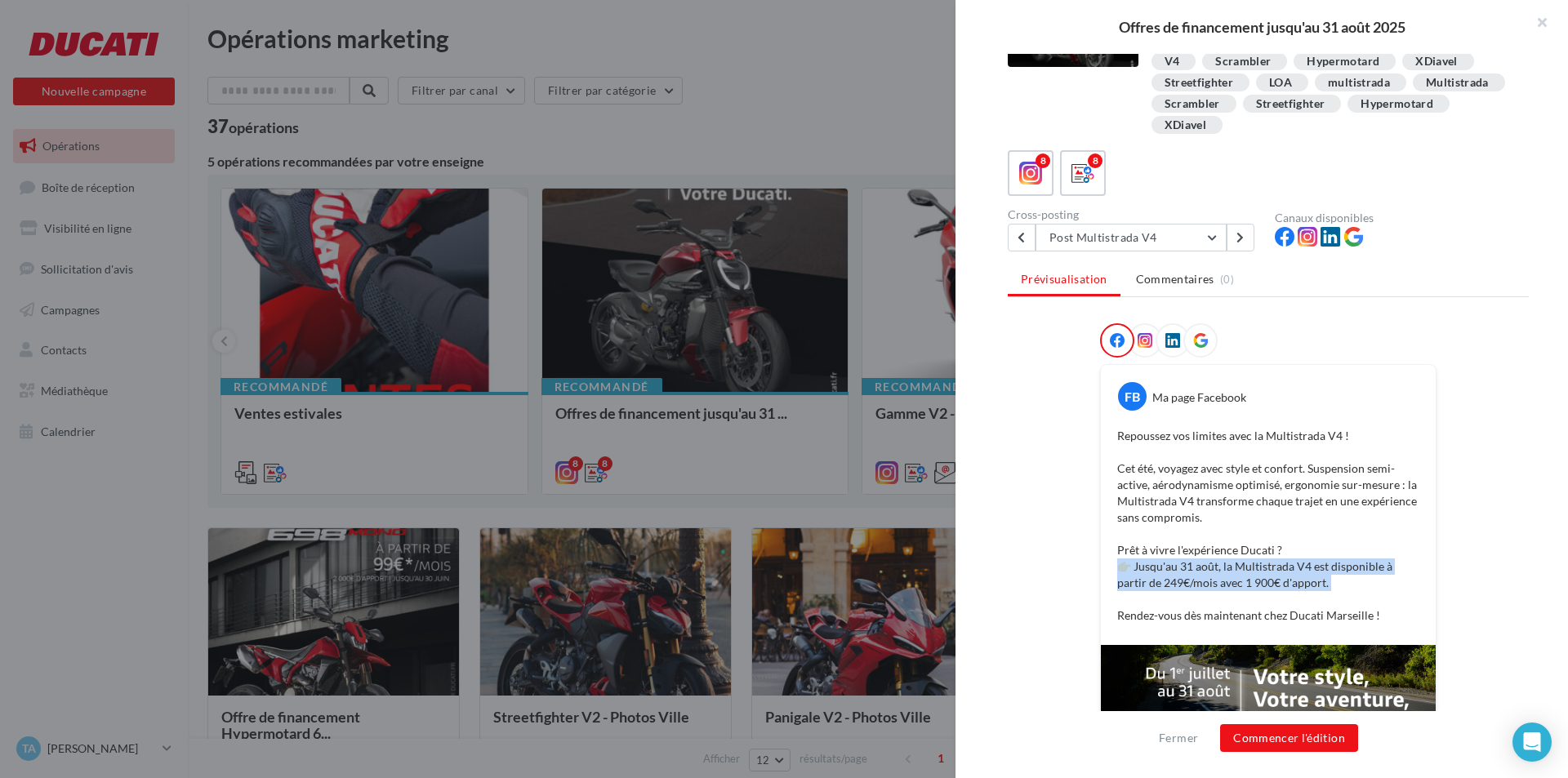 click on "Repoussez vos limites avec la Multistrada V4 !  Cet été, voyagez avec style et confort. Suspension semi-active, aérodynamisme optimisé, ergonomie sur-mesure : la Multistrada V4 transforme chaque trajet en une expérience sans compromis. Prêt à vivre l'expérience Ducati ?  👉 Jusqu'au [DATE], la Multistrada V4 est disponible à partir de 249€/mois avec 1 900€ d'apport.  Rendez-vous dès maintenant chez  Ducati Marseille  !" at bounding box center (1268, 526) 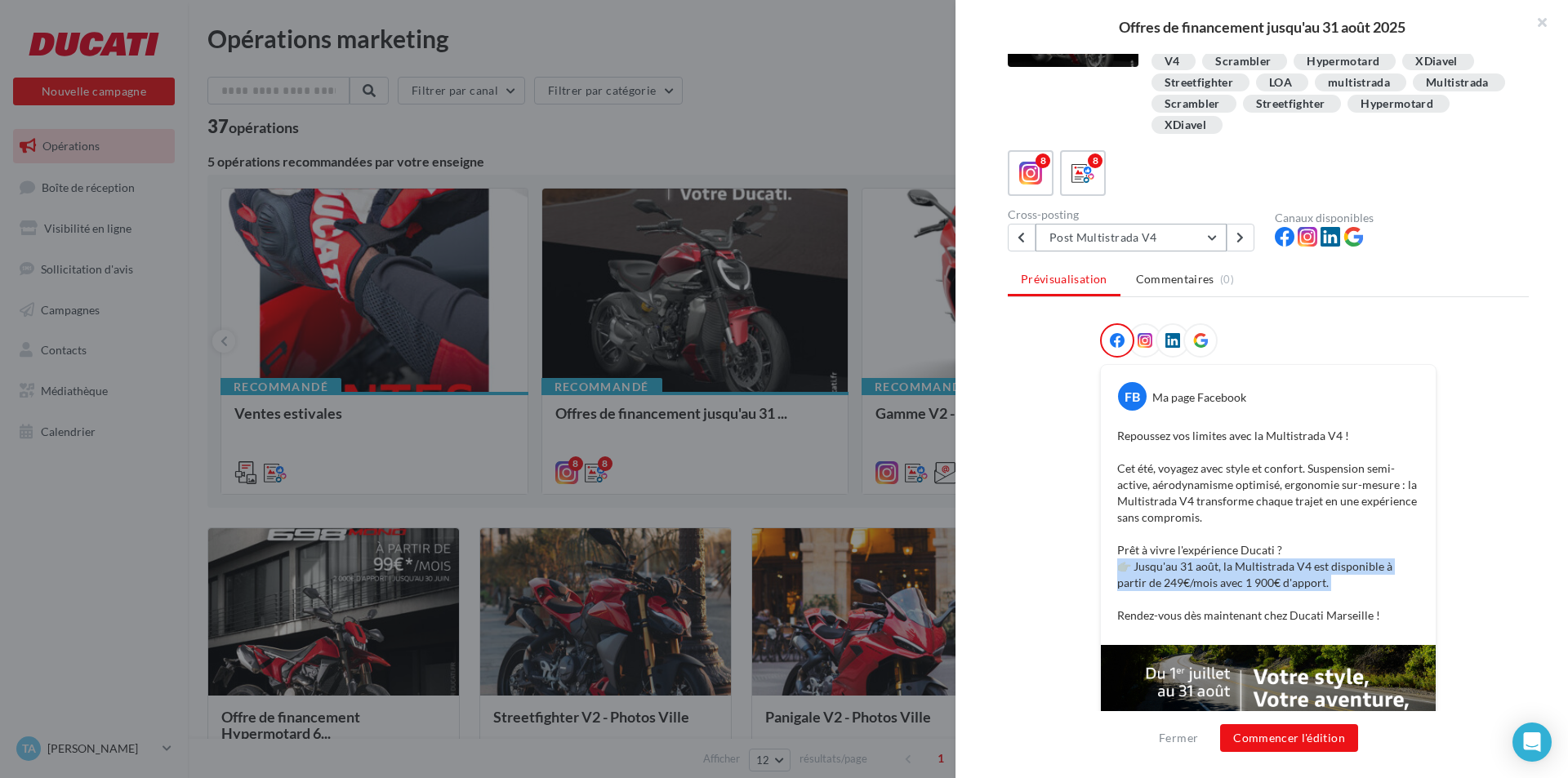 click on "Post Multistrada V4" at bounding box center (1131, 238) 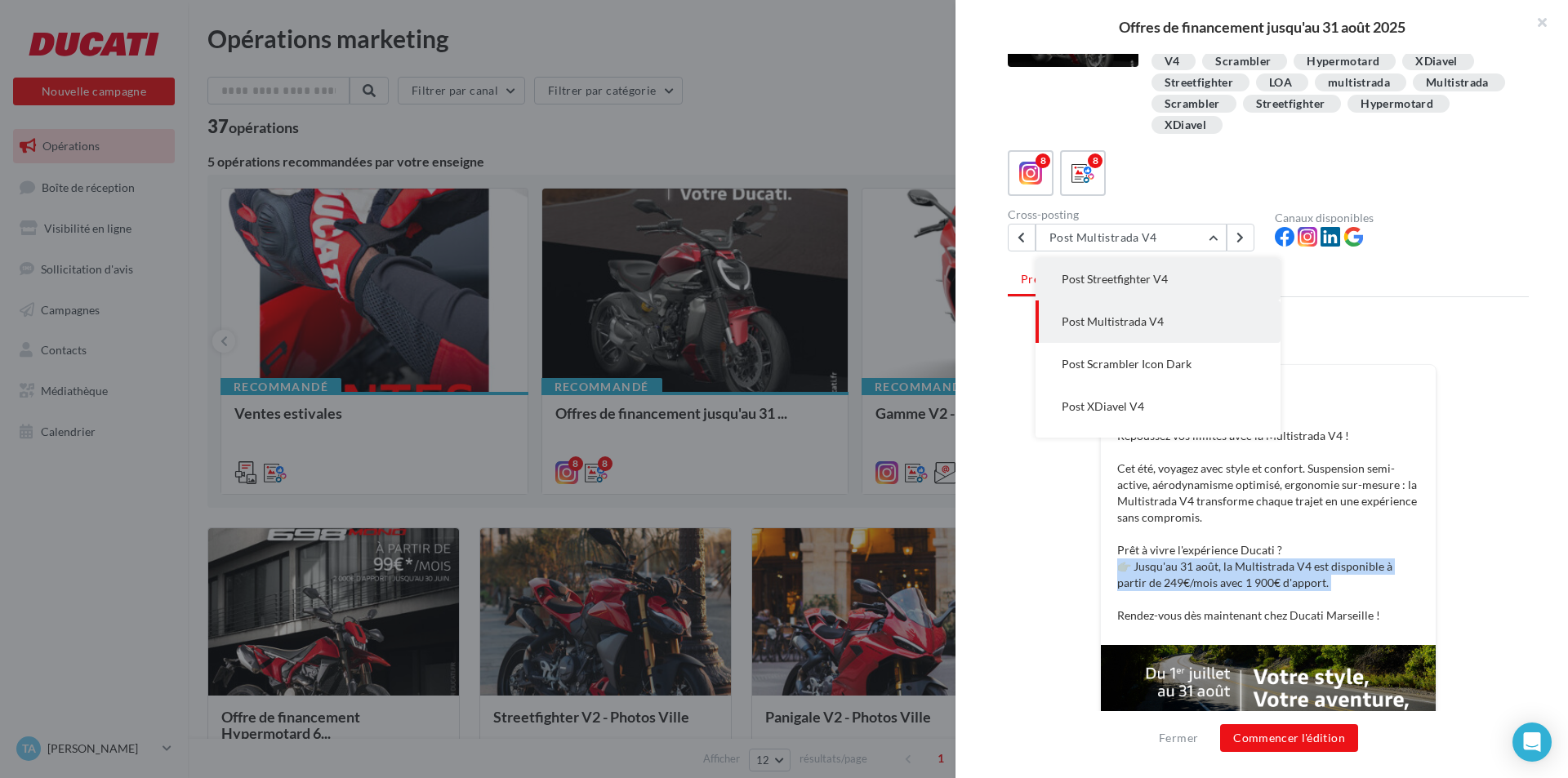 click on "Post Streetfighter V4" at bounding box center (1115, 278) 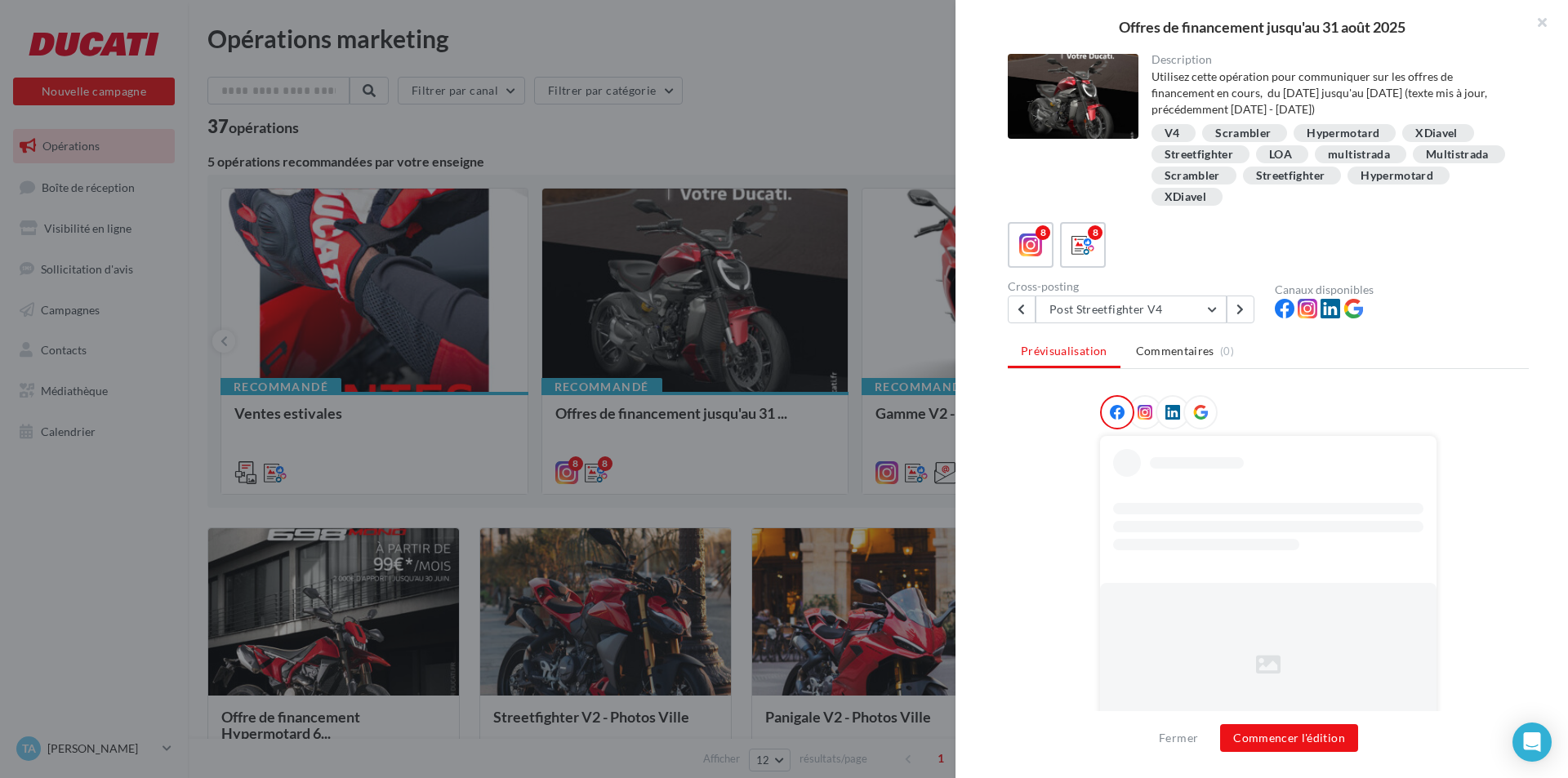 scroll, scrollTop: 72, scrollLeft: 0, axis: vertical 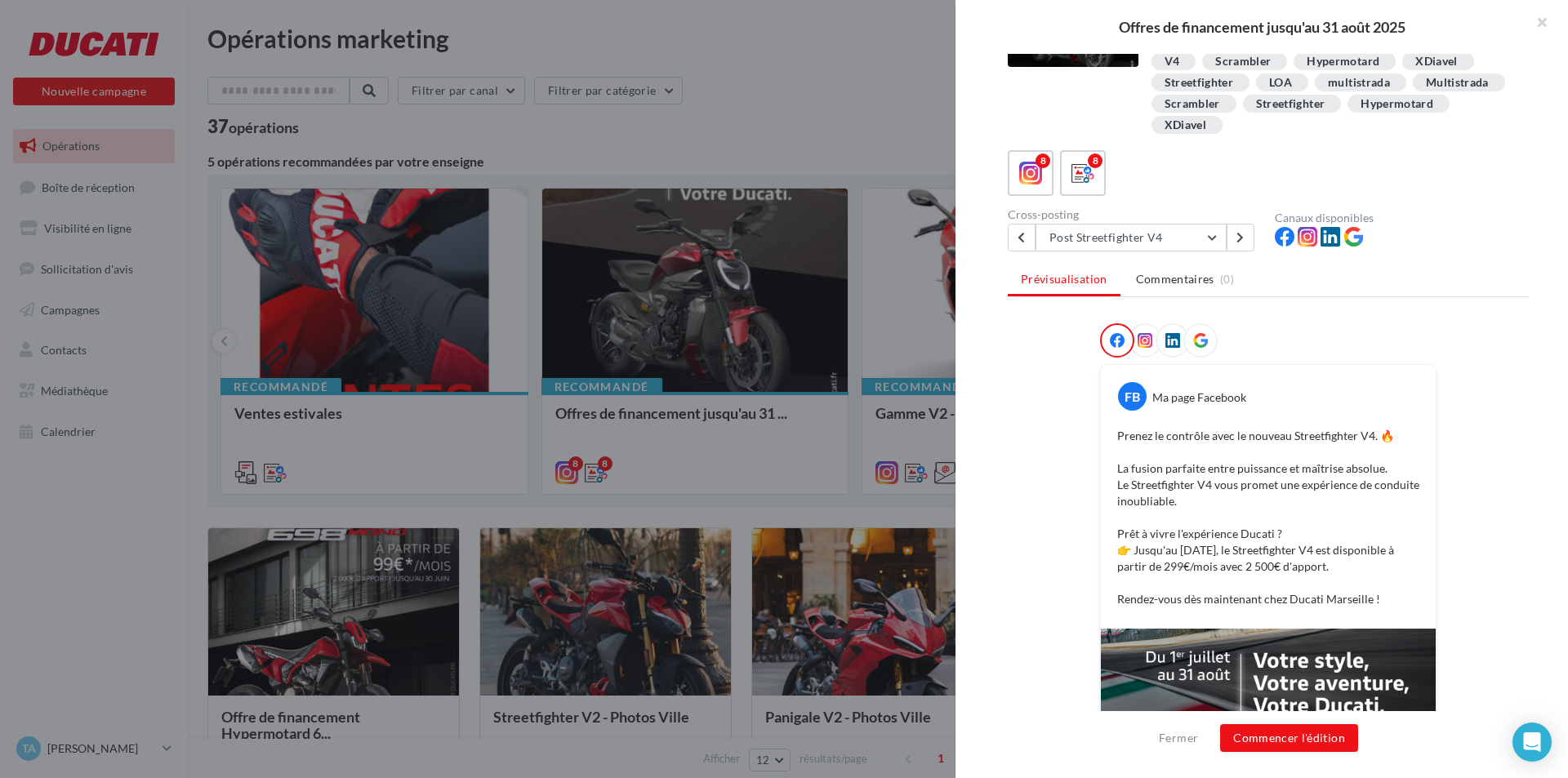 drag, startPoint x: 1326, startPoint y: 565, endPoint x: 1105, endPoint y: 555, distance: 221.22613 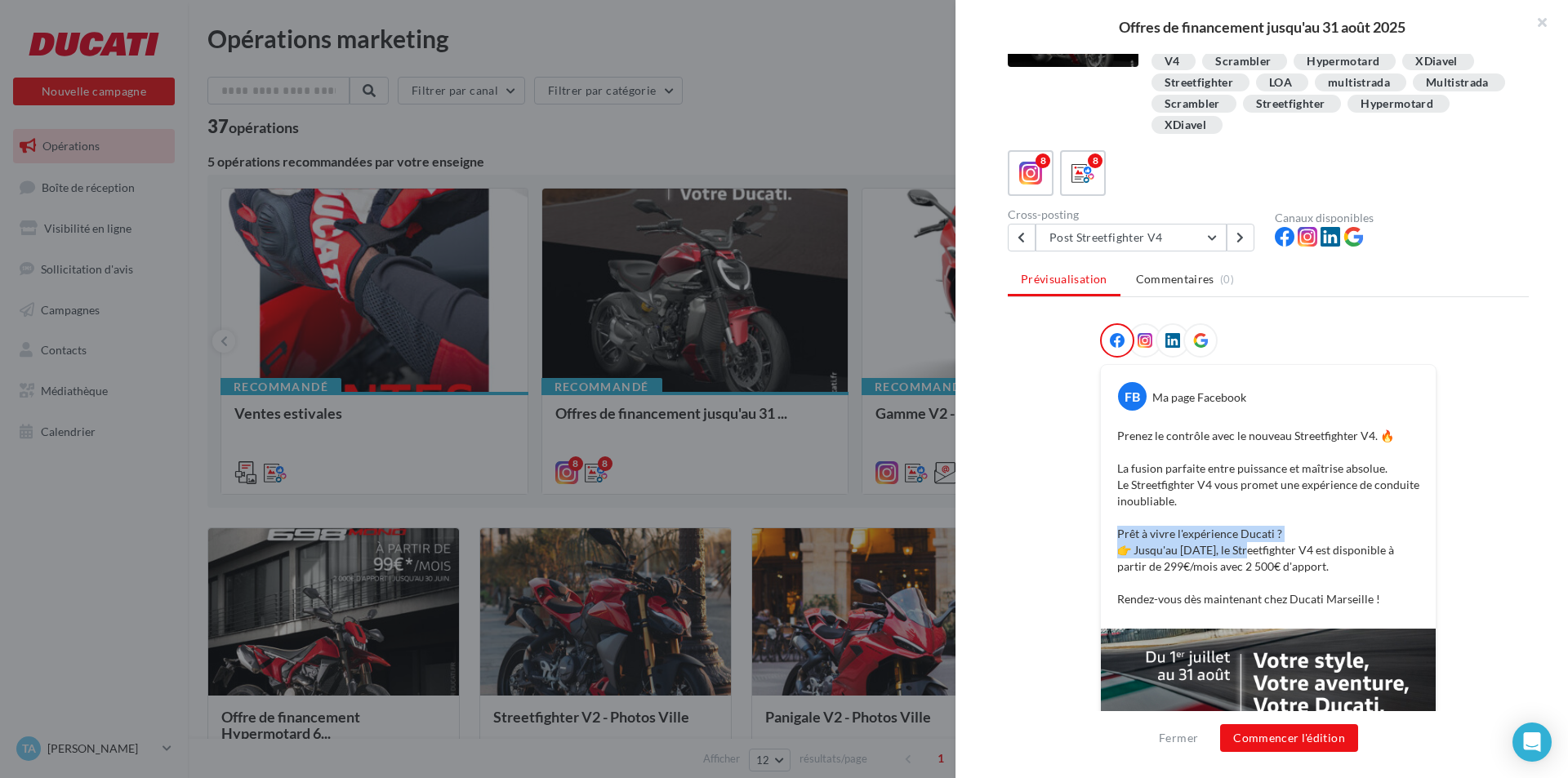 drag, startPoint x: 1109, startPoint y: 533, endPoint x: 1239, endPoint y: 551, distance: 131.2402 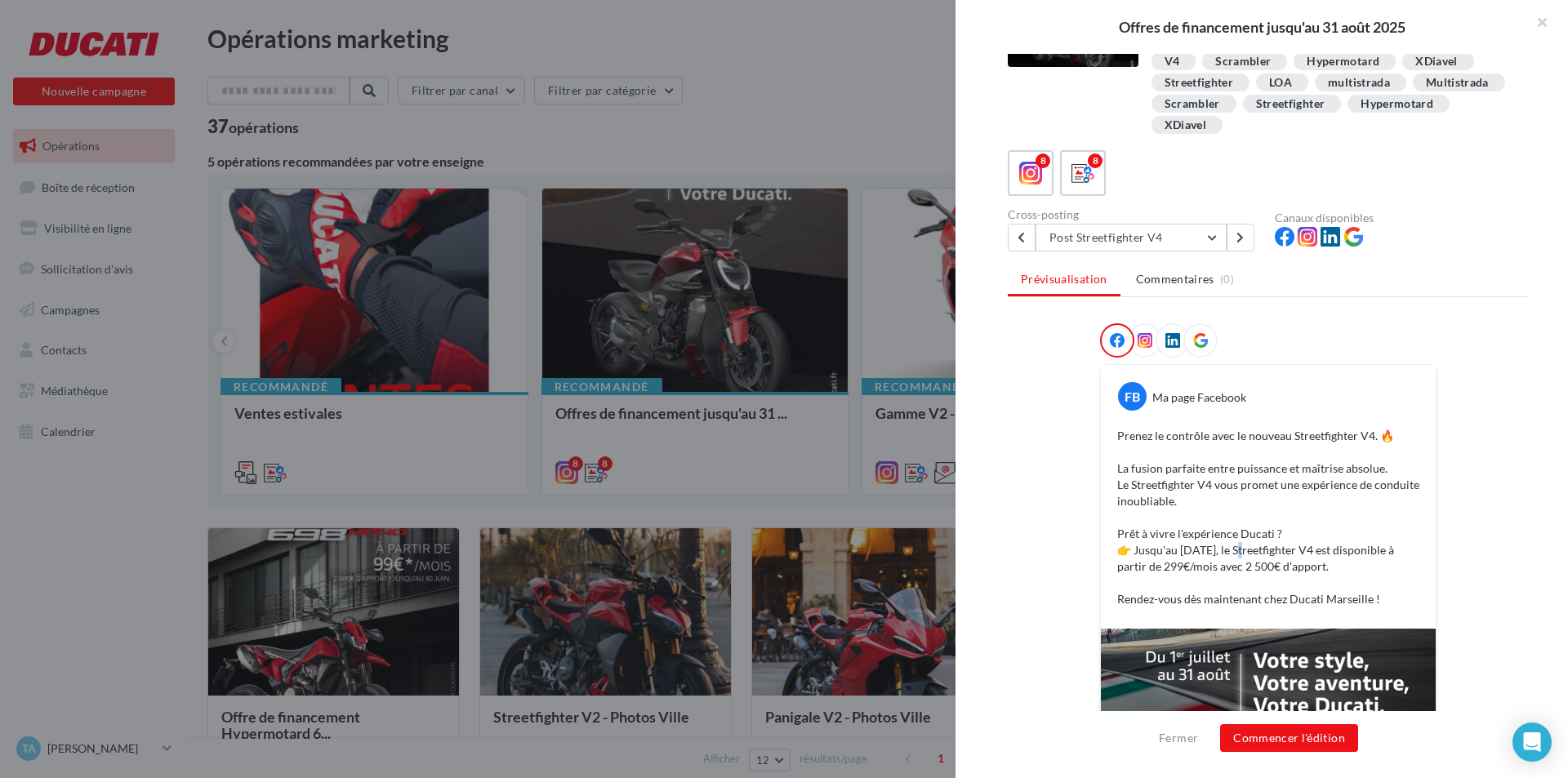 click on "Prenez le contrôle avec le nouveau Streetfighter V4.  🔥  La fusion parfaite entre puissance et maîtrise absolue. Le Streetfighter V4 vous promet une expérience de conduite inoubliable.  Prêt à vivre l'expérience Ducati ?  👉 Jusqu'au [DATE], le Streetfighter V4 est disponible à partir de 299€/mois avec 2 500€ d'apport.  Rendez-vous dès maintenant chez  Ducati Marseille  !" at bounding box center [1268, 518] 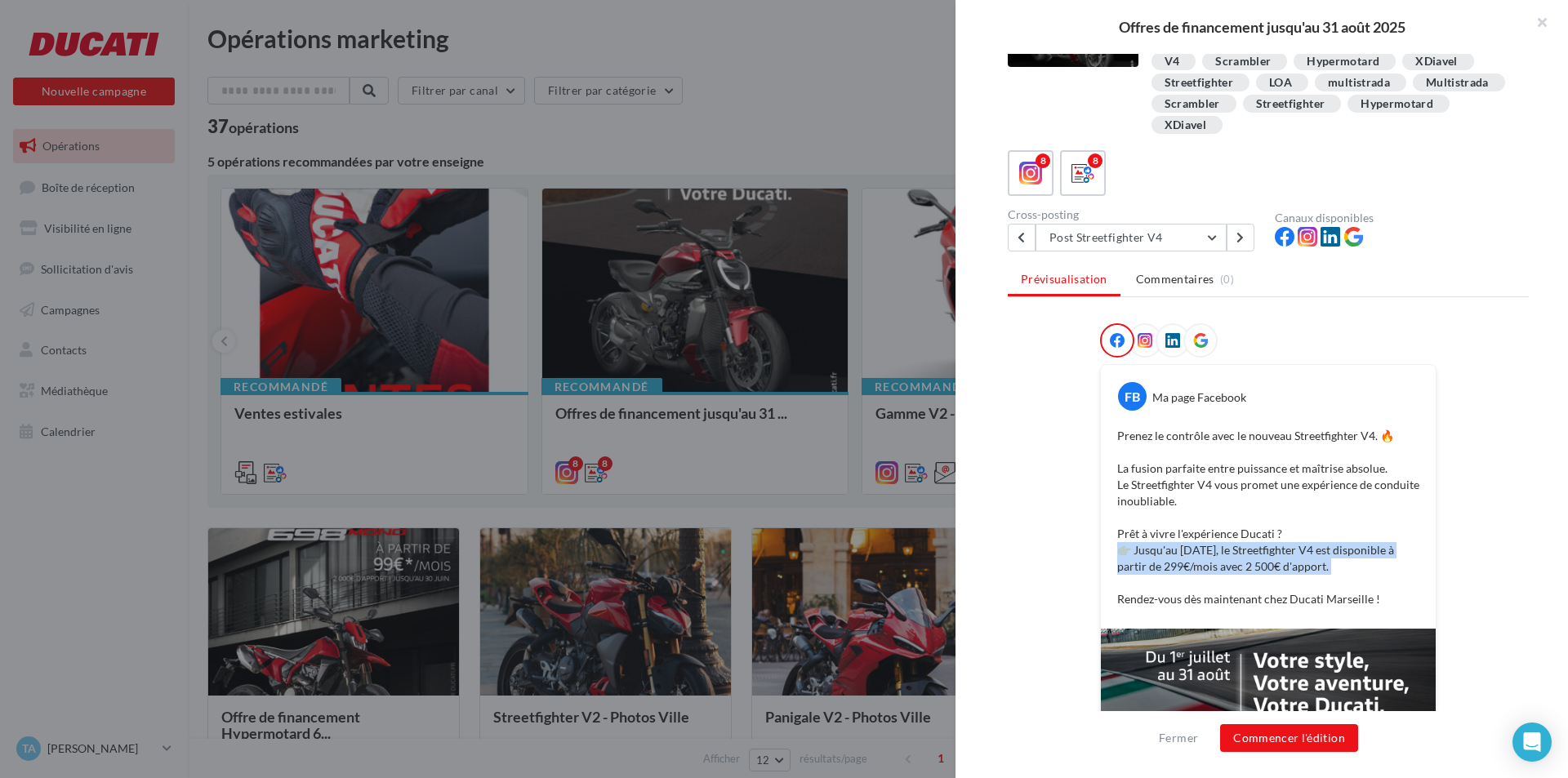 click on "Prenez le contrôle avec le nouveau Streetfighter V4.  🔥  La fusion parfaite entre puissance et maîtrise absolue. Le Streetfighter V4 vous promet une expérience de conduite inoubliable.  Prêt à vivre l'expérience Ducati ?  👉 Jusqu'au [DATE], le Streetfighter V4 est disponible à partir de 299€/mois avec 2 500€ d'apport.  Rendez-vous dès maintenant chez  Ducati Marseille  !" at bounding box center [1268, 518] 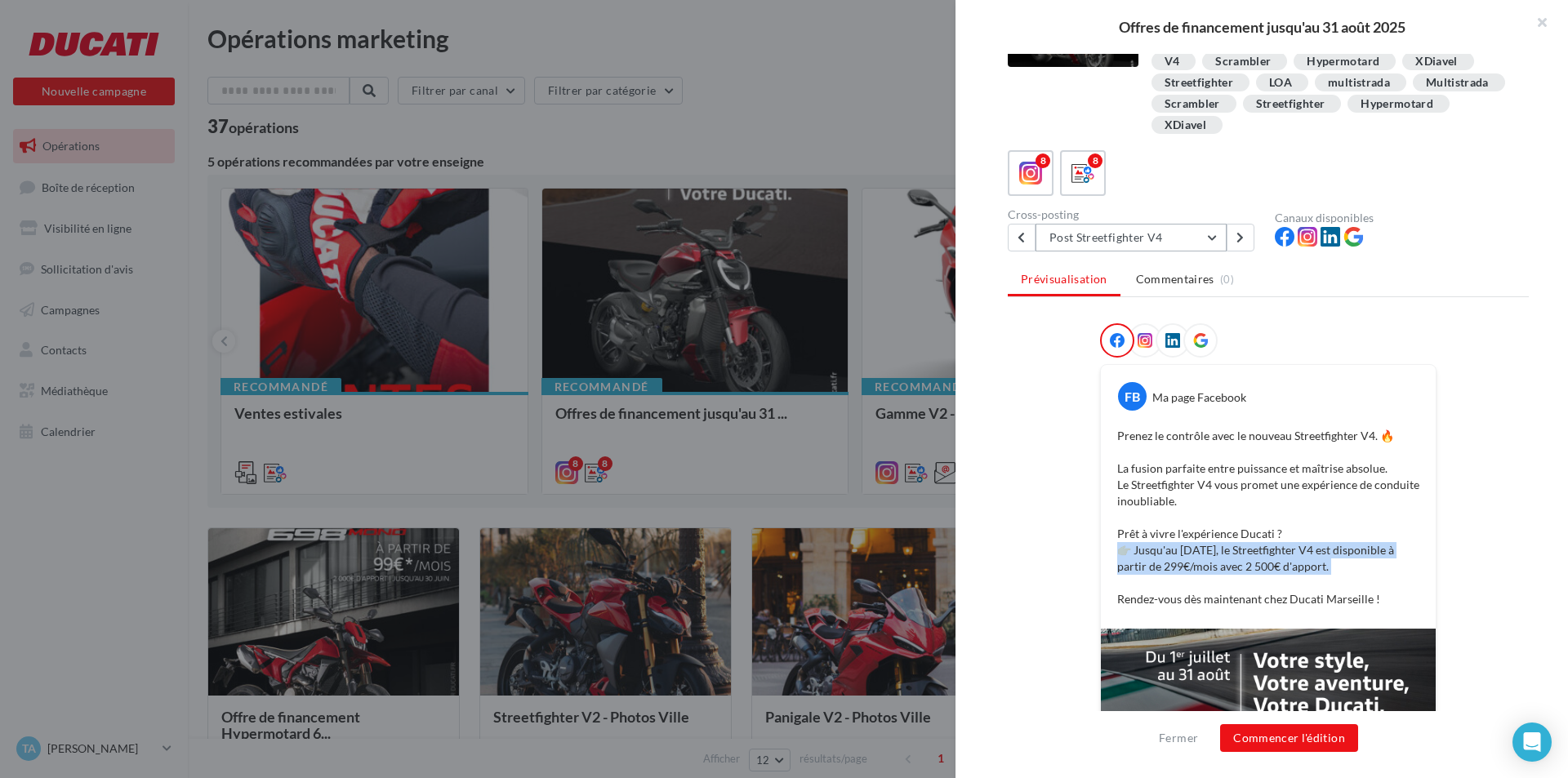 click on "Post Streetfighter V4" at bounding box center [1131, 238] 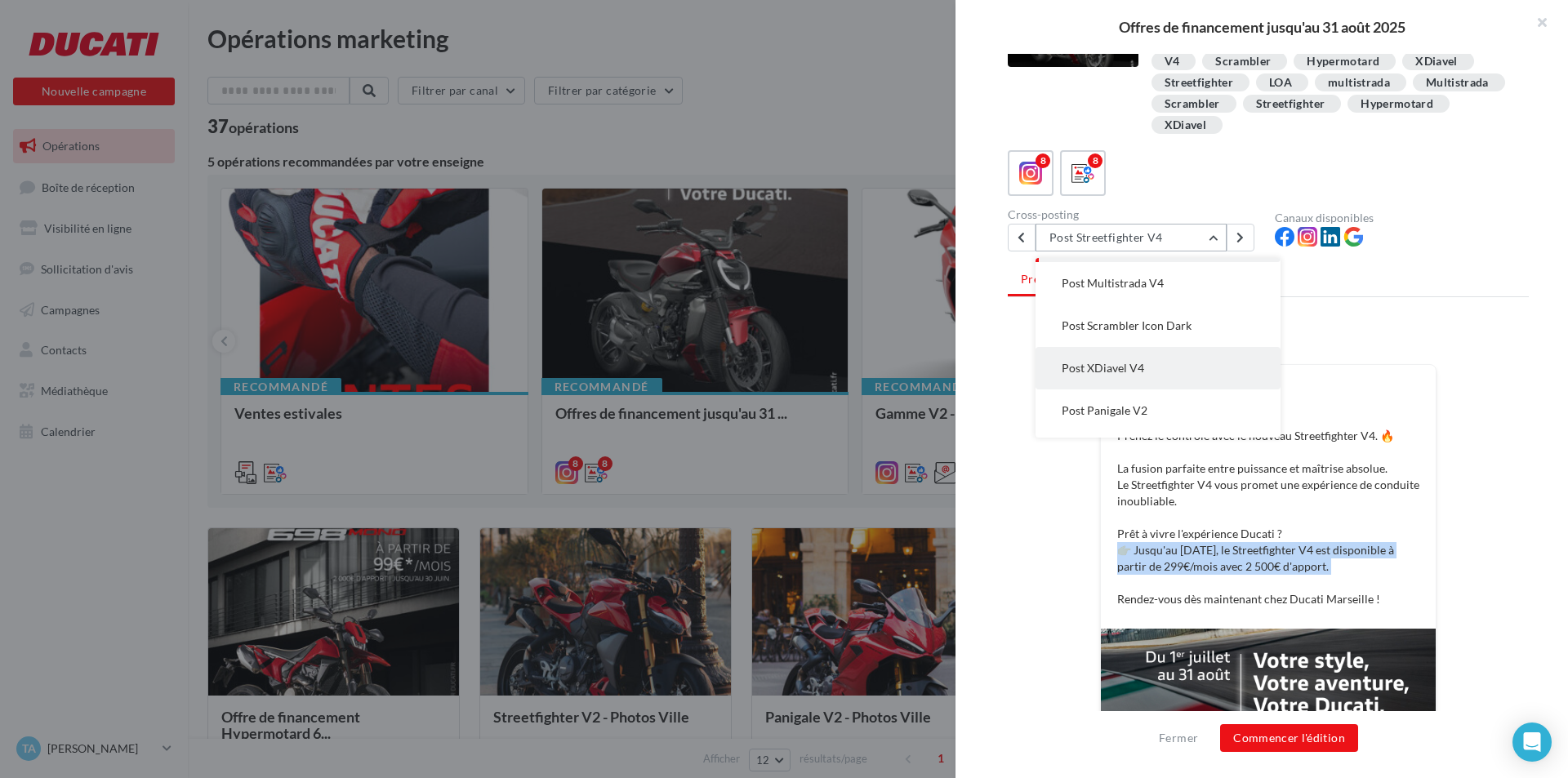 scroll, scrollTop: 82, scrollLeft: 0, axis: vertical 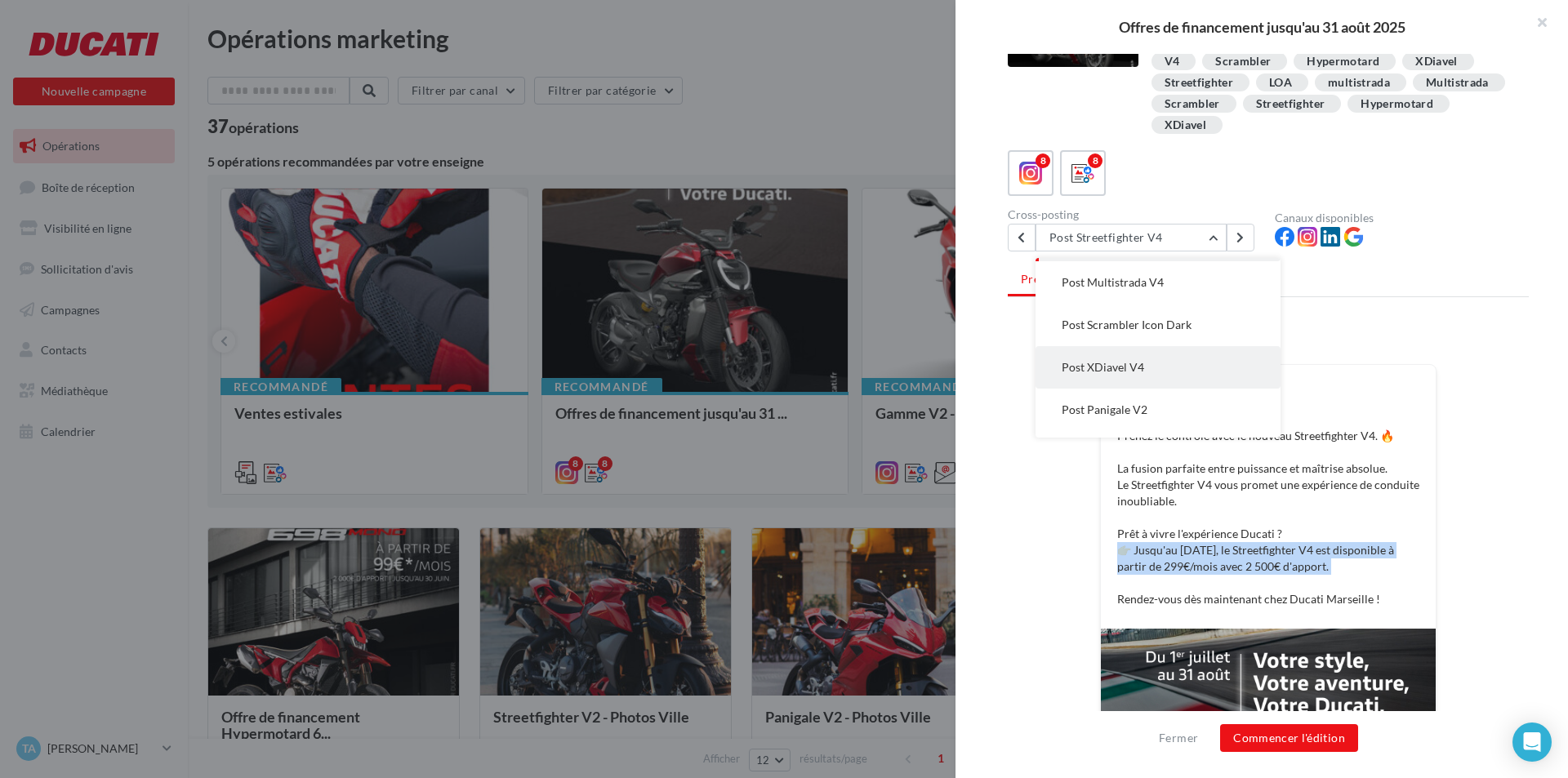 click on "Post XDiavel V4" at bounding box center [1158, 367] 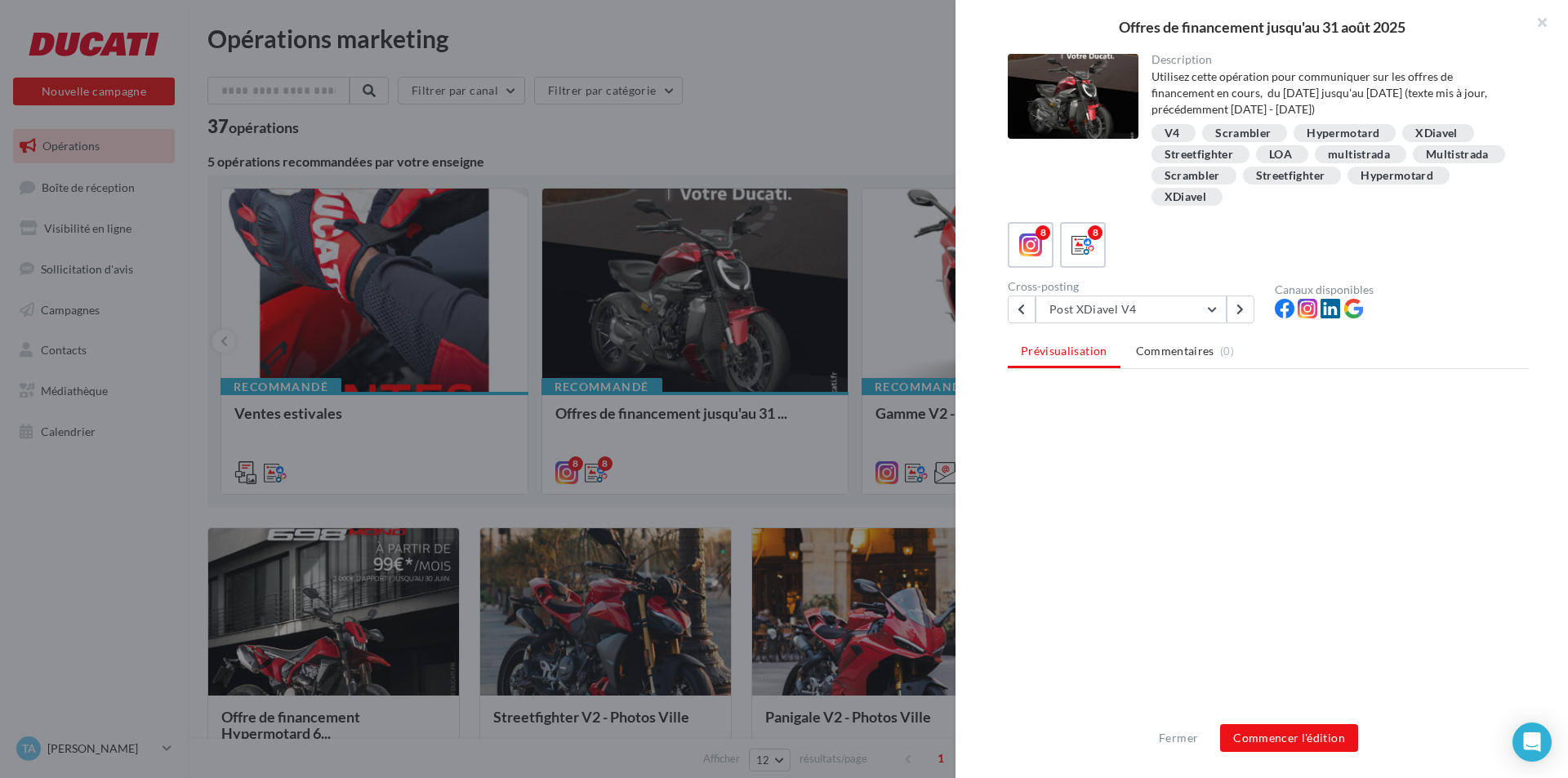 scroll, scrollTop: 0, scrollLeft: 0, axis: both 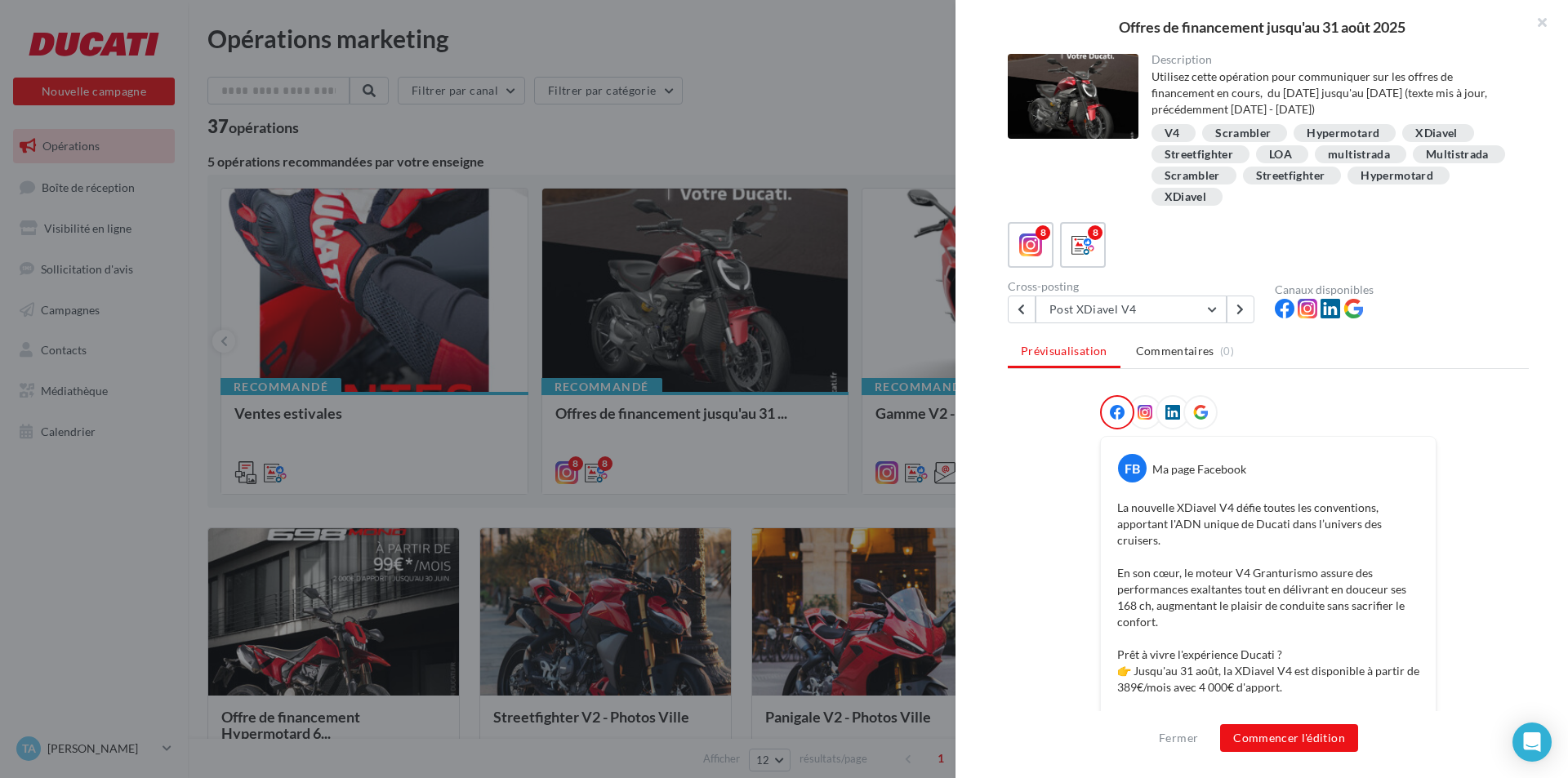 drag, startPoint x: 1113, startPoint y: 508, endPoint x: 1410, endPoint y: 687, distance: 346.7708 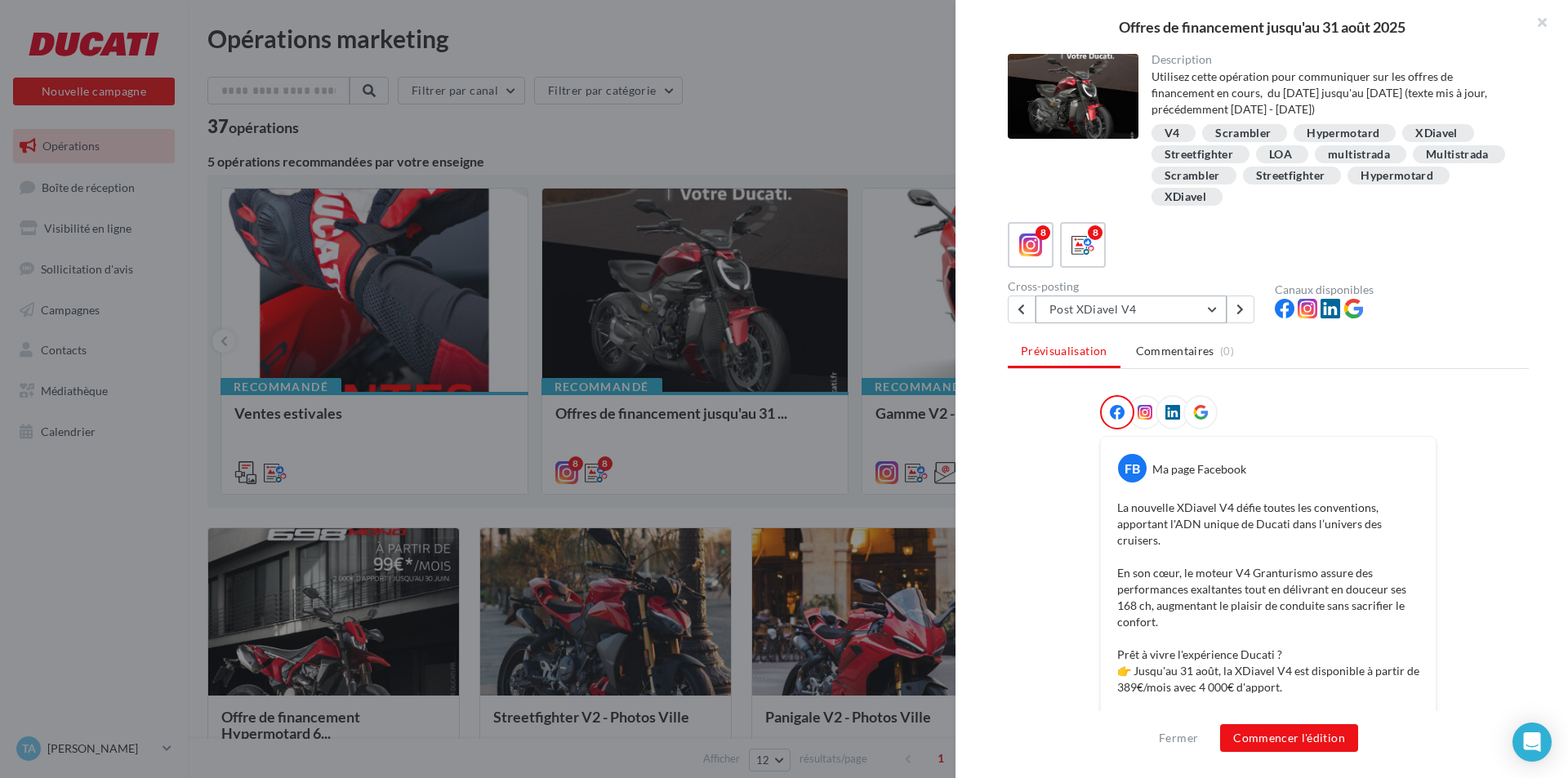 click on "Post XDiavel V4" at bounding box center (1131, 309) 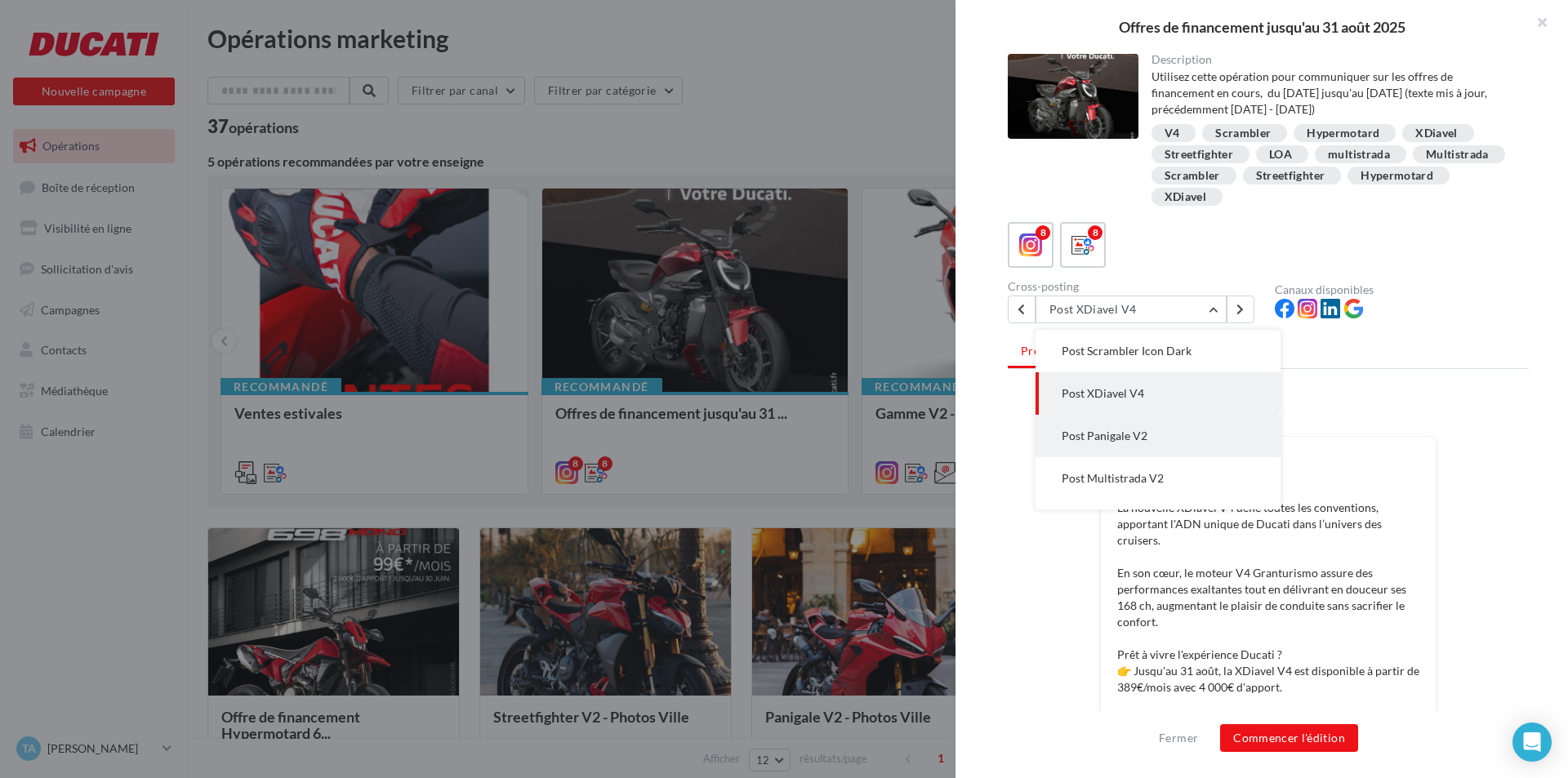 click on "Post Panigale V2" at bounding box center (1104, 435) 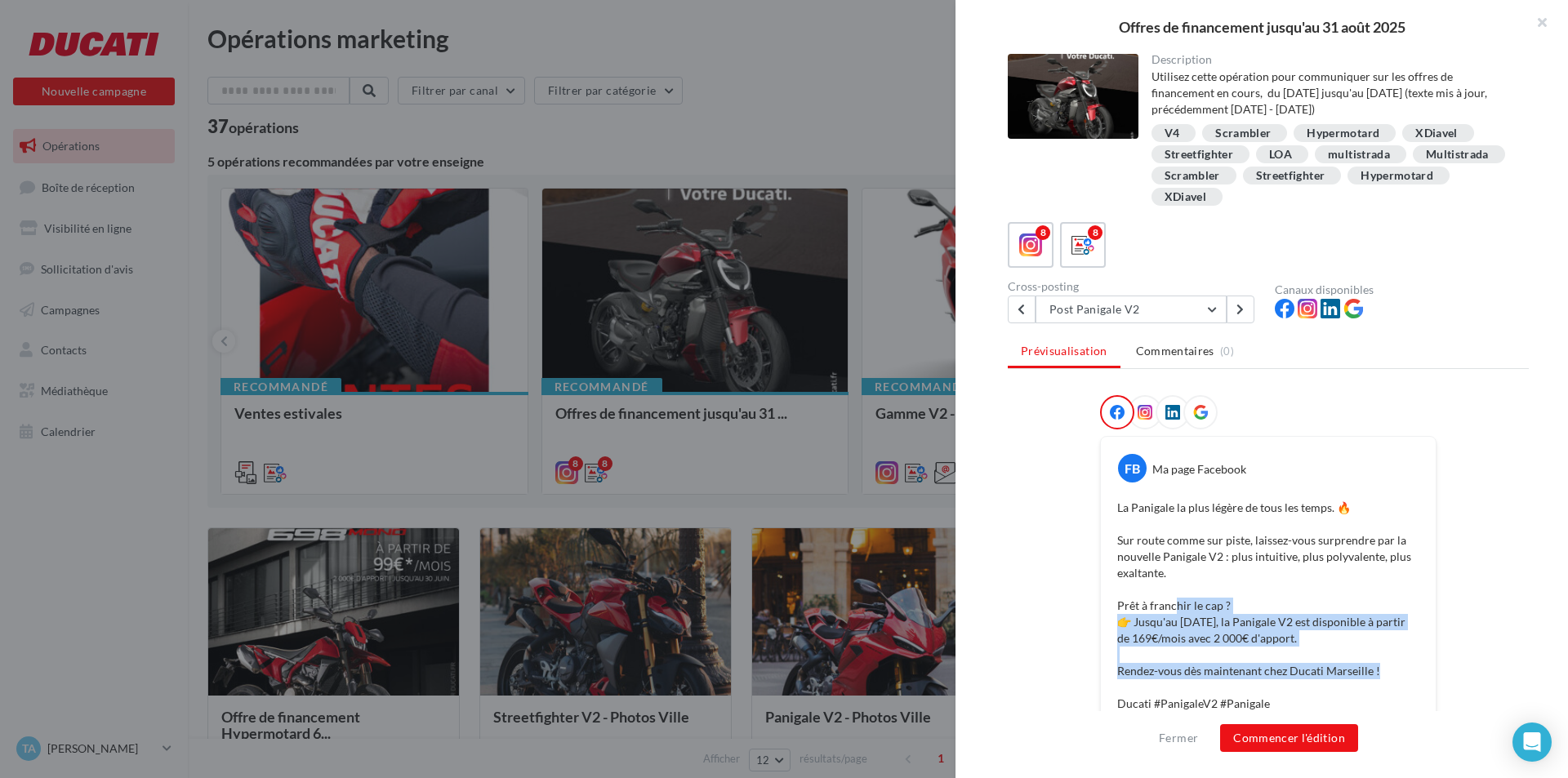 drag, startPoint x: 1385, startPoint y: 665, endPoint x: 1212, endPoint y: 618, distance: 179.27074 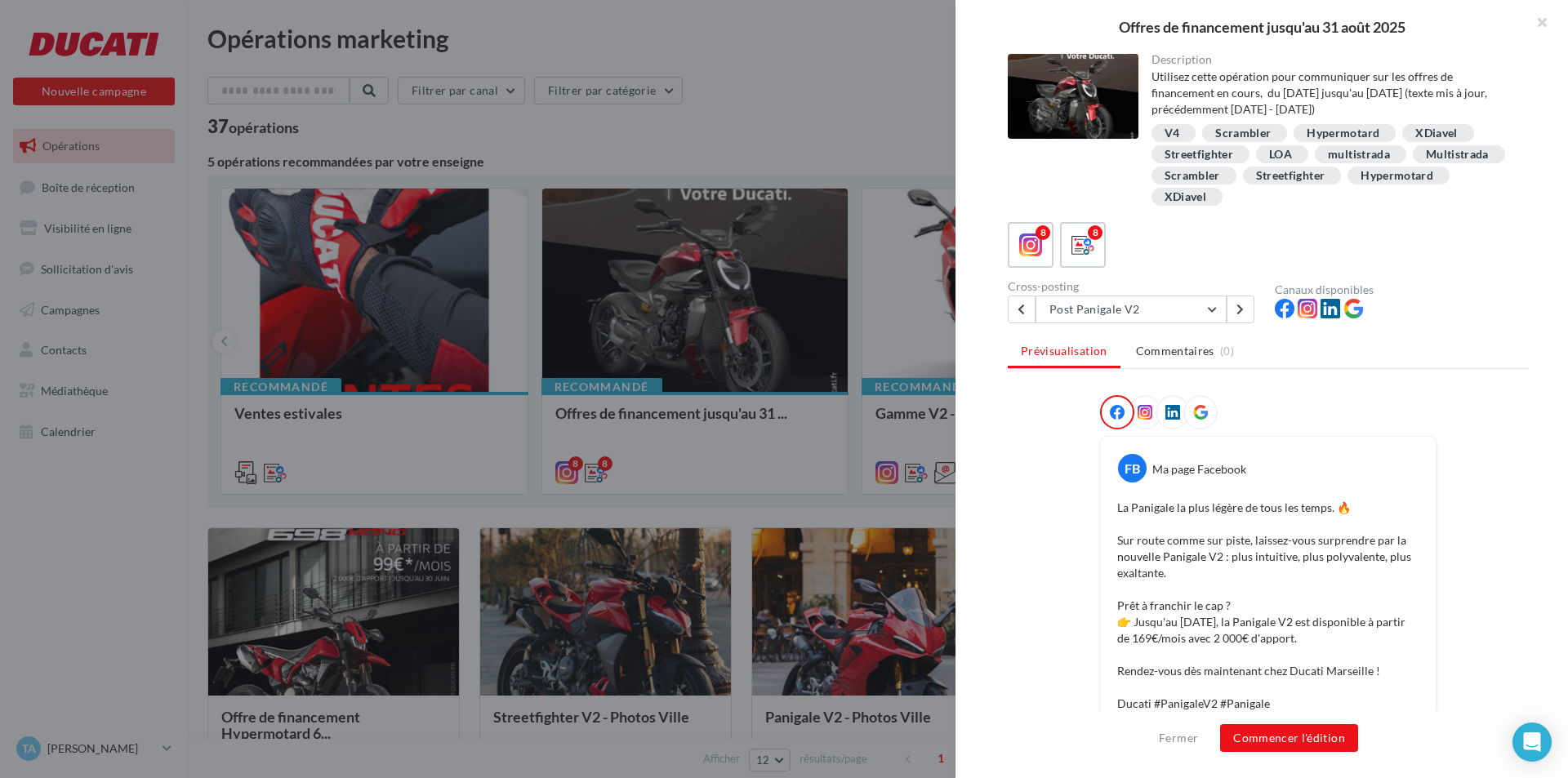drag, startPoint x: 1285, startPoint y: 631, endPoint x: 1090, endPoint y: 509, distance: 230.0196 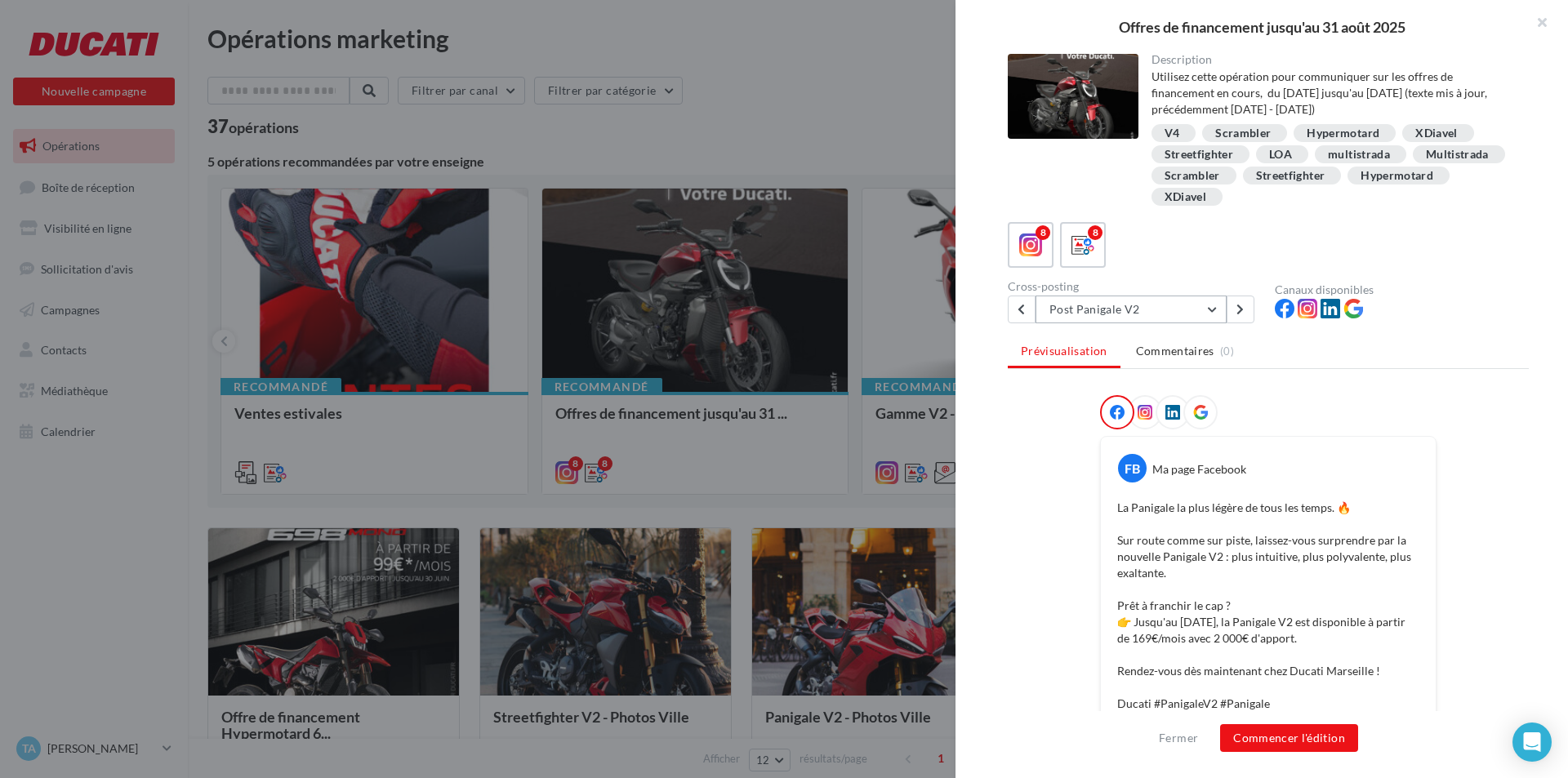click on "Post Panigale V2" at bounding box center (1131, 309) 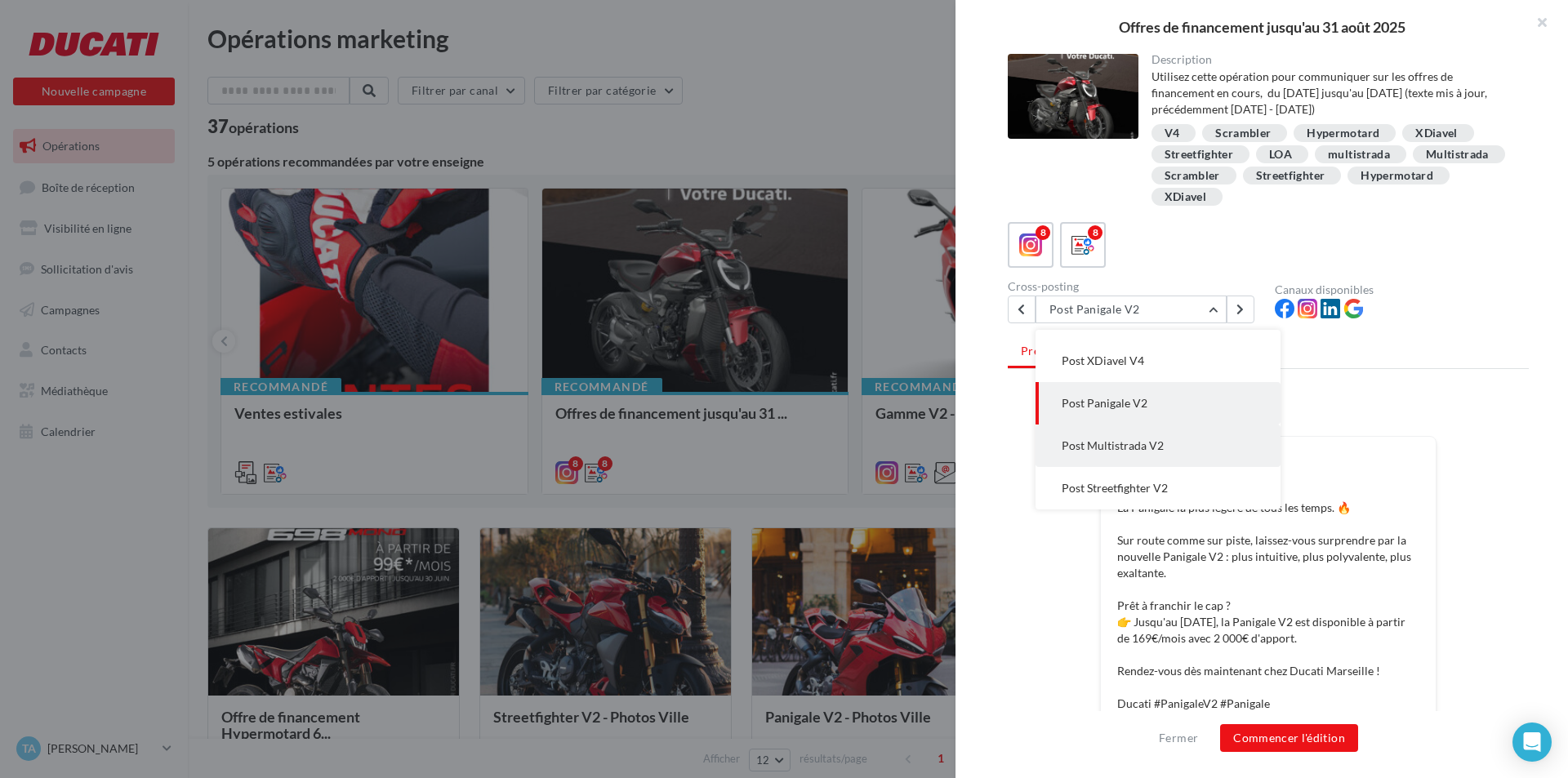 click on "Post Multistrada V2" at bounding box center (1112, 445) 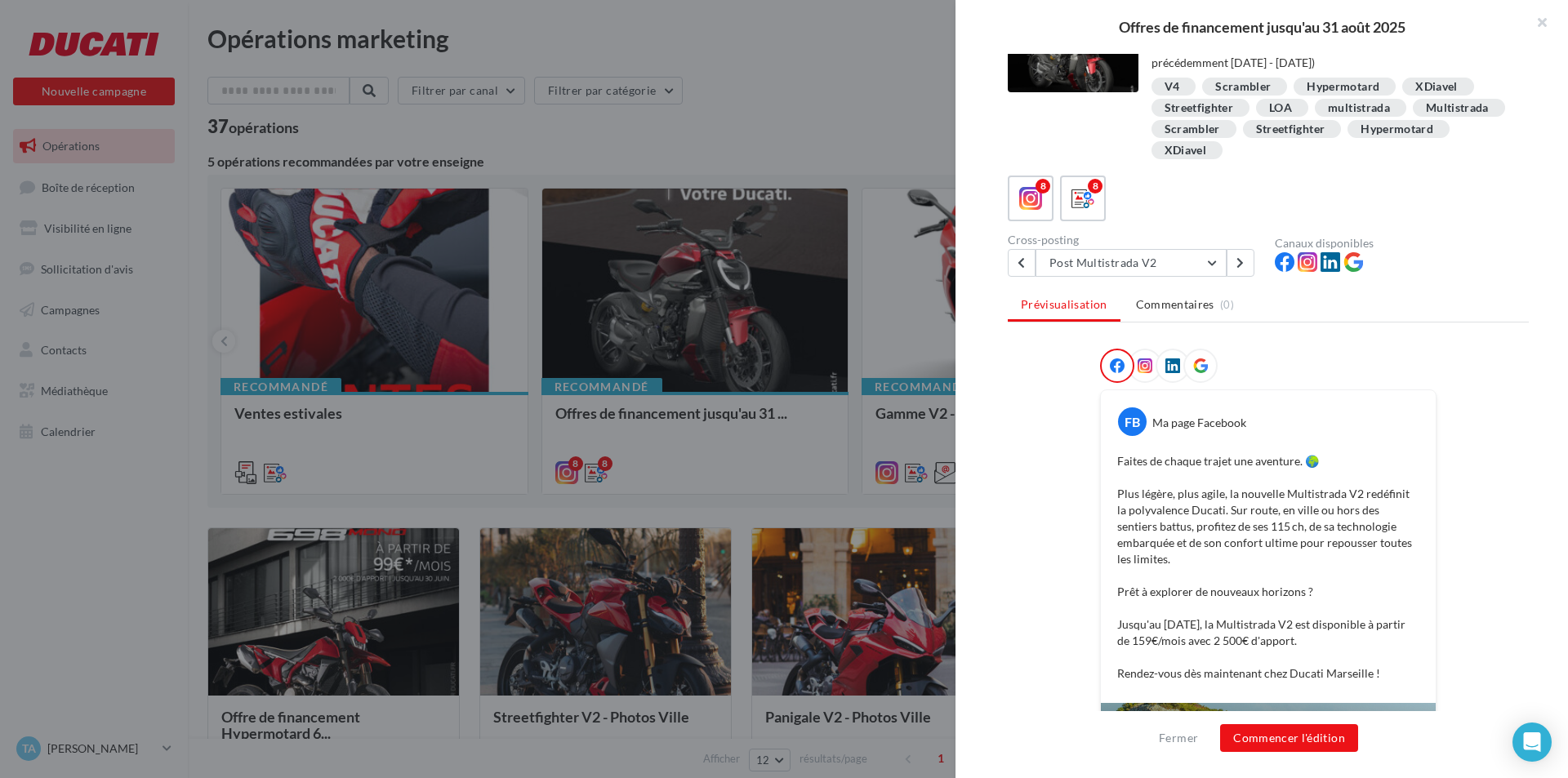 scroll, scrollTop: 72, scrollLeft: 0, axis: vertical 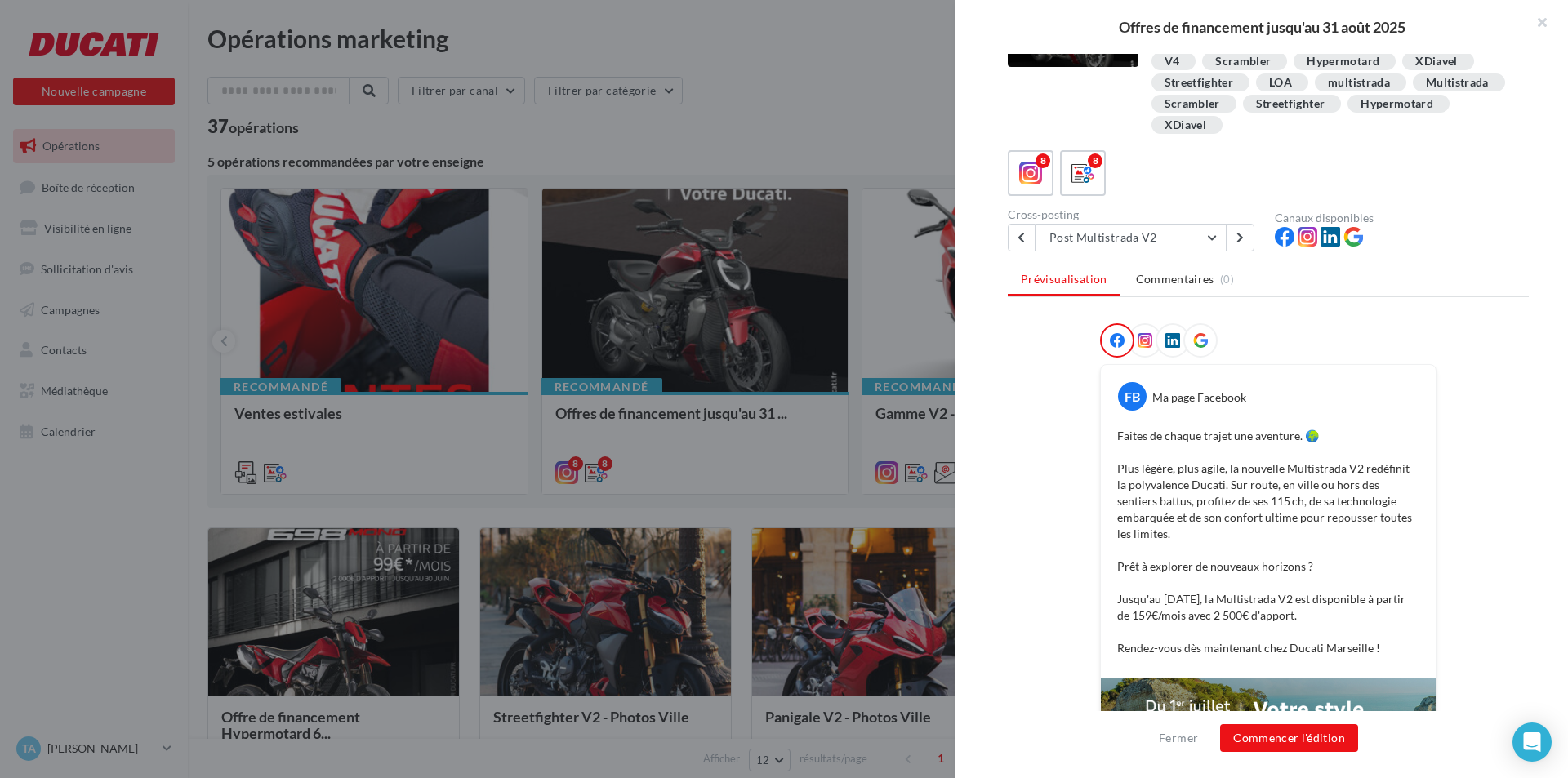 drag, startPoint x: 1111, startPoint y: 431, endPoint x: 1354, endPoint y: 596, distance: 293.7244 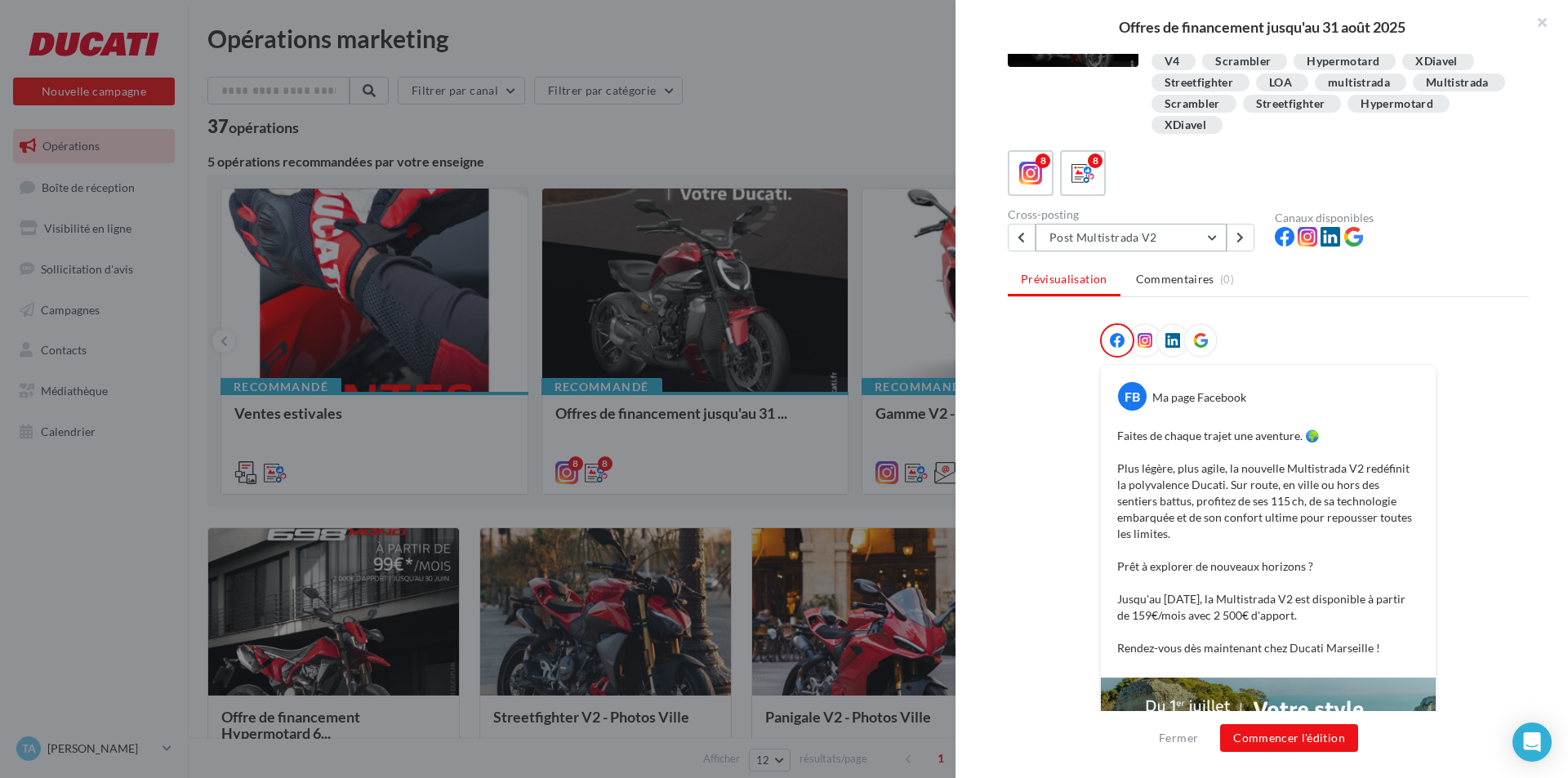 click on "Post Multistrada V2" at bounding box center (1131, 238) 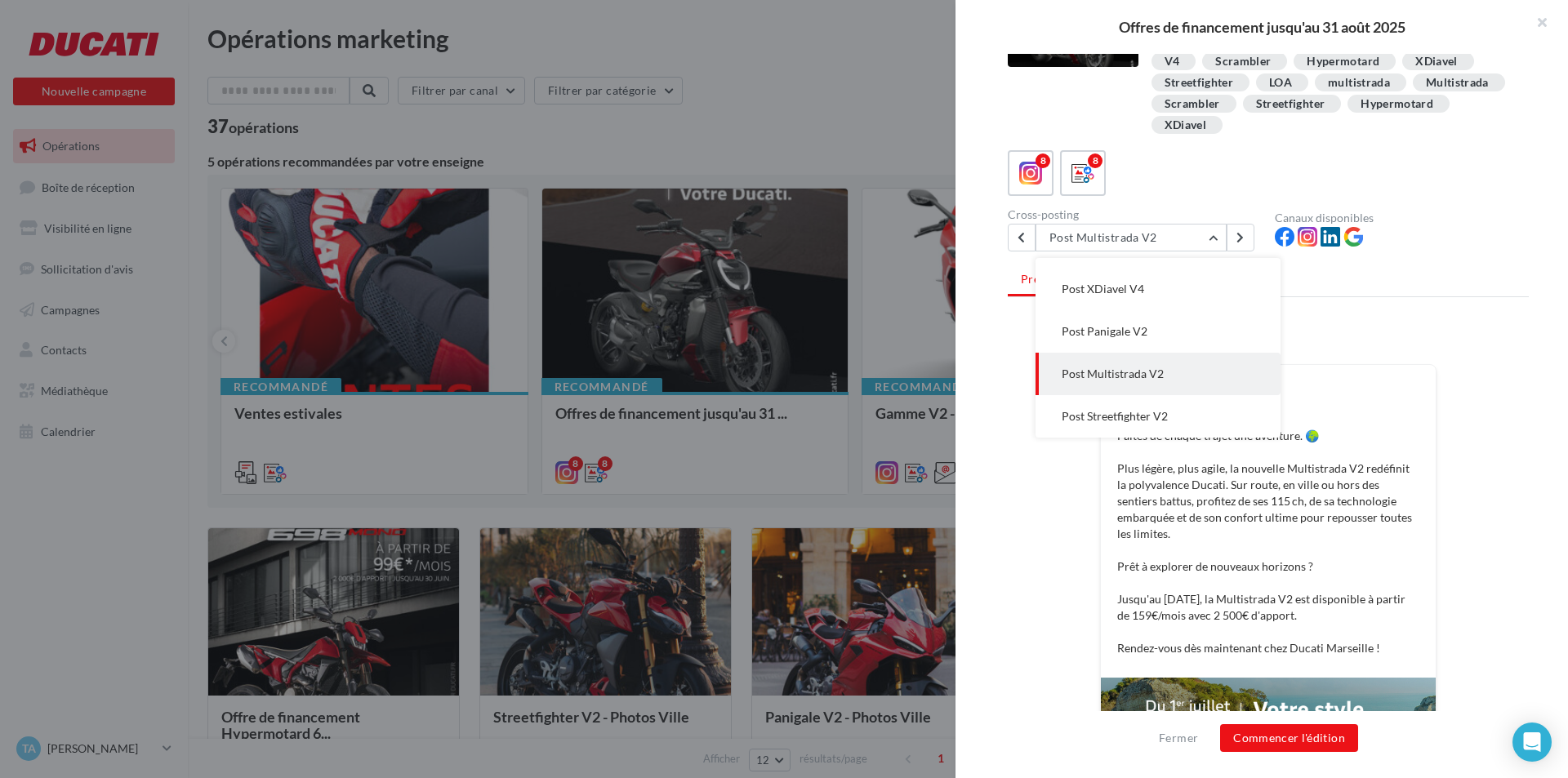 click on "Post Streetfighter V2" at bounding box center (1158, 416) 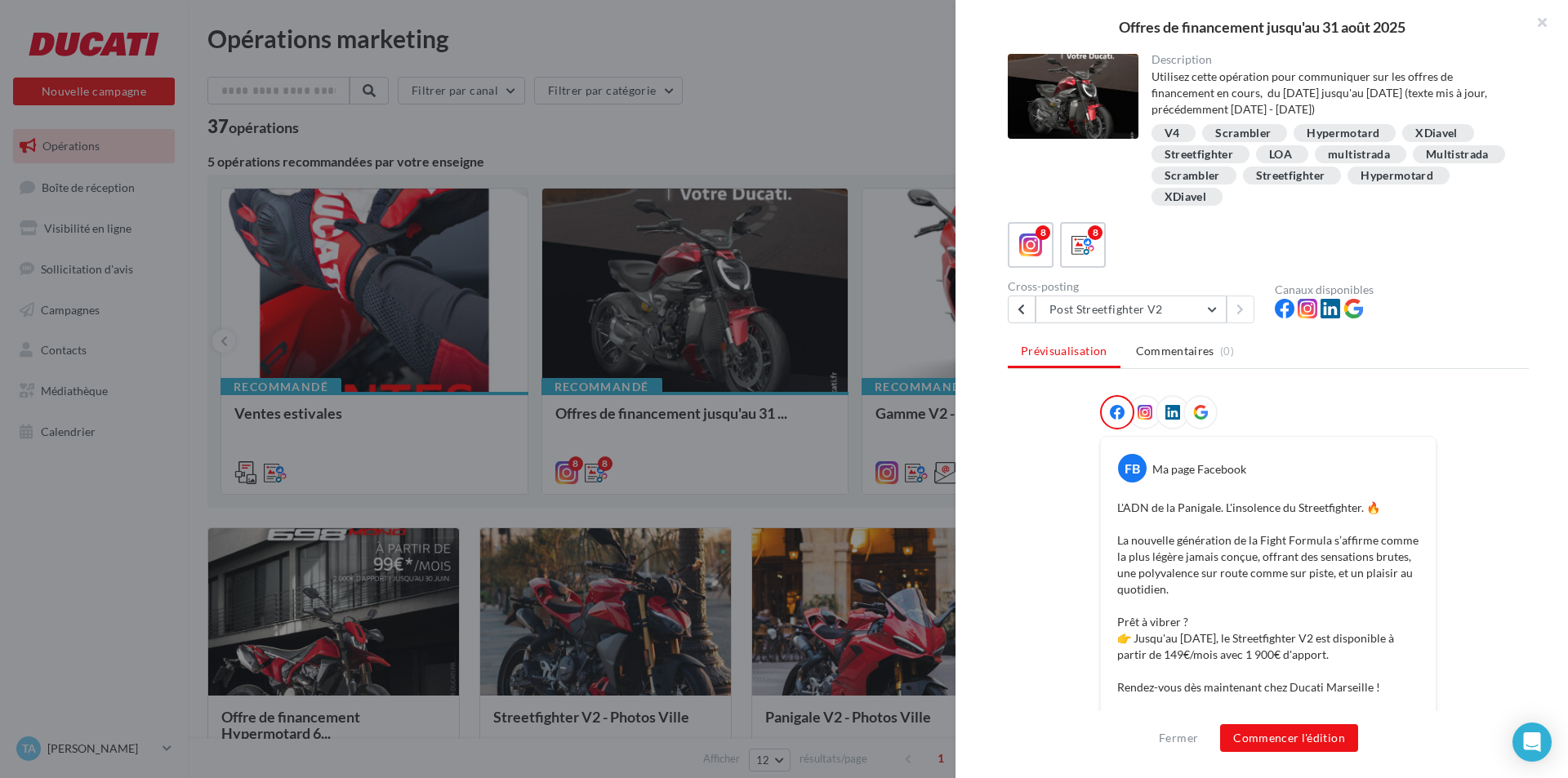 scroll, scrollTop: 82, scrollLeft: 0, axis: vertical 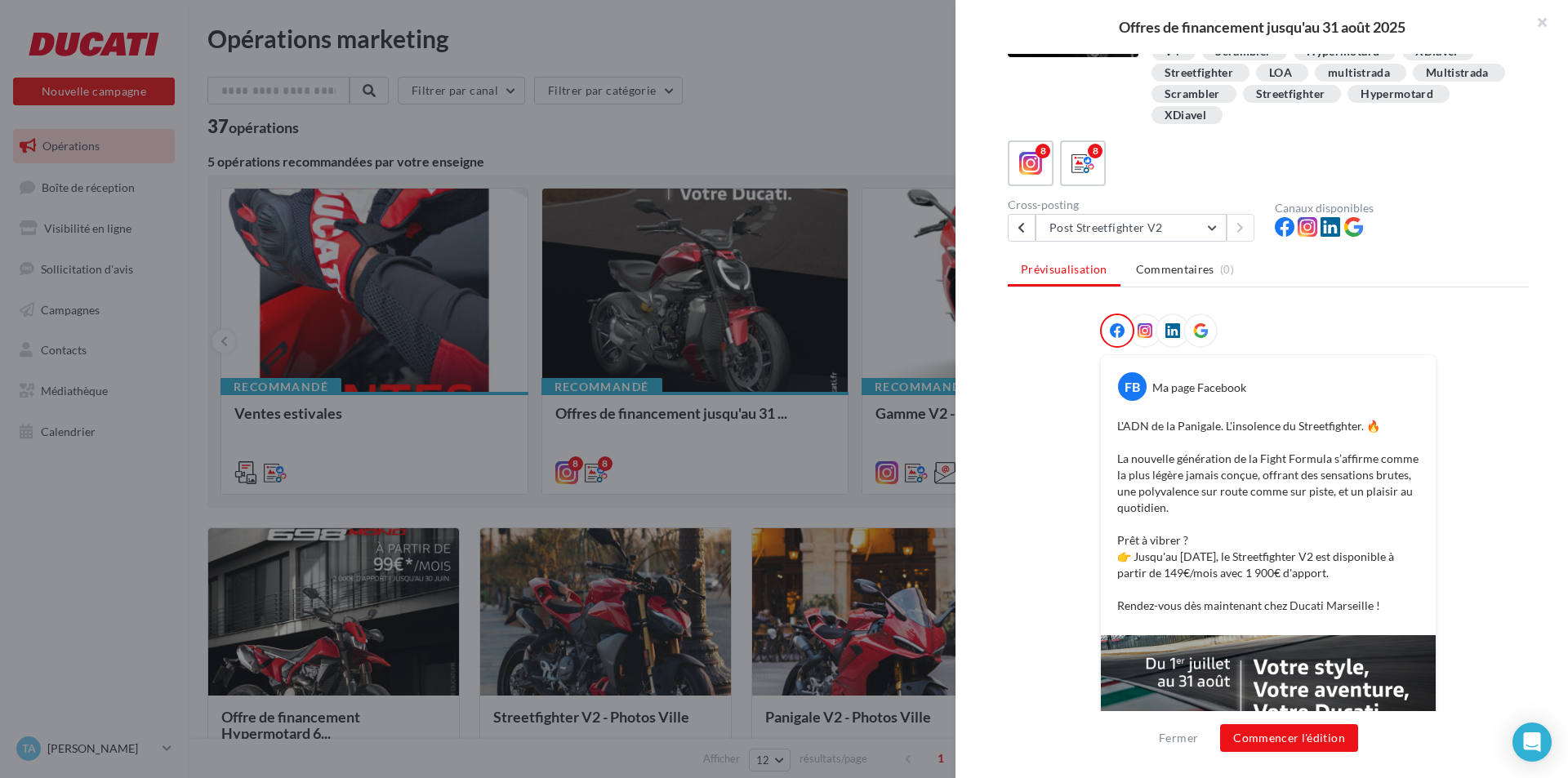 drag, startPoint x: 1110, startPoint y: 421, endPoint x: 1374, endPoint y: 577, distance: 306.6464 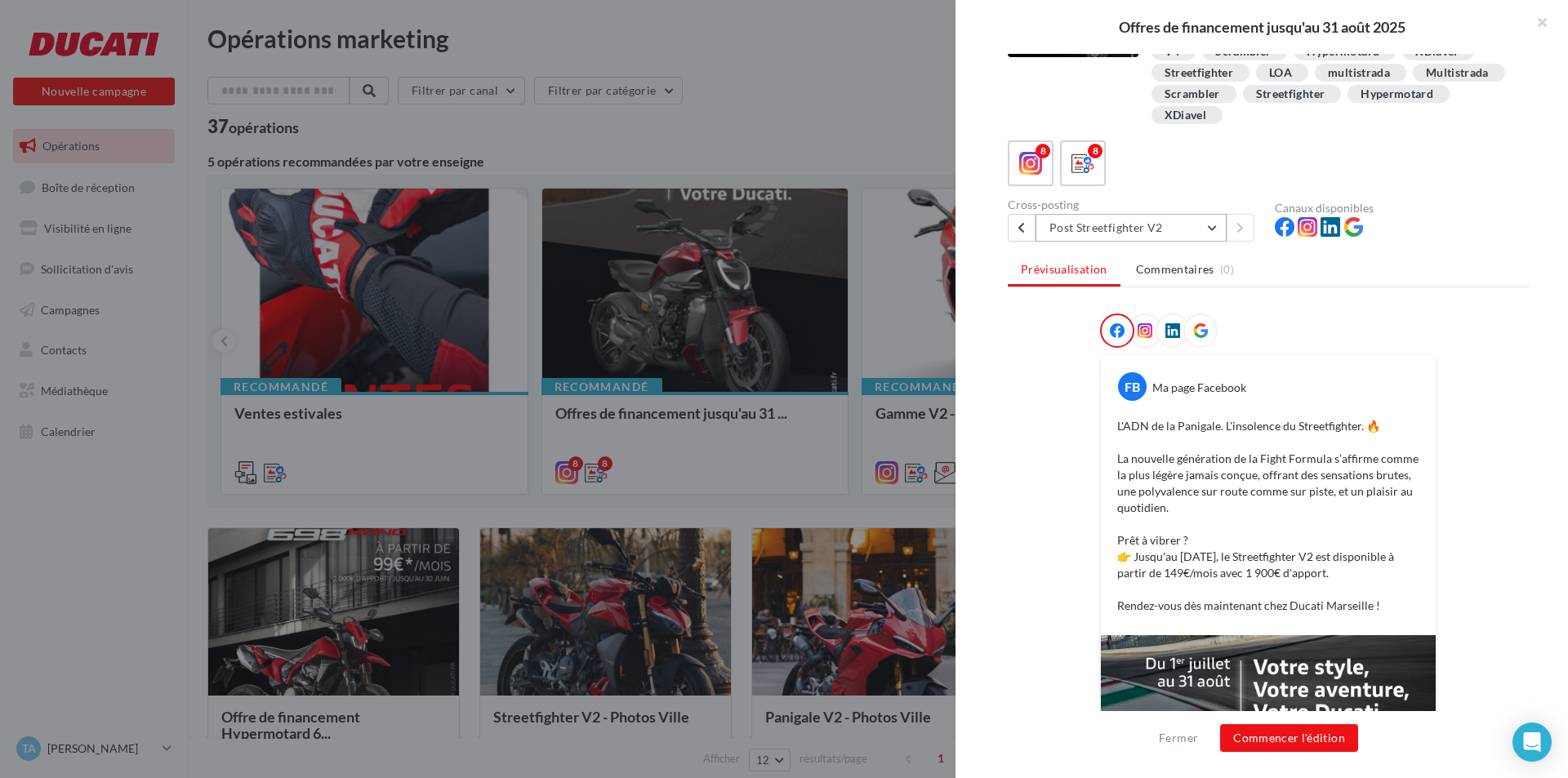 click on "Post Streetfighter V2" at bounding box center [1131, 228] 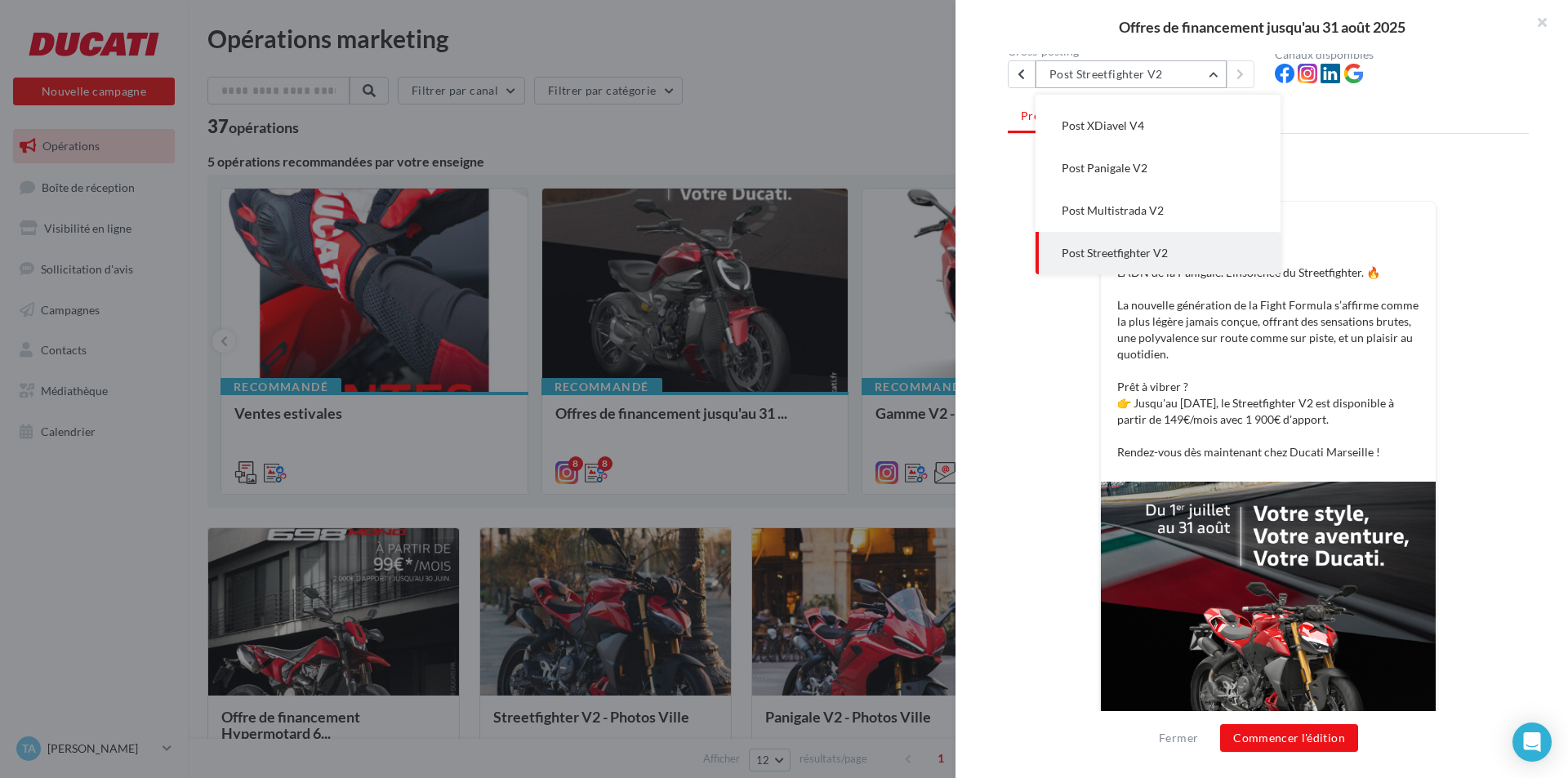 scroll, scrollTop: 163, scrollLeft: 0, axis: vertical 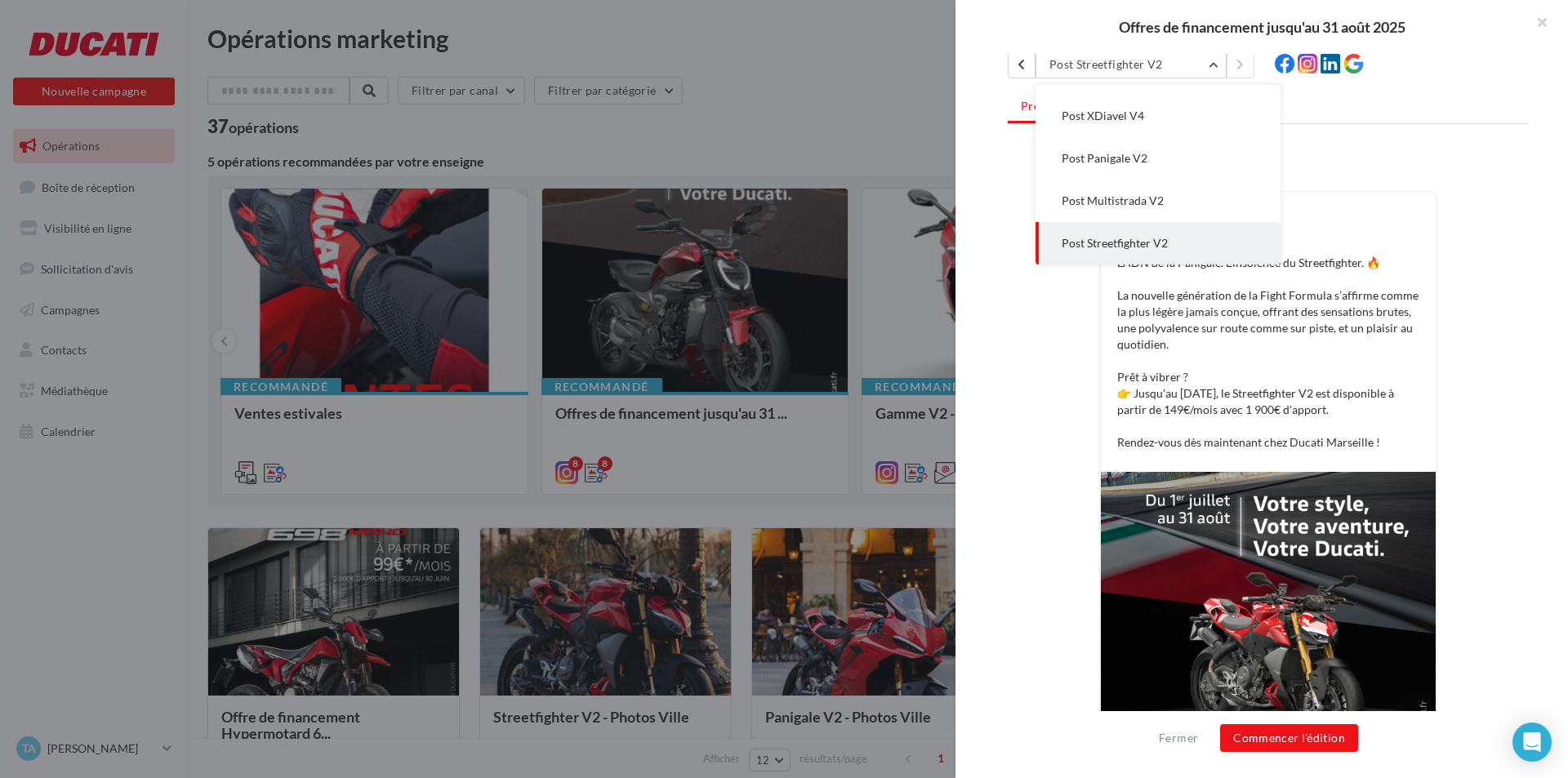 click on "FB
Ma page Facebook
L'ADN de la Panigale. L'insolence du Streetfighter.  🔥  La nouvelle génération de la Fight Formula s’affirme comme la plus légère jamais conçue, offrant des sensations brutes, une polyvalence sur route comme sur piste, et un plaisir au quotidien. Prêt à vibrer ?  👉 Jusqu'au [DATE], le Streetfighter V2 est disponible à partir de 149€/mois avec 1 900€ d'apport.  Rendez-vous dès maintenant chez  Ducati Marseille  !
La prévisualisation est non-contractuelle" at bounding box center (1268, 489) 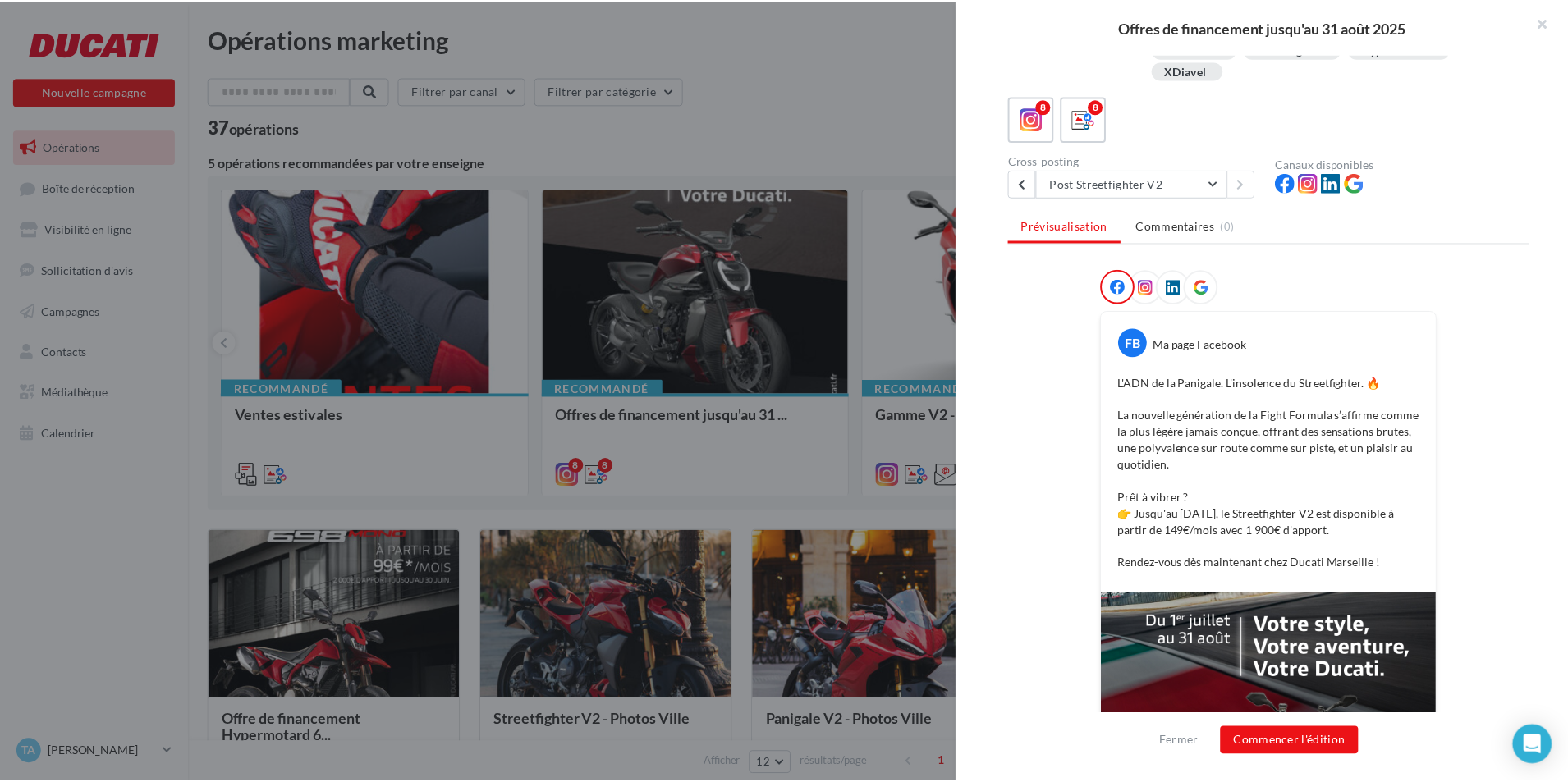scroll, scrollTop: 103, scrollLeft: 0, axis: vertical 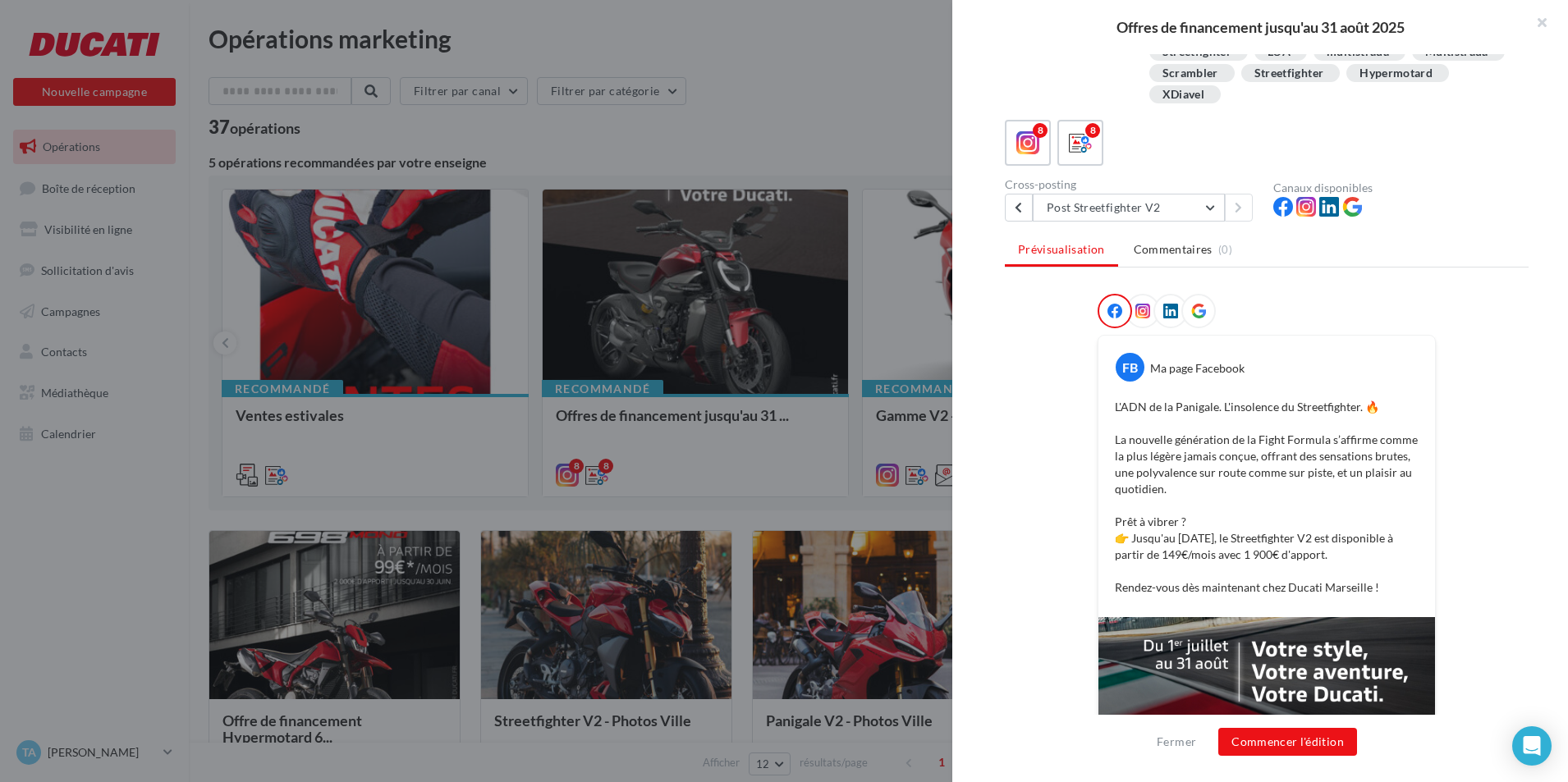 click on "Offres de financement jusqu'au [DATE]
Description
Utilisez cette opération pour communiquer sur les offres de financement en cours,  du [DATE] jusqu'au [DATE] (texte mis à jour, précédemment [DATE] - [DATE])
V4
Scrambler
Hypermotard
XDiavel
Streetfighter
LOA
multistrada
Multistrada
Scrambler
Streetfighter
Hypermotard
XDiavel
8         8
Cross-posting
Post Hypermotard 698     Post Streetfighter V4" at bounding box center [878, 1452] 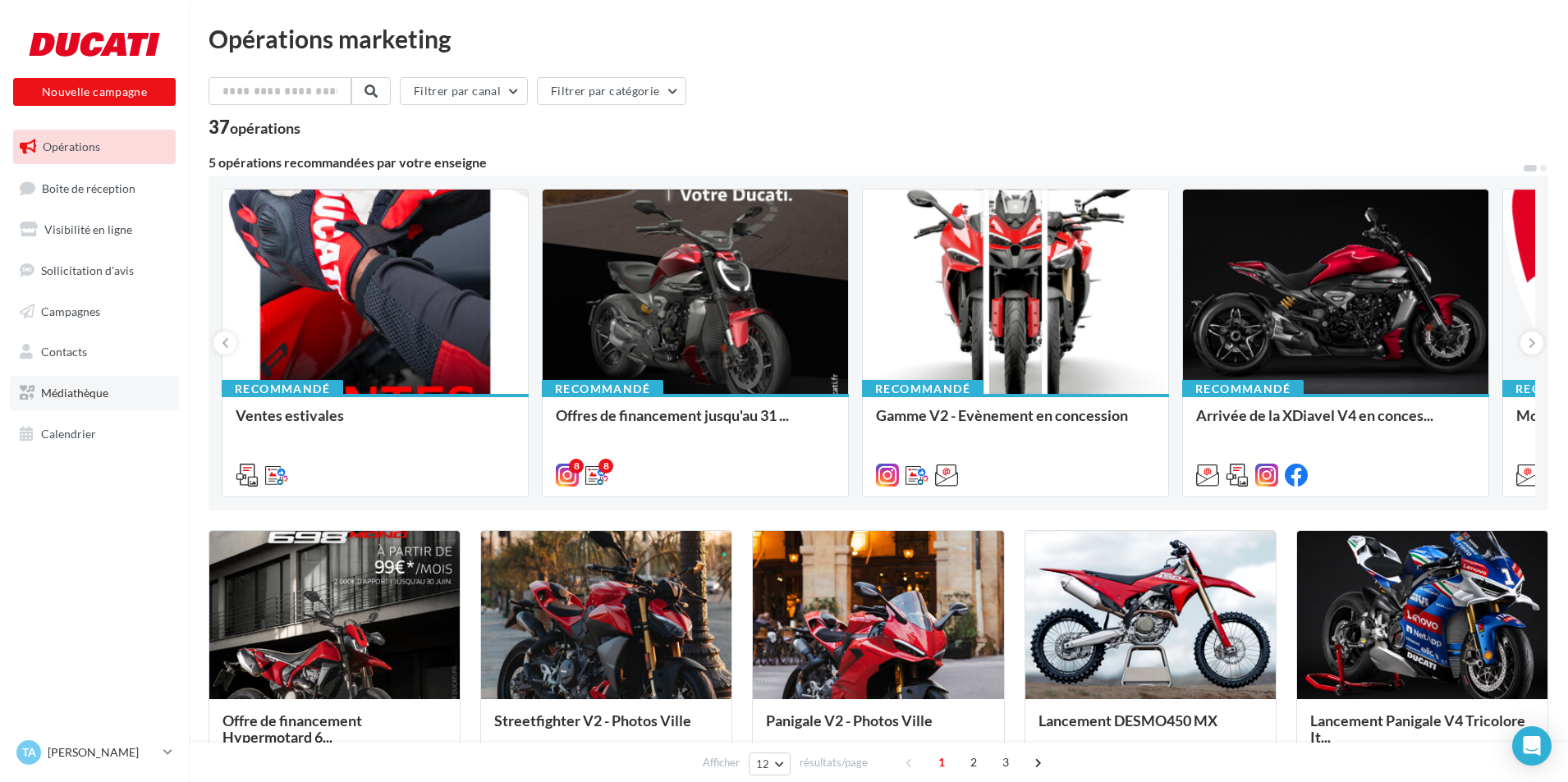 click on "Médiathèque" at bounding box center [75, 392] 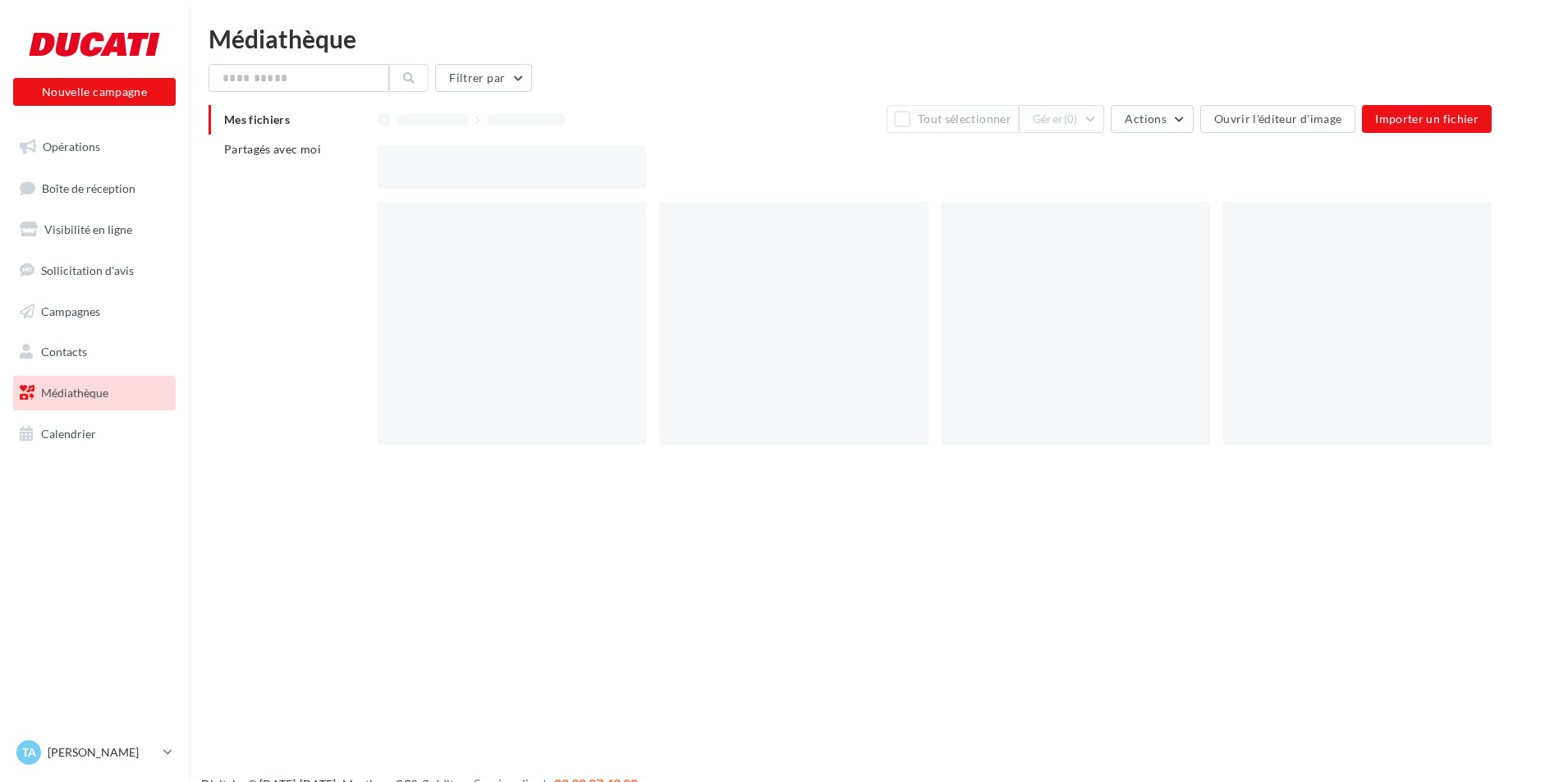 scroll, scrollTop: 0, scrollLeft: 0, axis: both 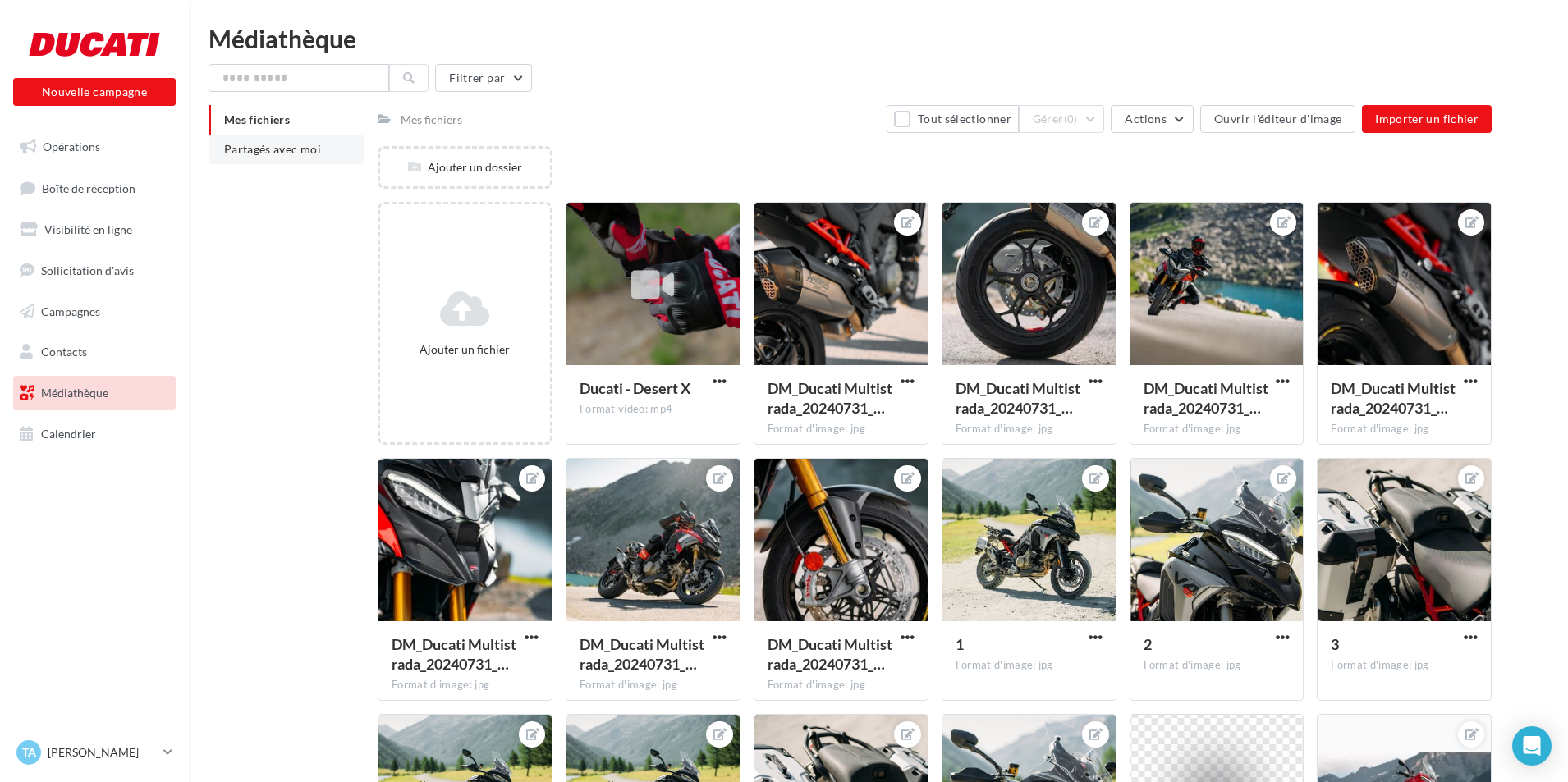 click on "Partagés avec moi" at bounding box center [273, 149] 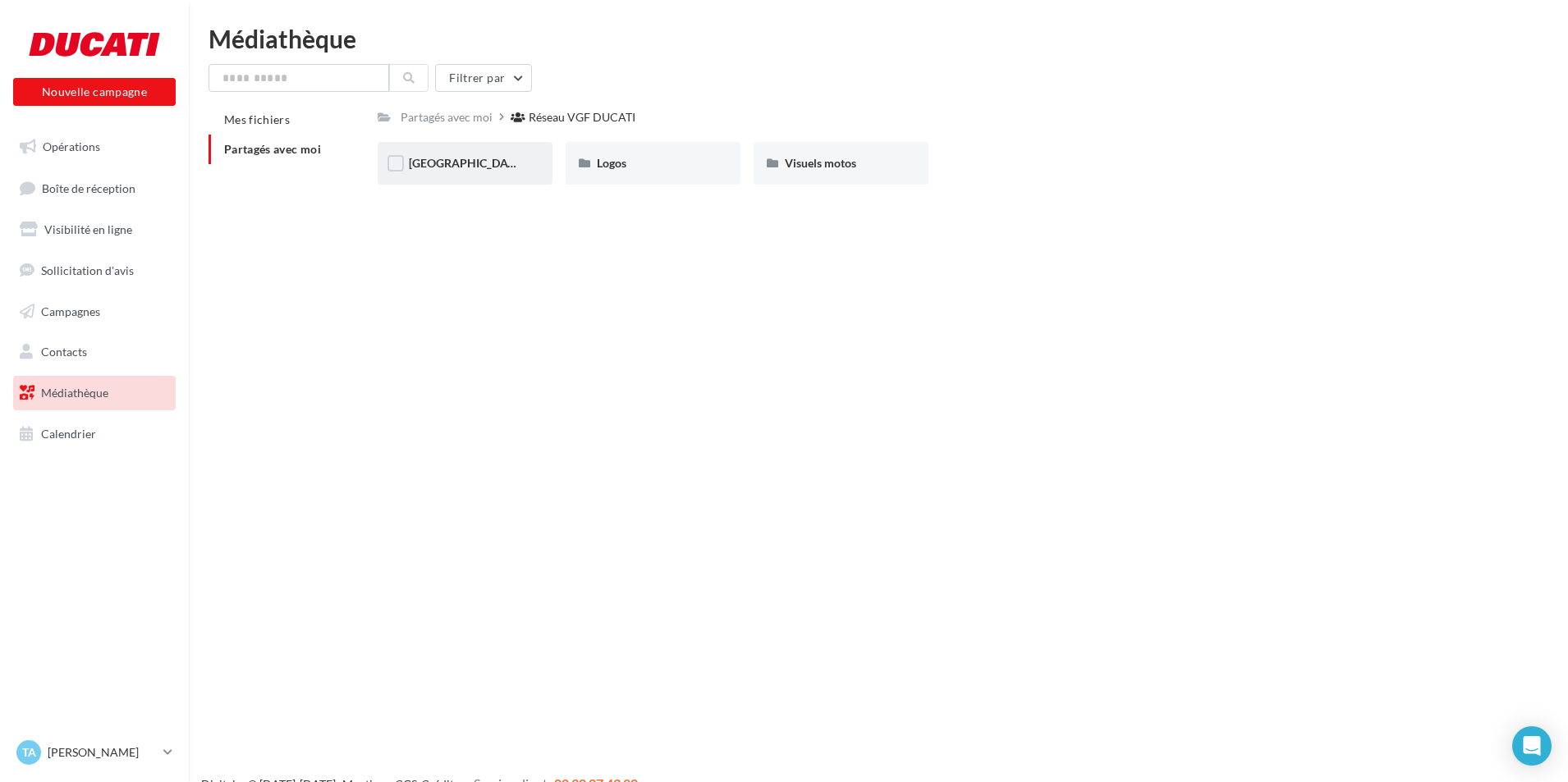 click on "France" at bounding box center [465, 163] 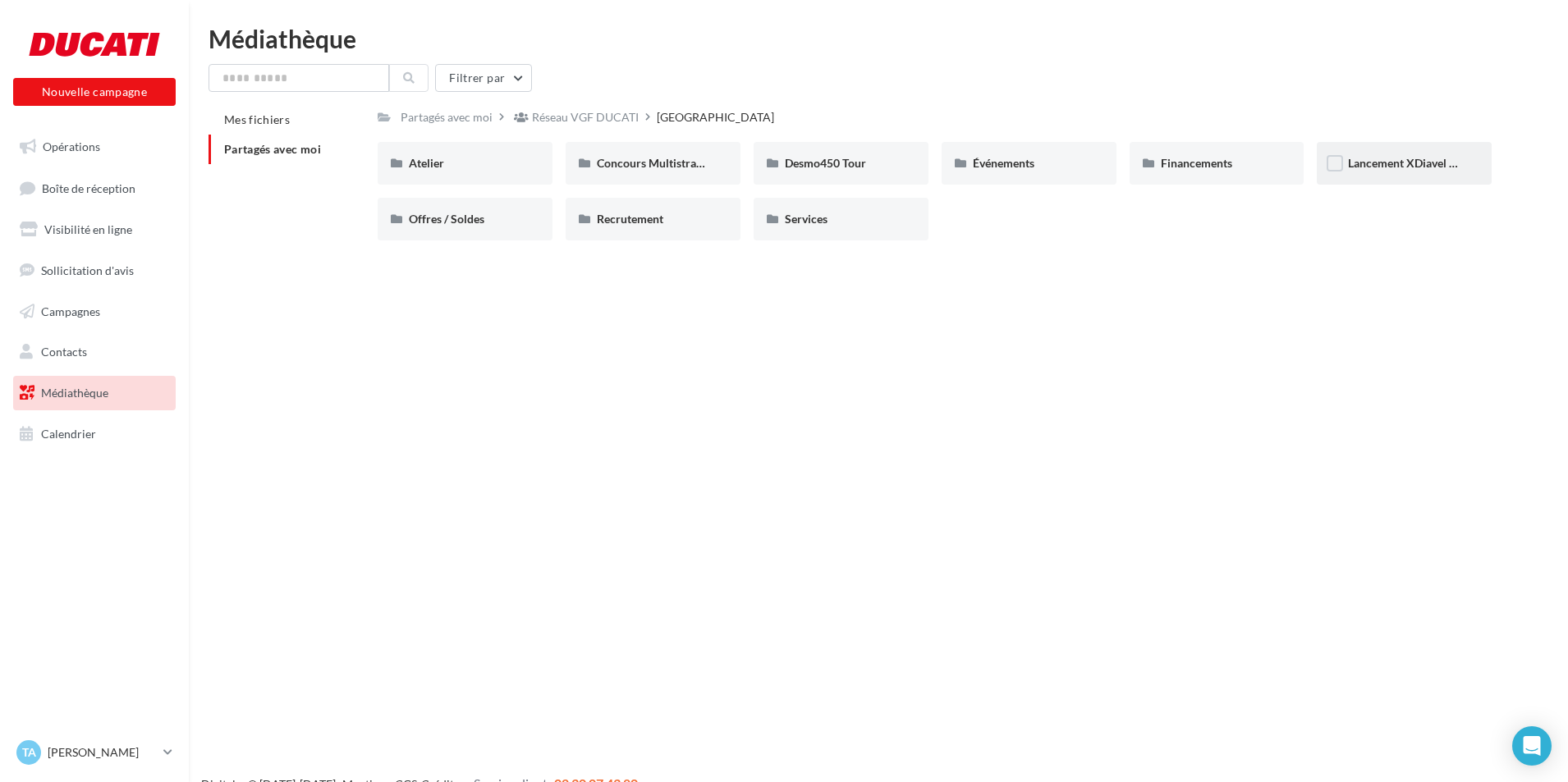 click on "Lancement XDiavel V4" at bounding box center [1405, 162] 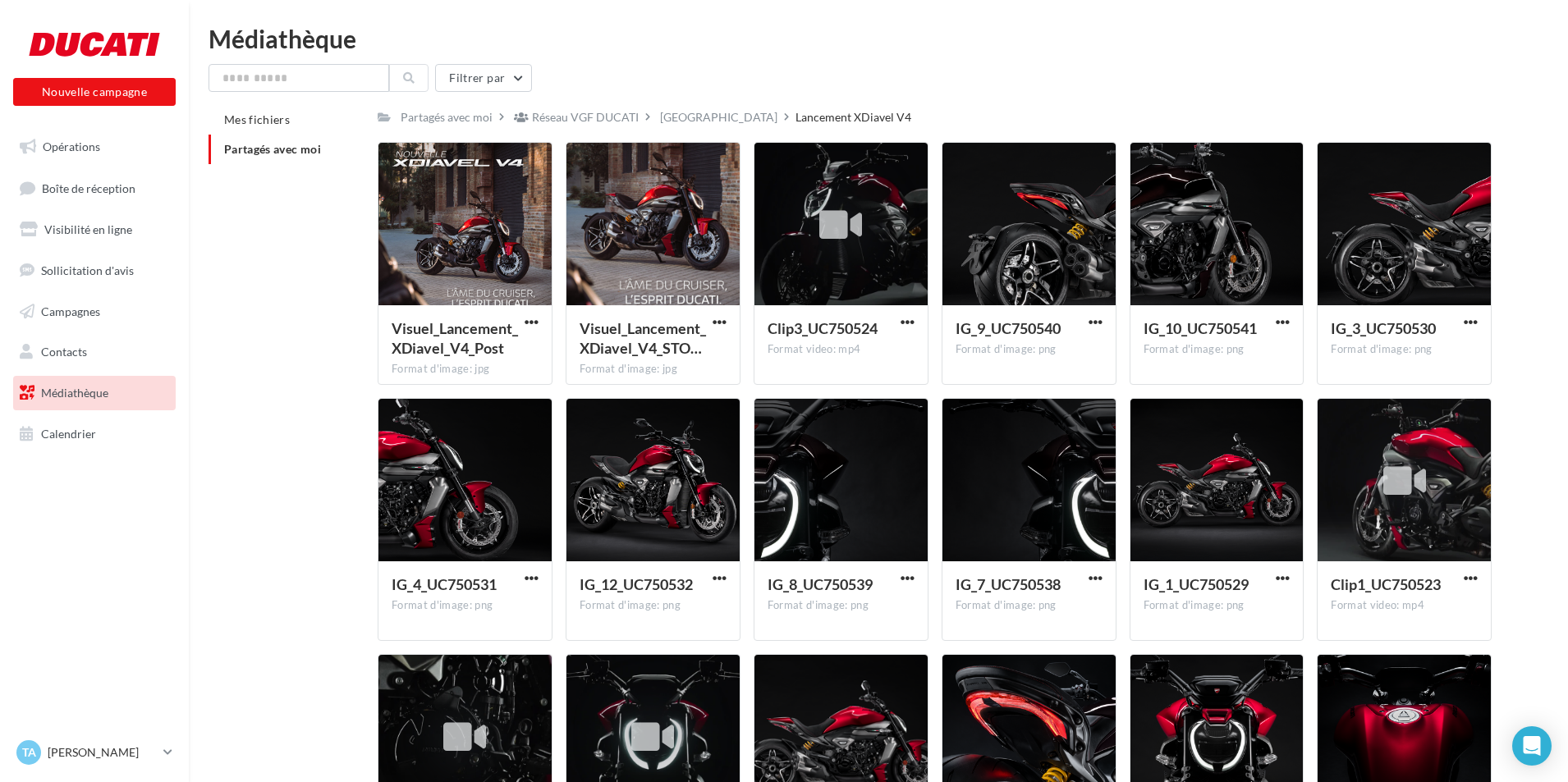 click on "Réseau VGF DUCATI" at bounding box center (584, 117) 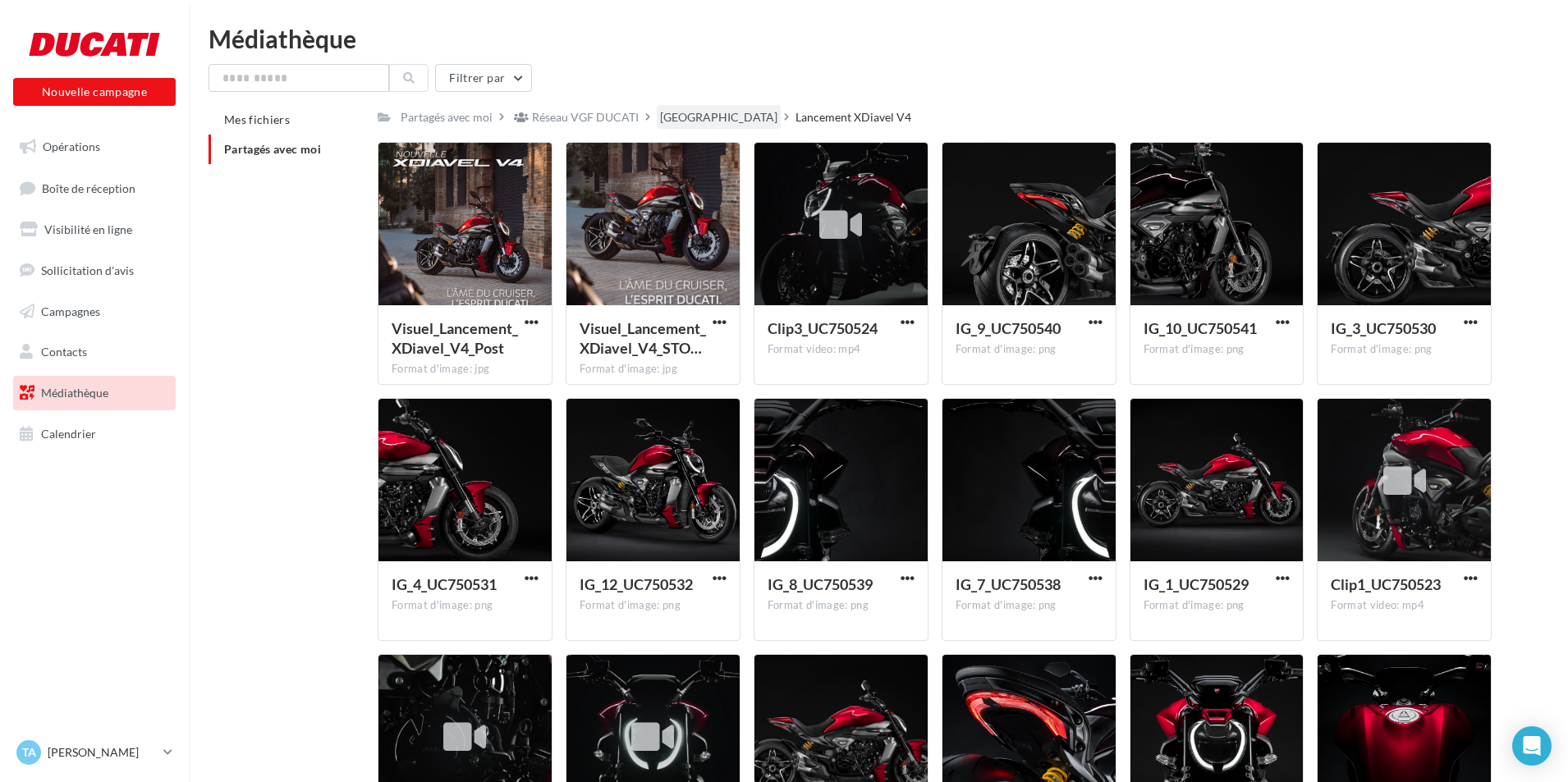 click on "France" at bounding box center (718, 117) 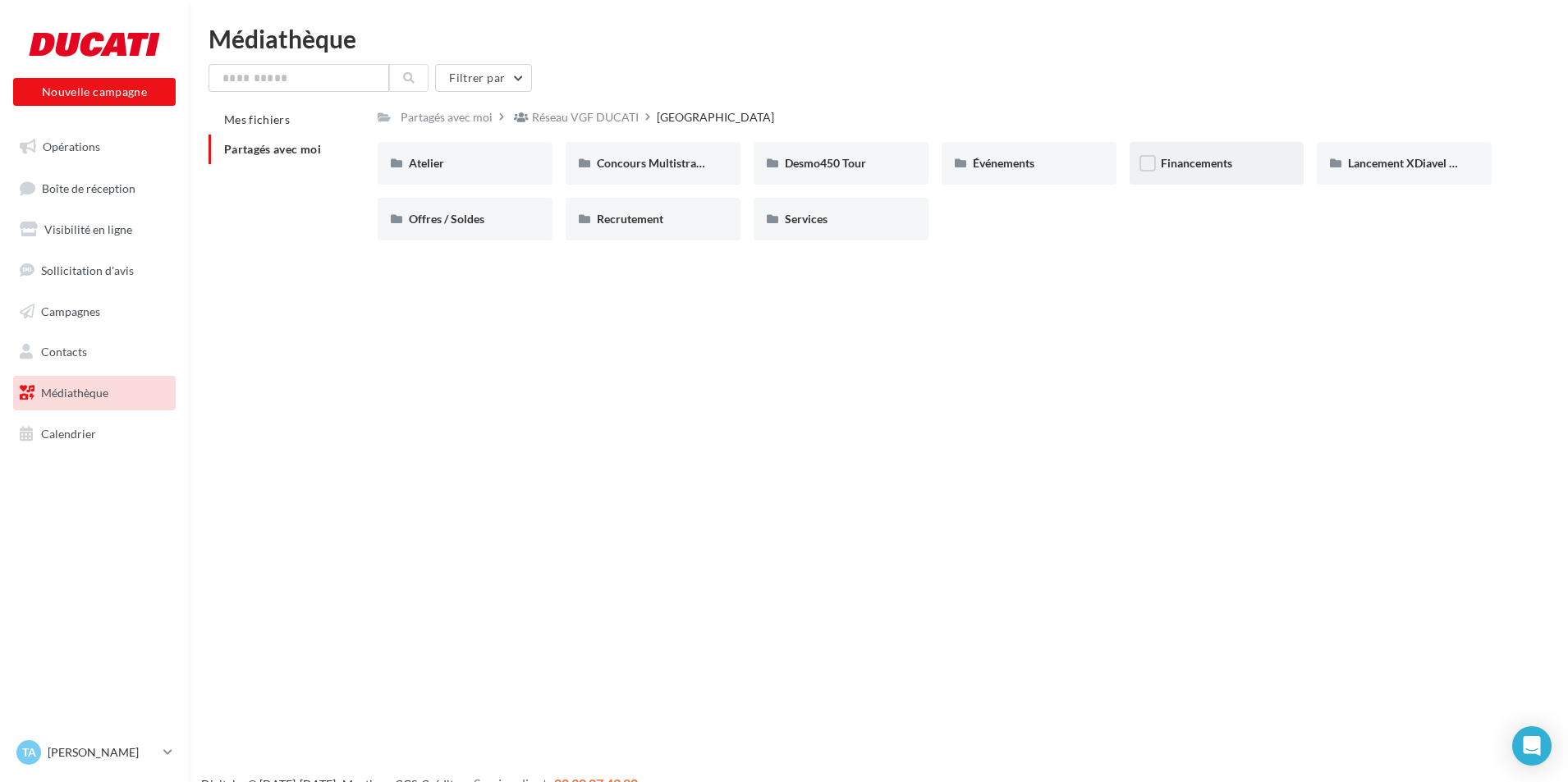 click on "Financements" at bounding box center [1217, 163] 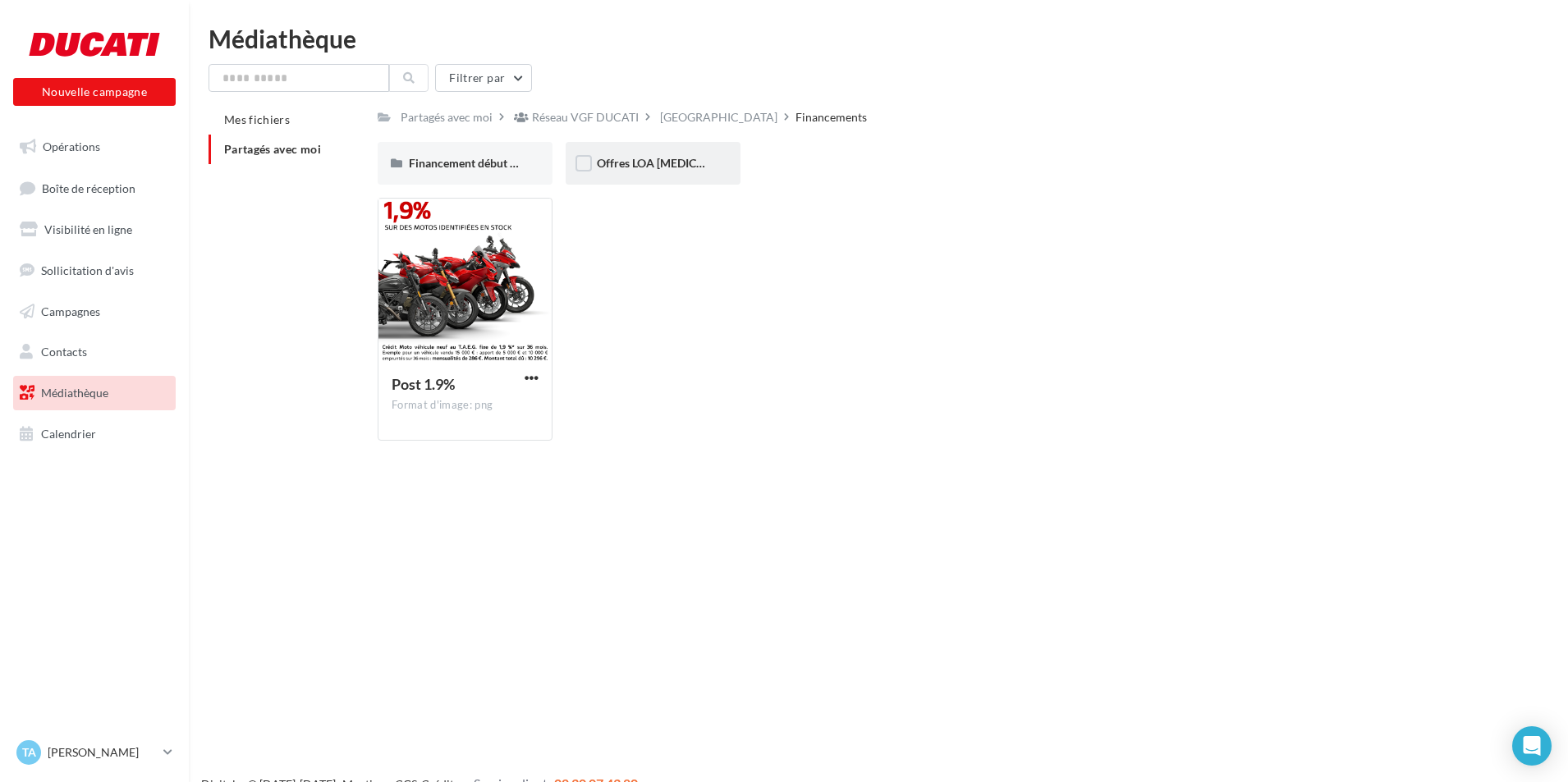 click on "Offres LOA T3" at bounding box center (653, 163) 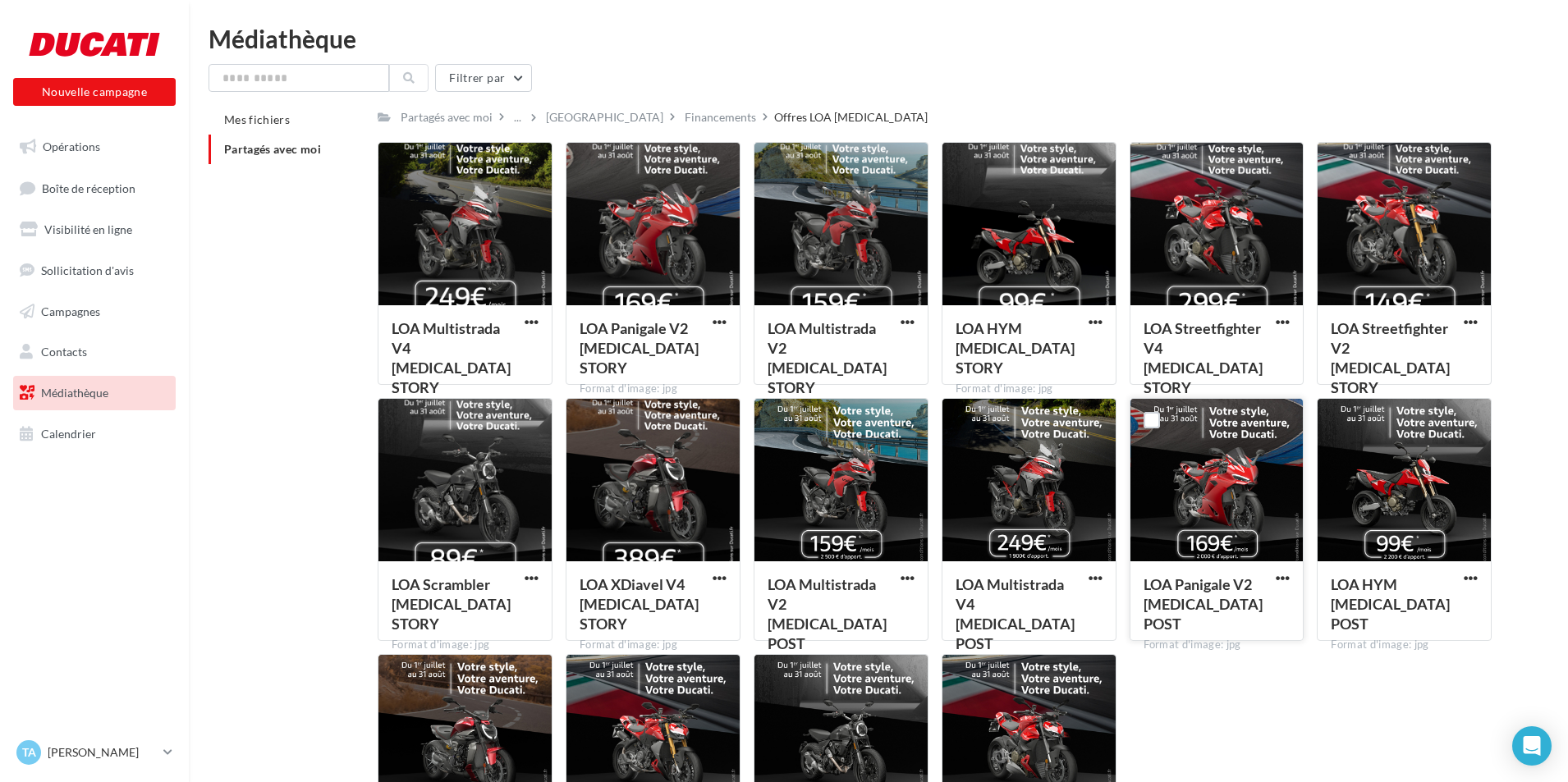 scroll, scrollTop: 82, scrollLeft: 0, axis: vertical 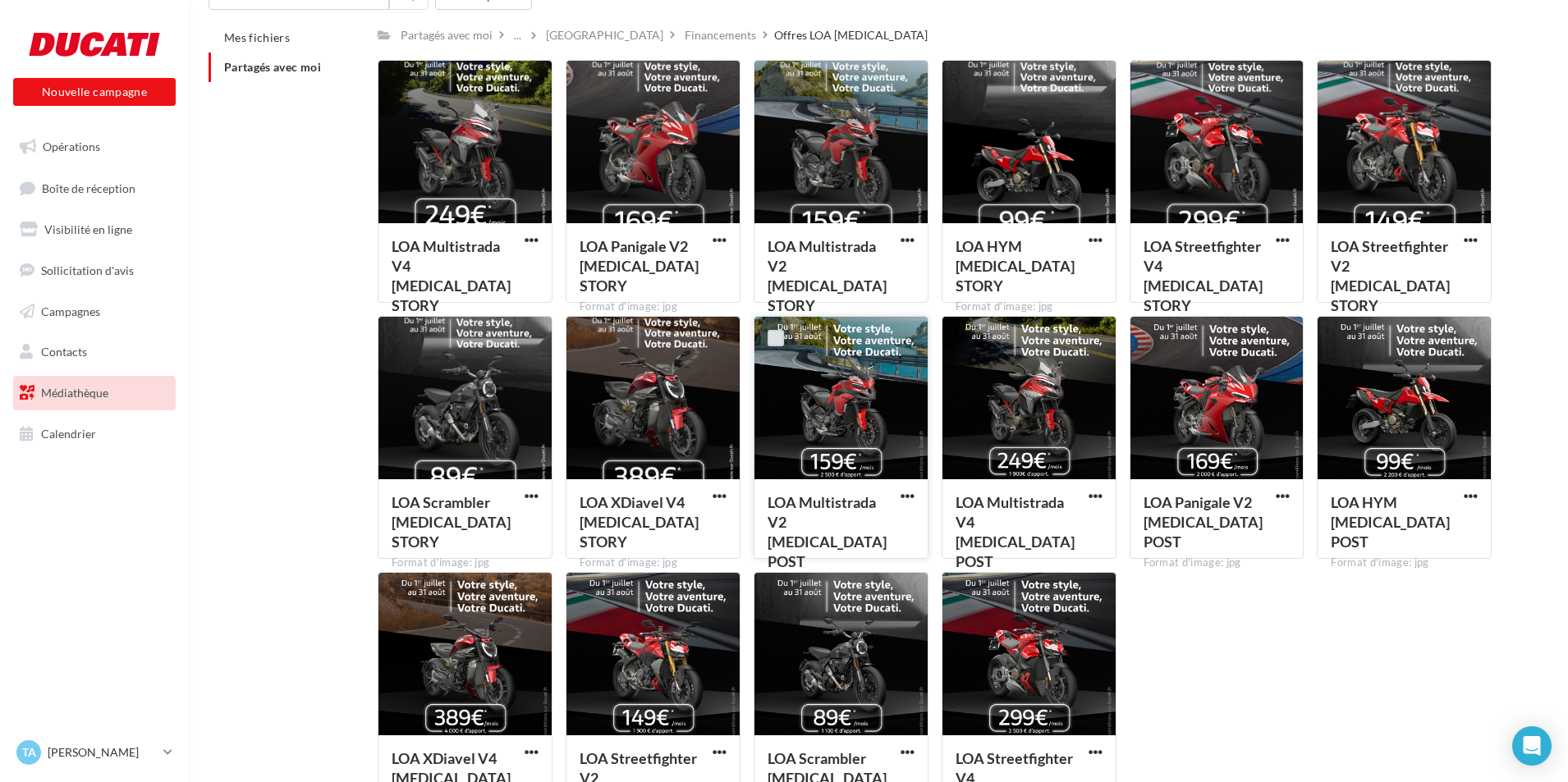 click at bounding box center (776, 338) 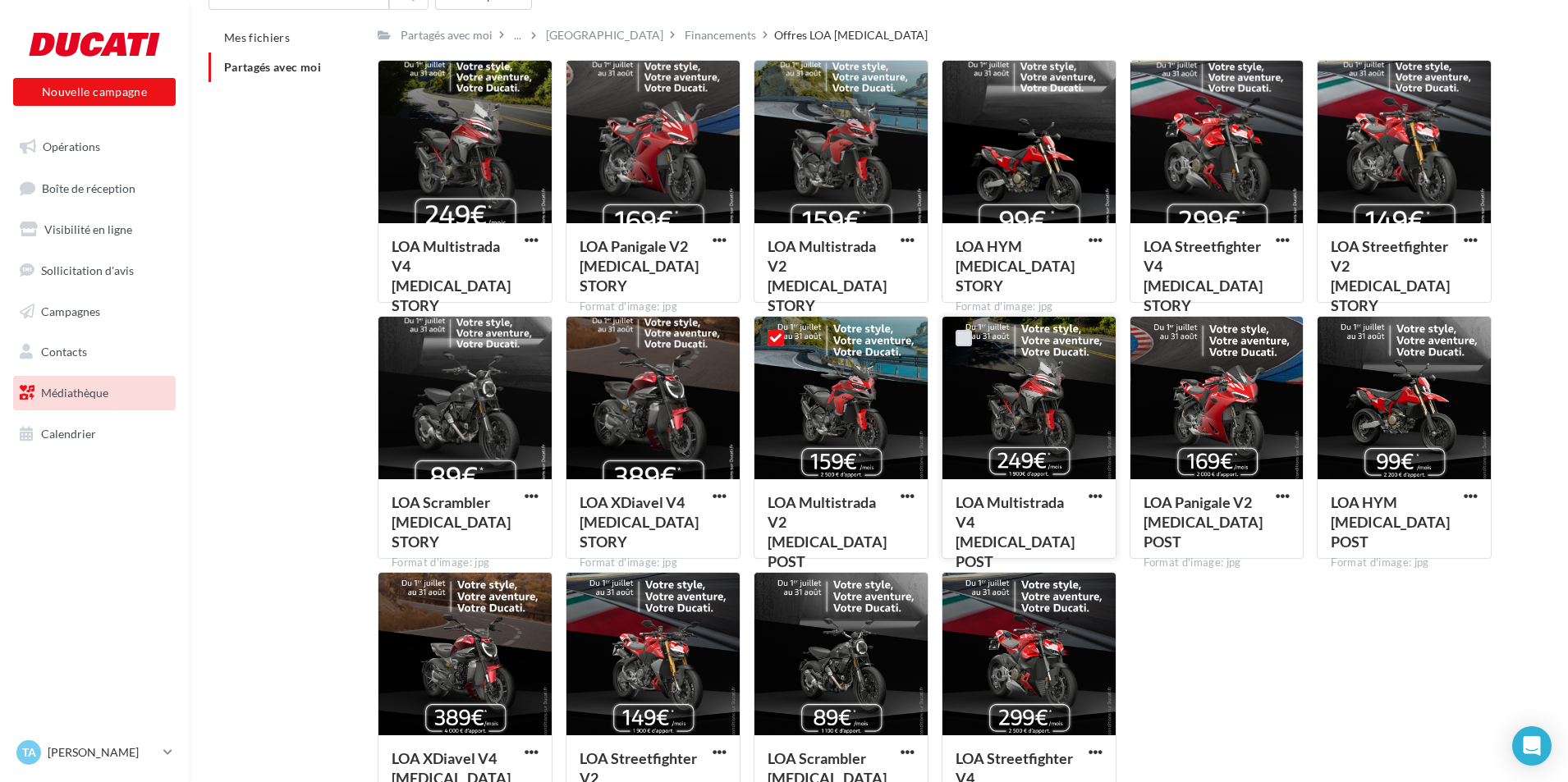 click at bounding box center (964, 338) 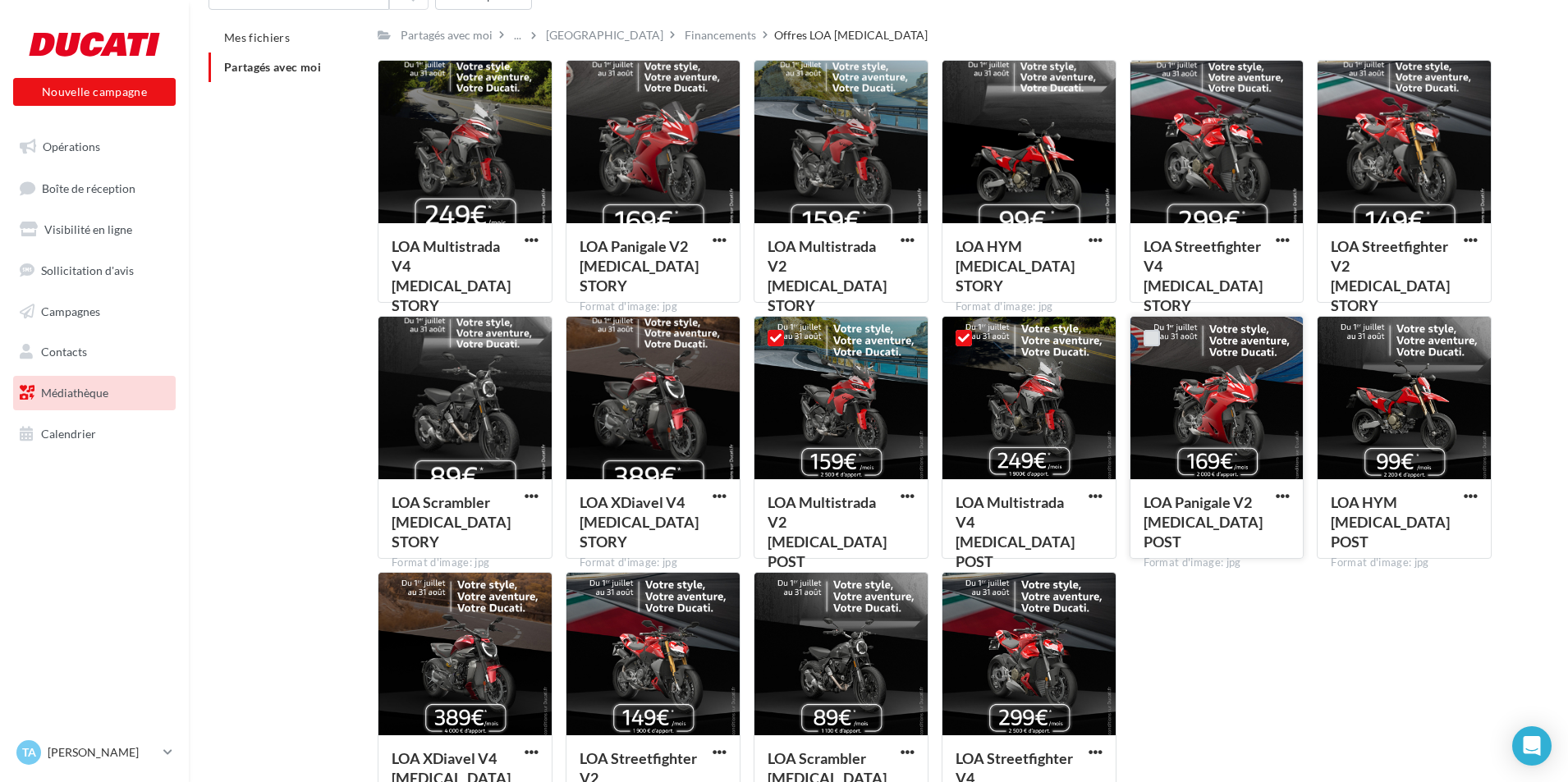 click at bounding box center [1152, 338] 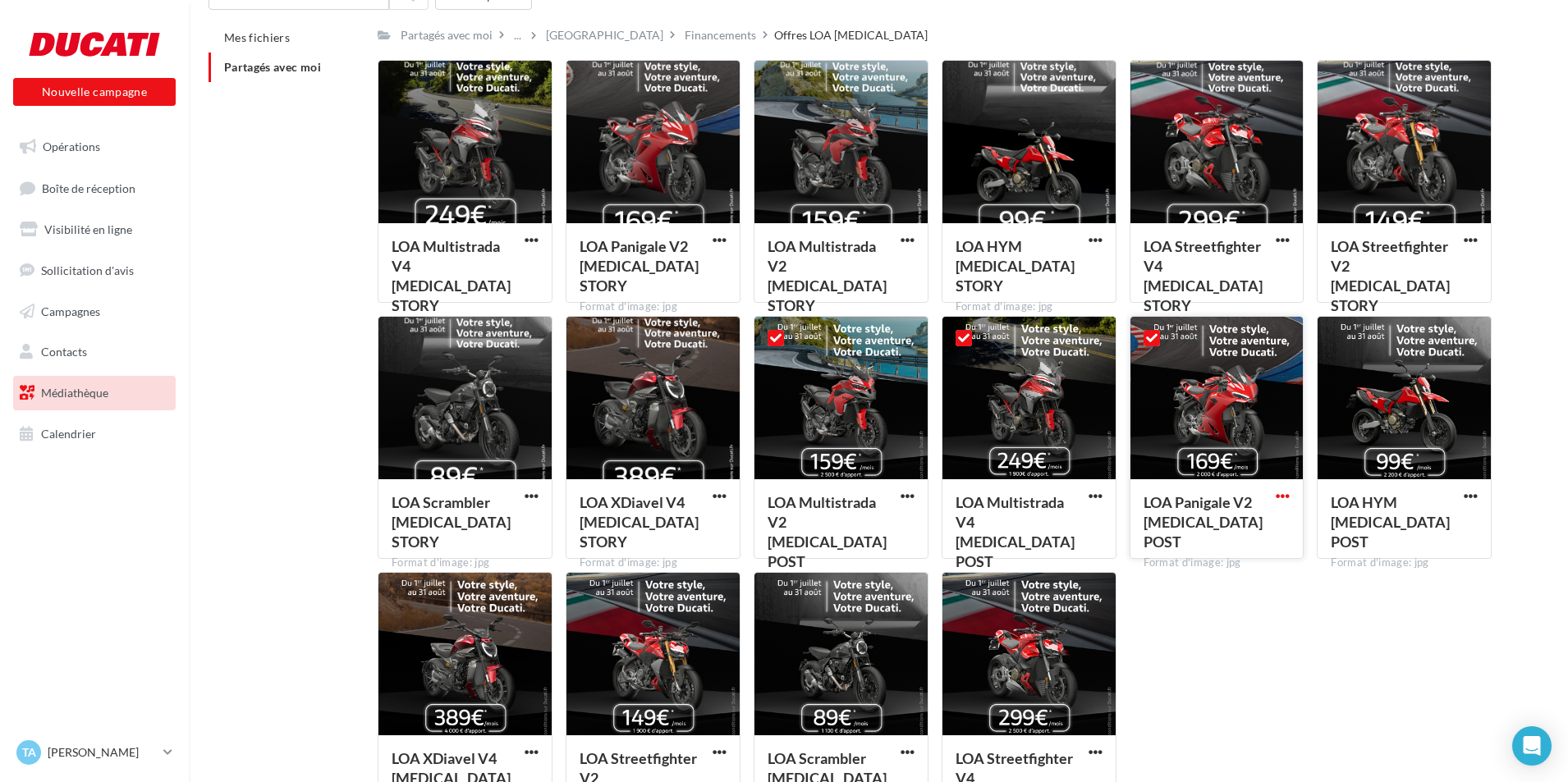 click at bounding box center [1282, 496] 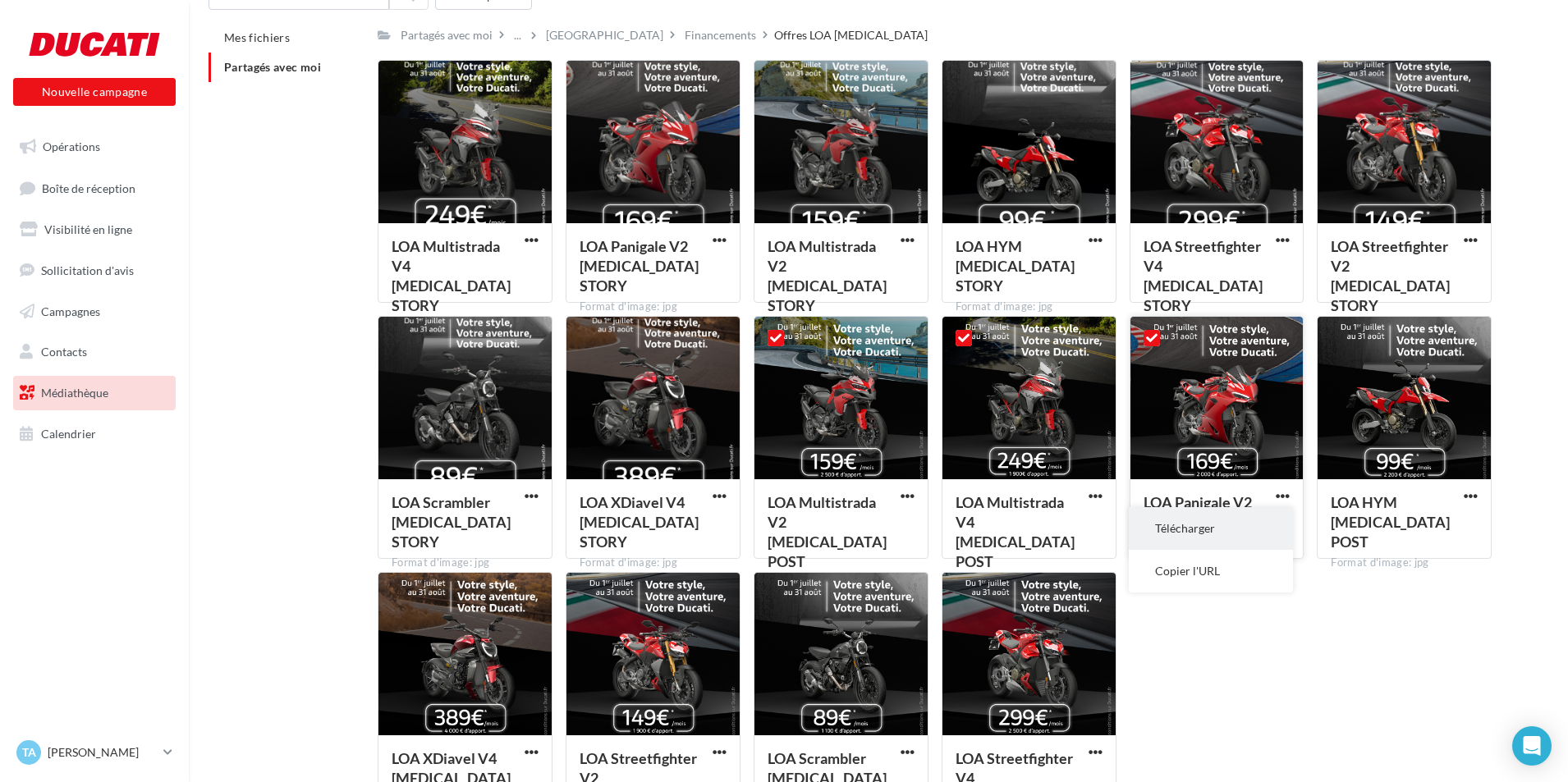 click on "Télécharger" at bounding box center (1211, 528) 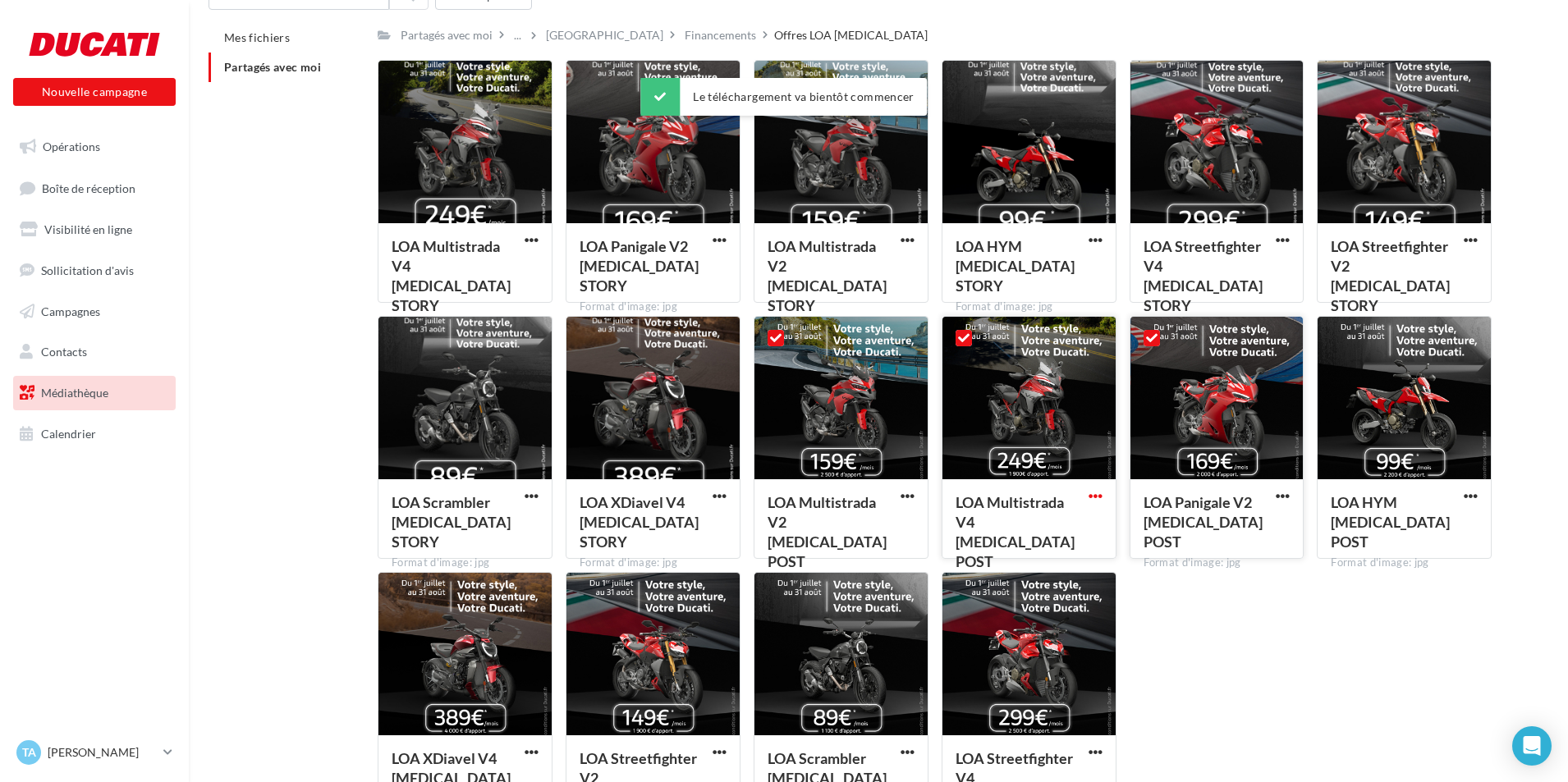 click at bounding box center (1095, 496) 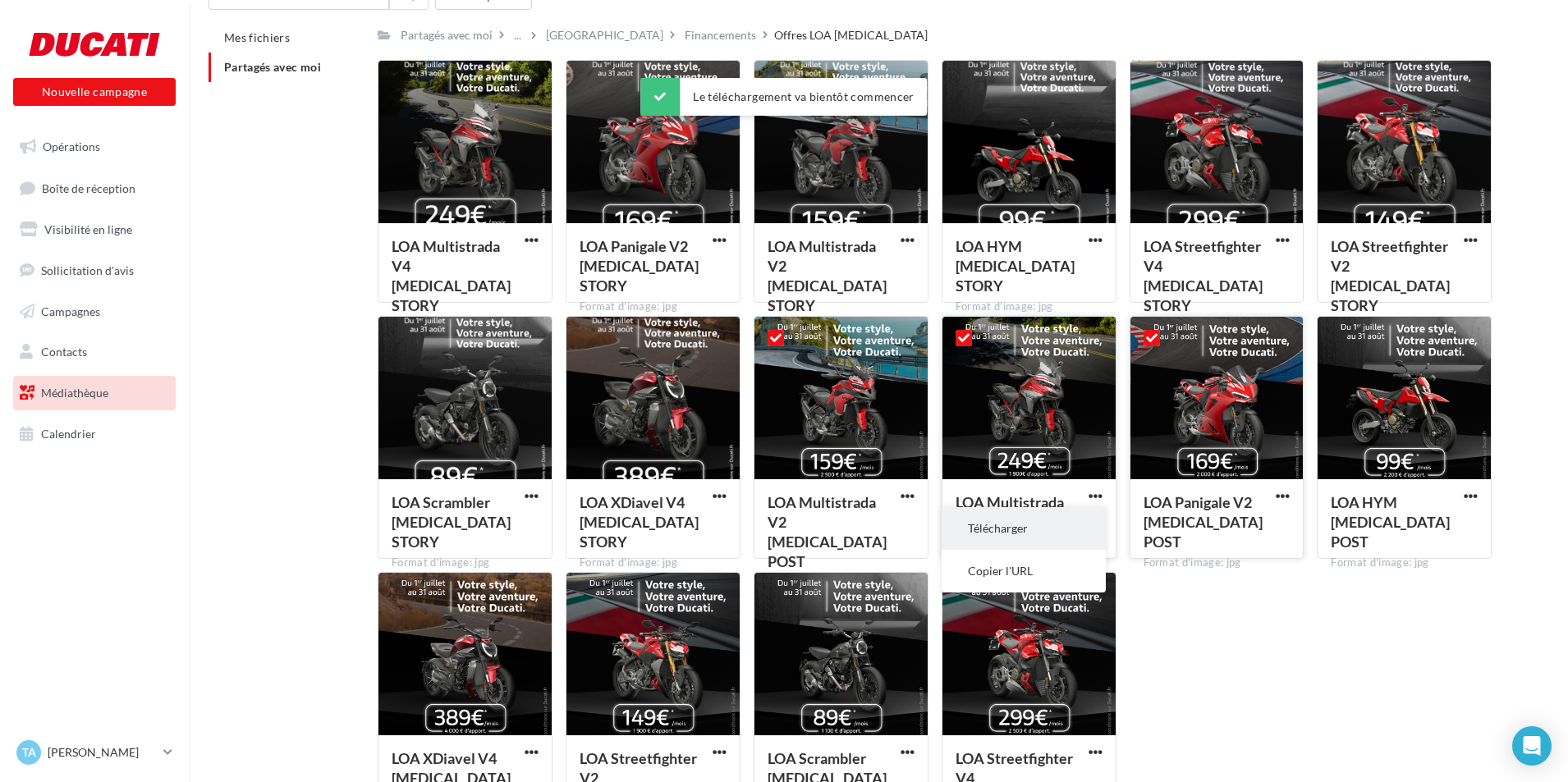 click on "Télécharger" at bounding box center [1024, 528] 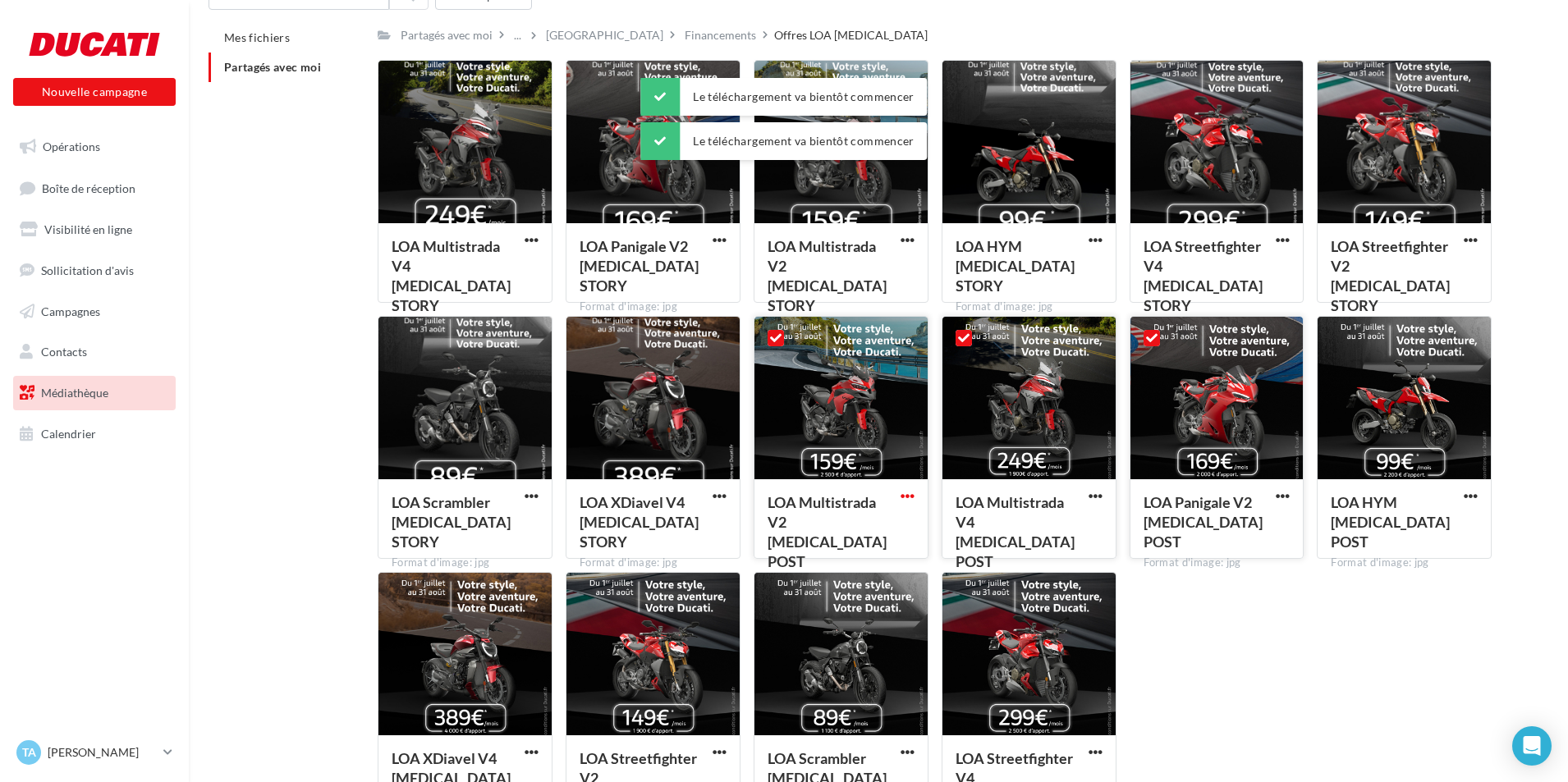 click at bounding box center [907, 496] 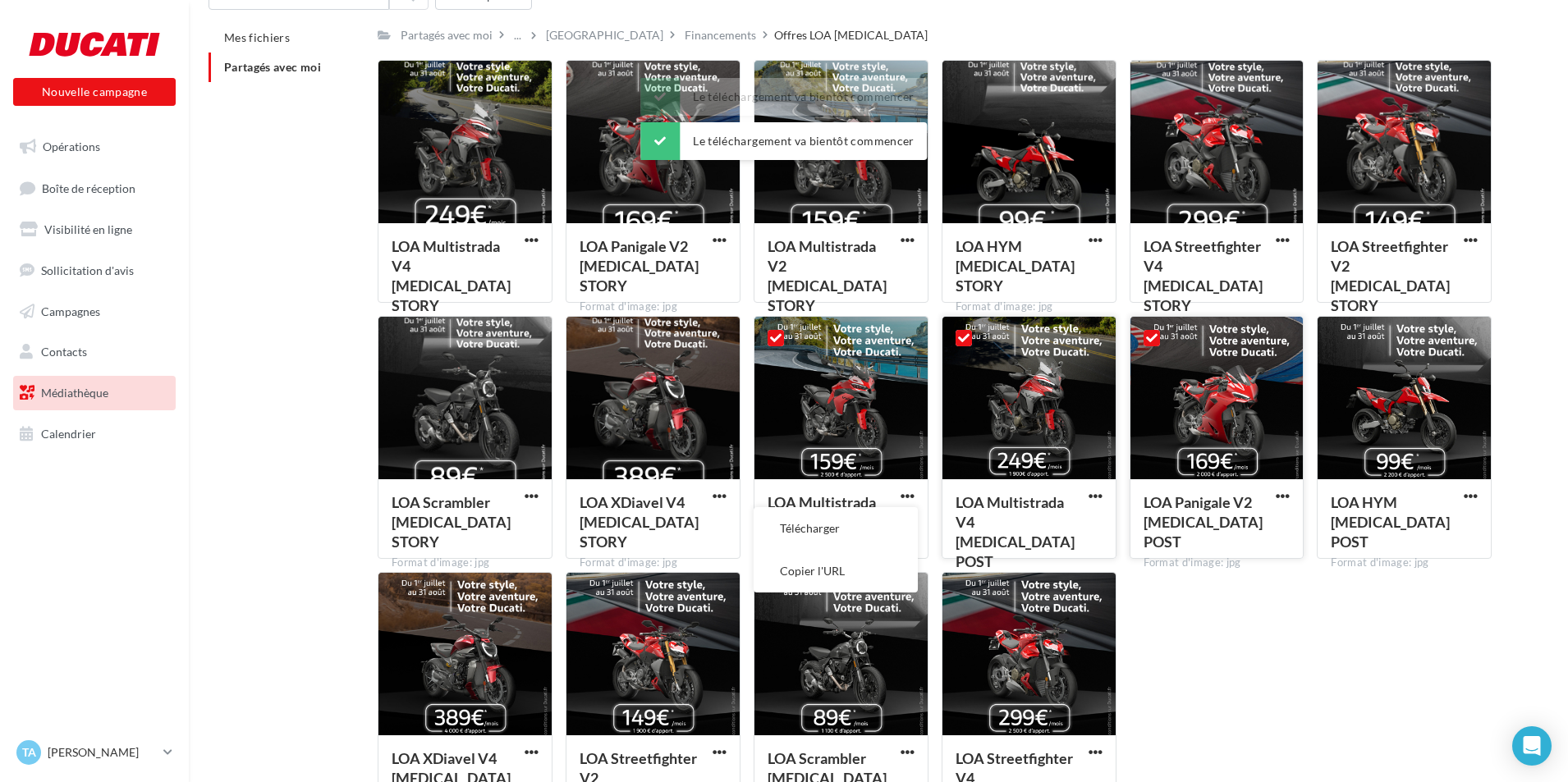 drag, startPoint x: 860, startPoint y: 540, endPoint x: 975, endPoint y: 533, distance: 115.21285 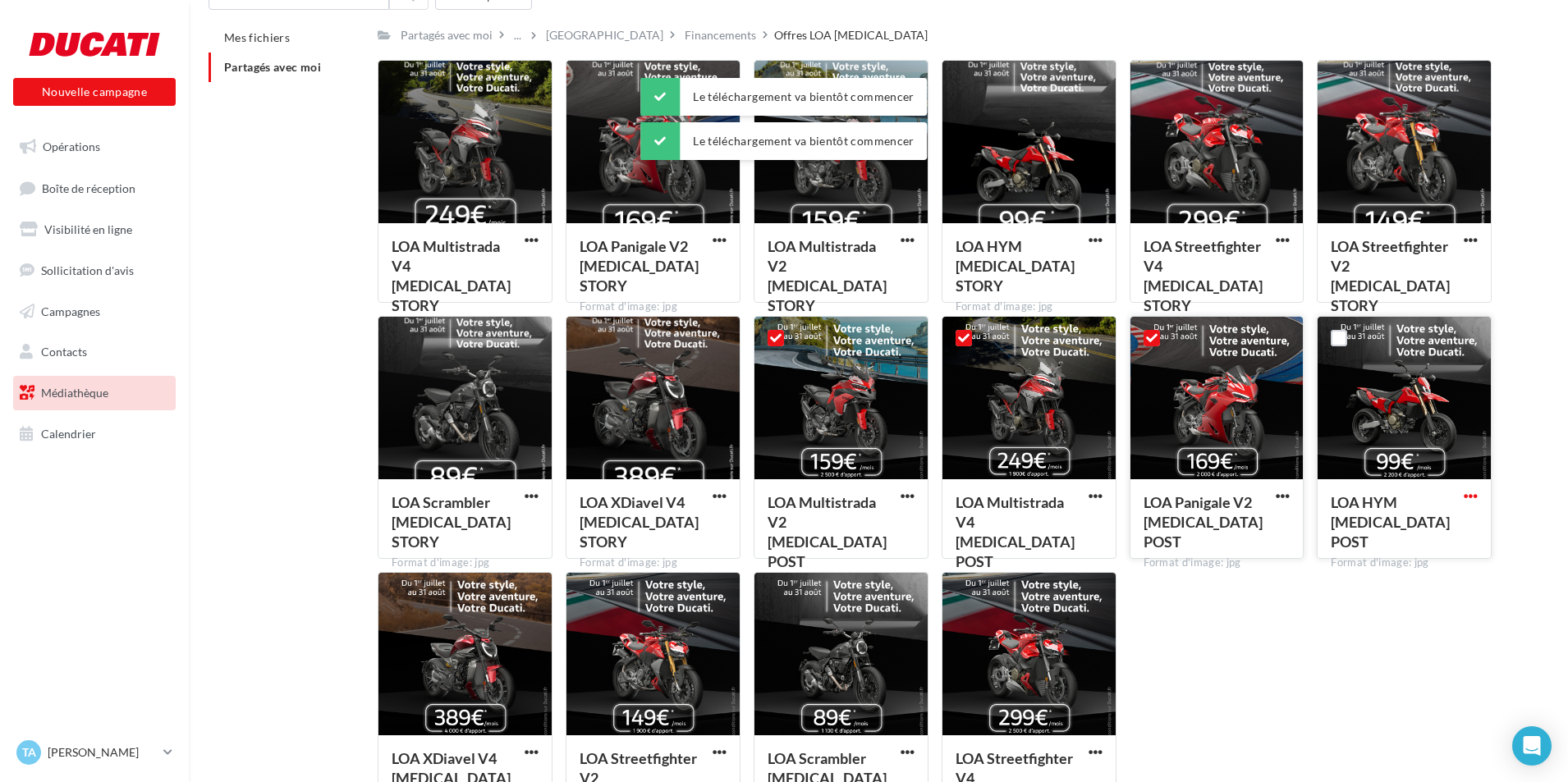 click at bounding box center [1470, 496] 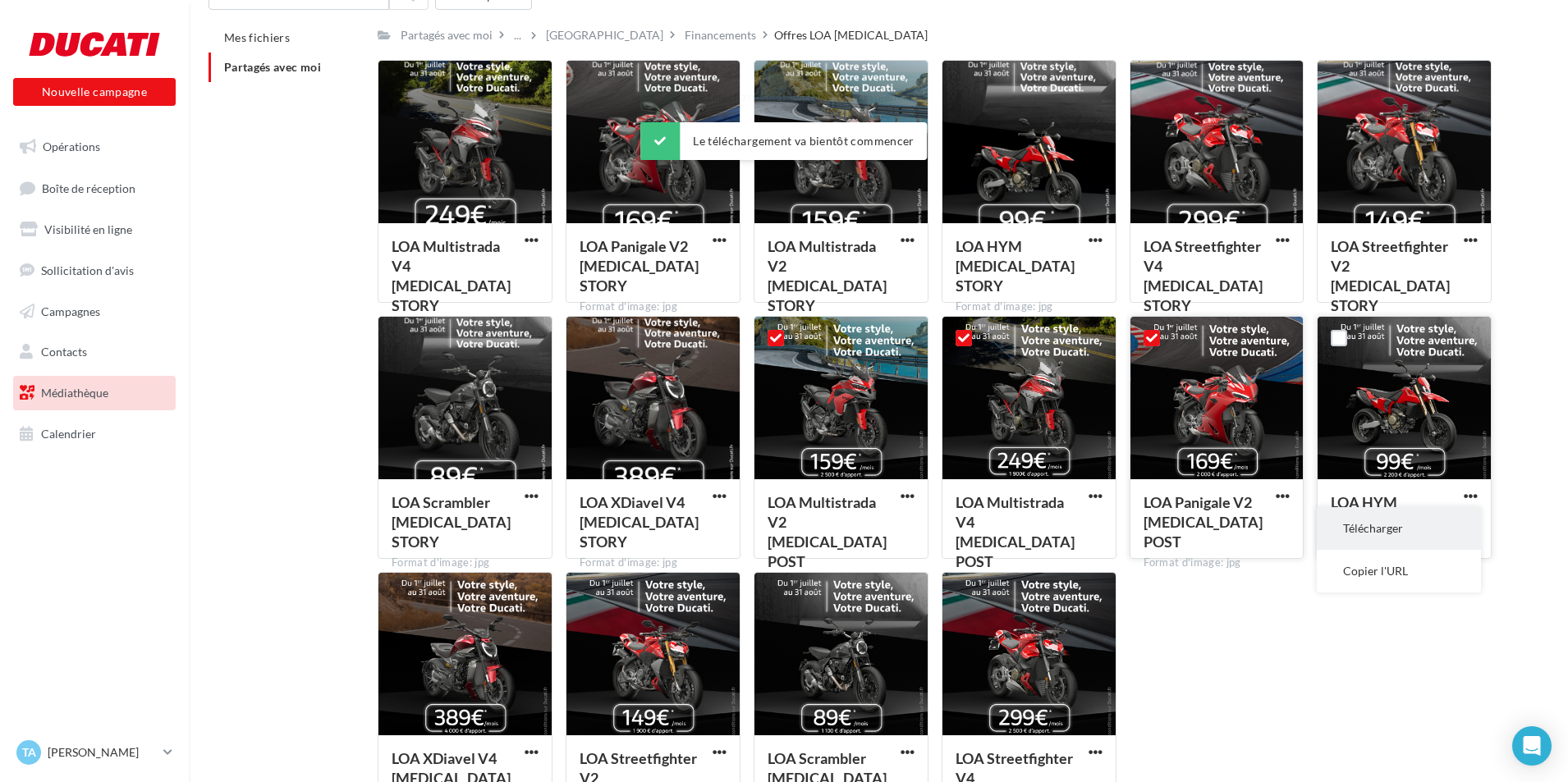 drag, startPoint x: 1372, startPoint y: 525, endPoint x: 1336, endPoint y: 535, distance: 37.363083 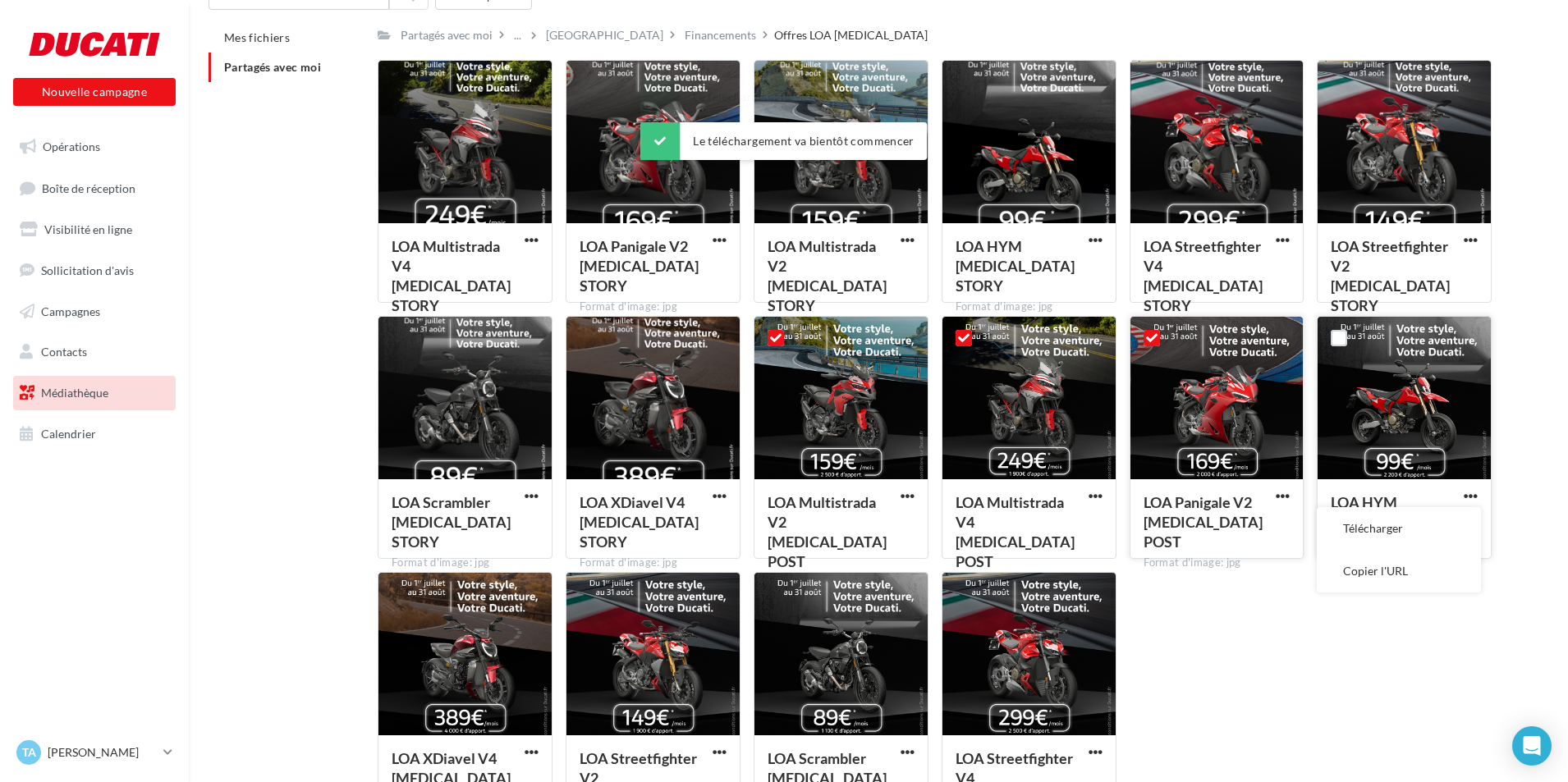 click on "Télécharger" at bounding box center (1399, 528) 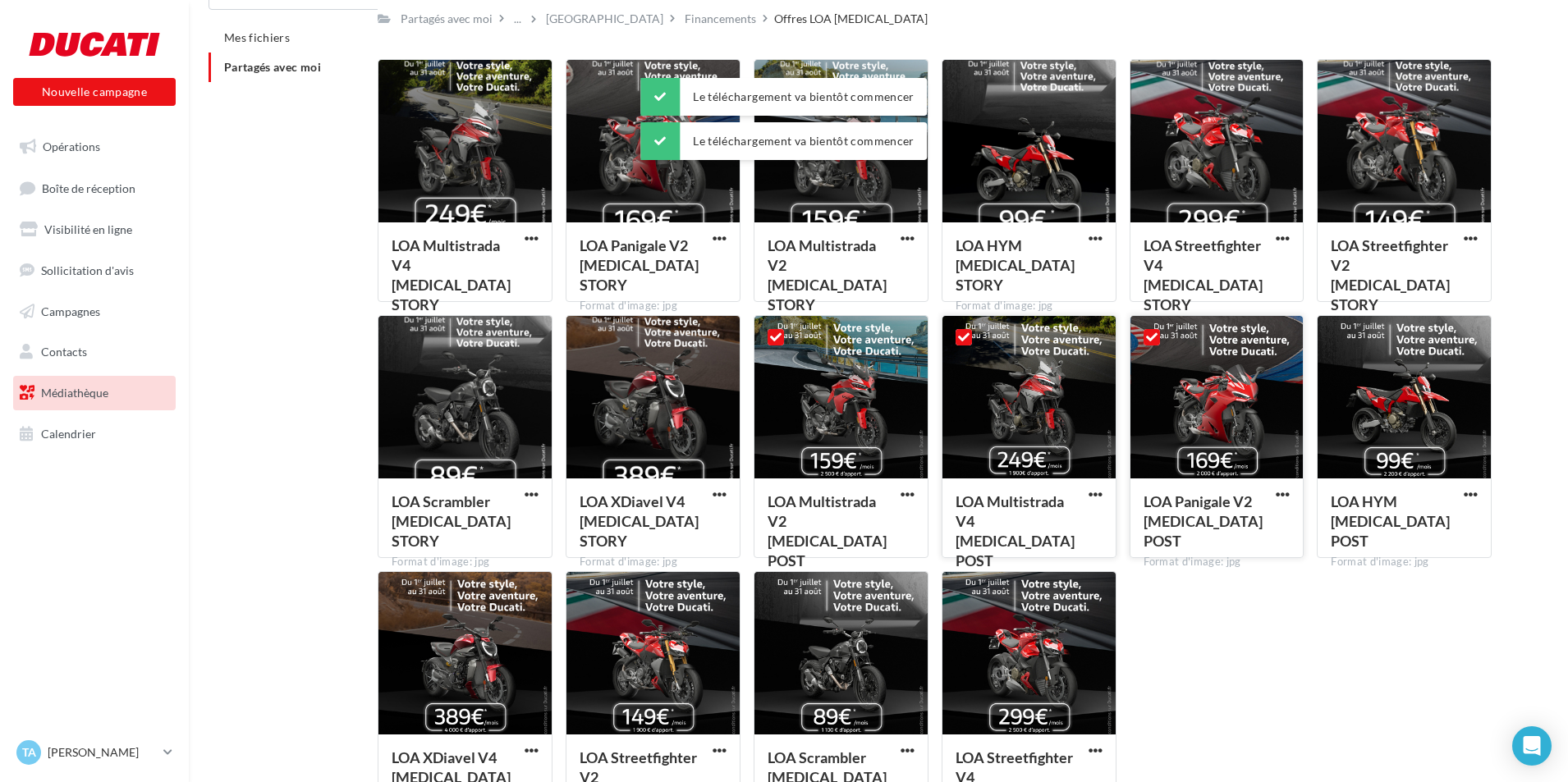 scroll, scrollTop: 198, scrollLeft: 0, axis: vertical 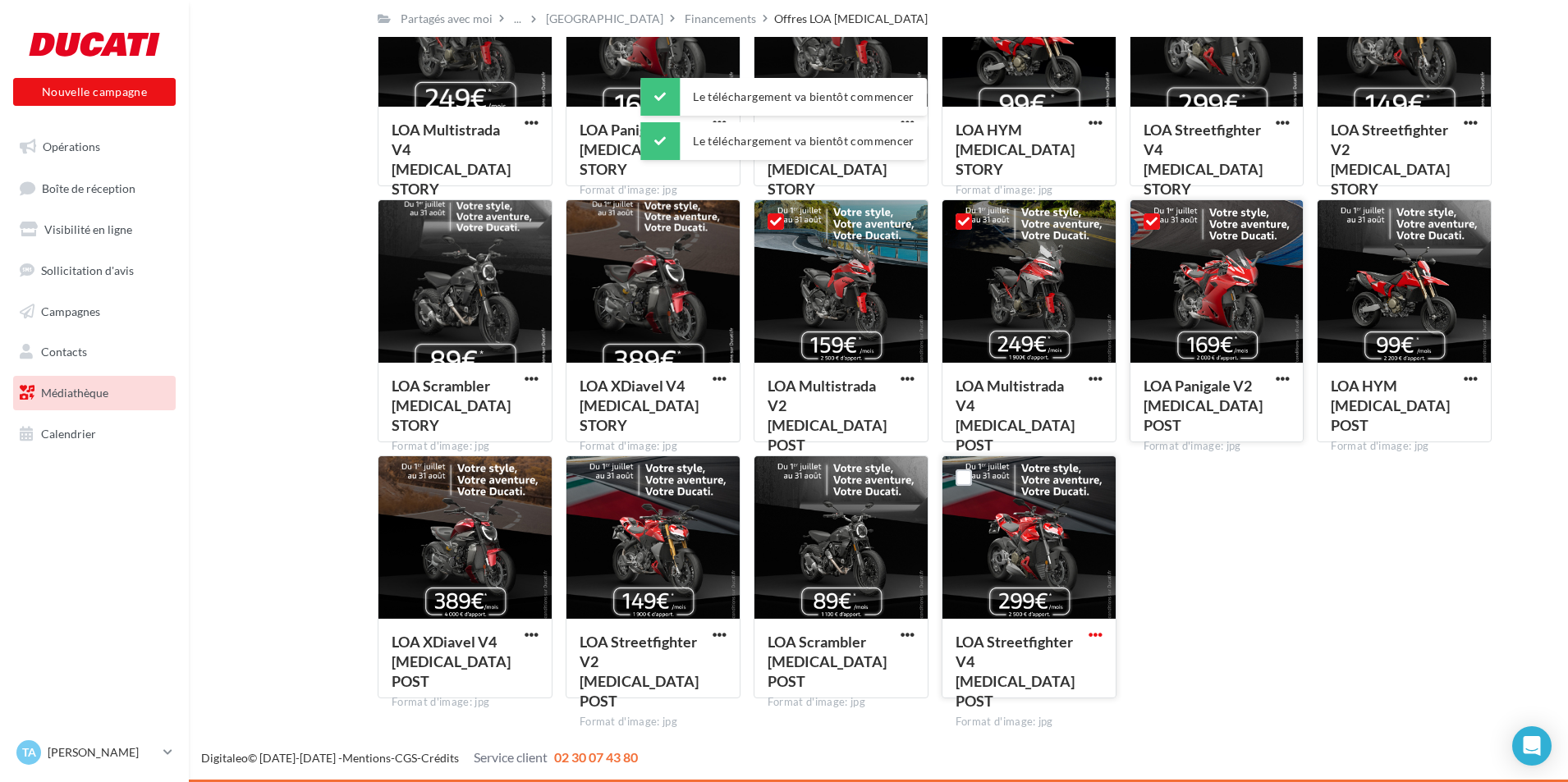 click at bounding box center [1095, 634] 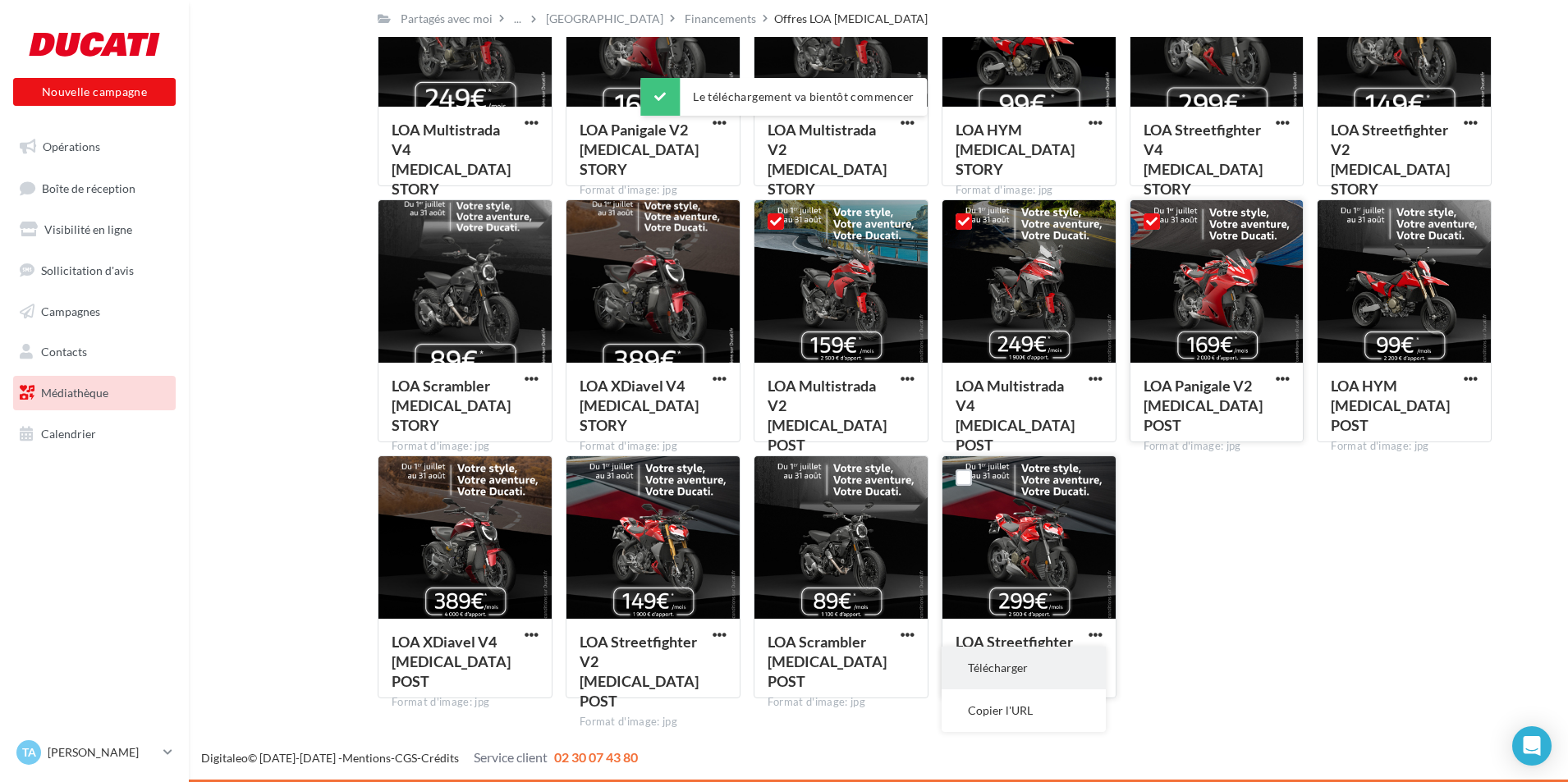 click on "Télécharger" at bounding box center [1024, 668] 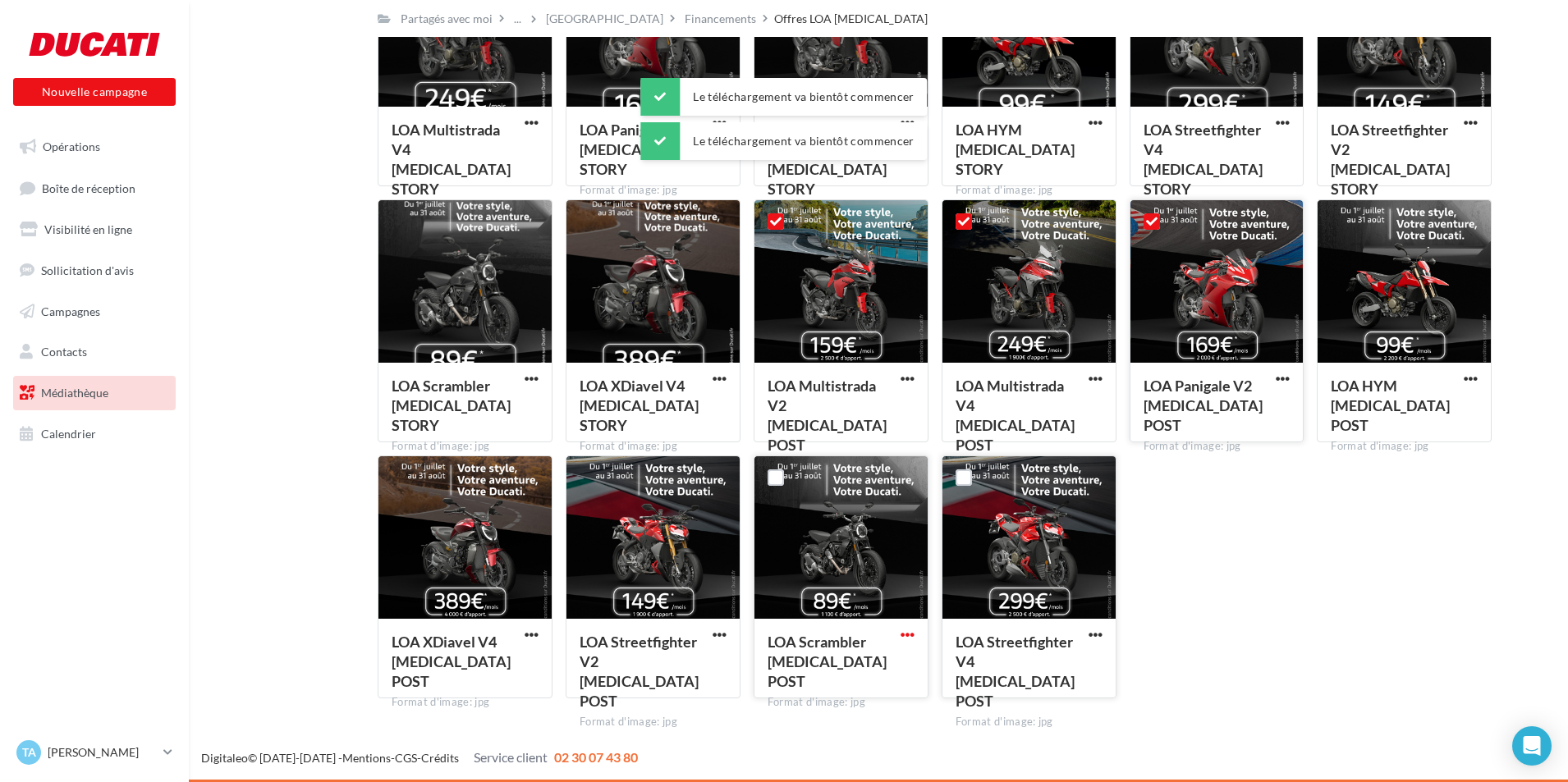 click at bounding box center [907, 634] 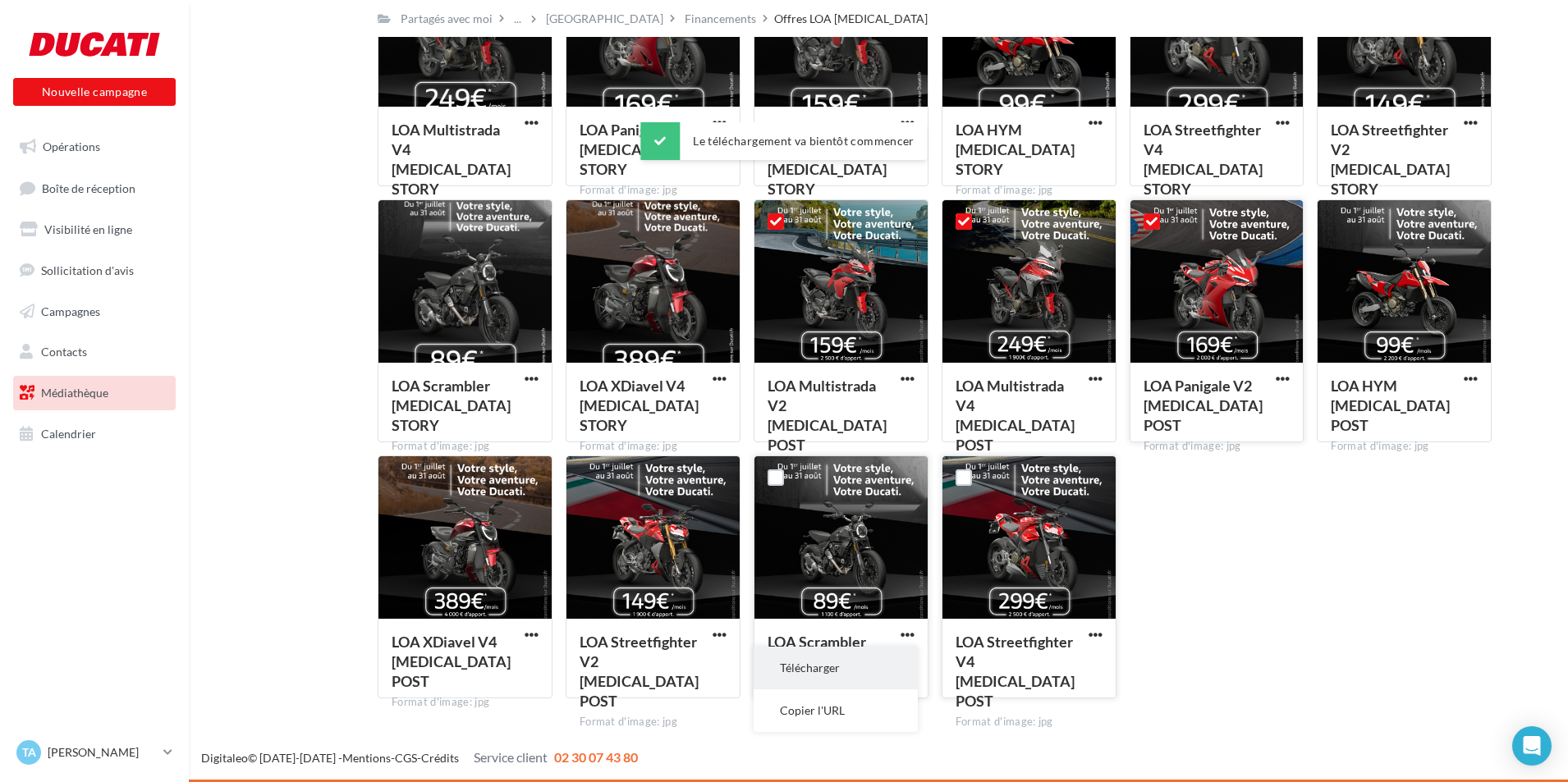 click on "Télécharger" at bounding box center (836, 668) 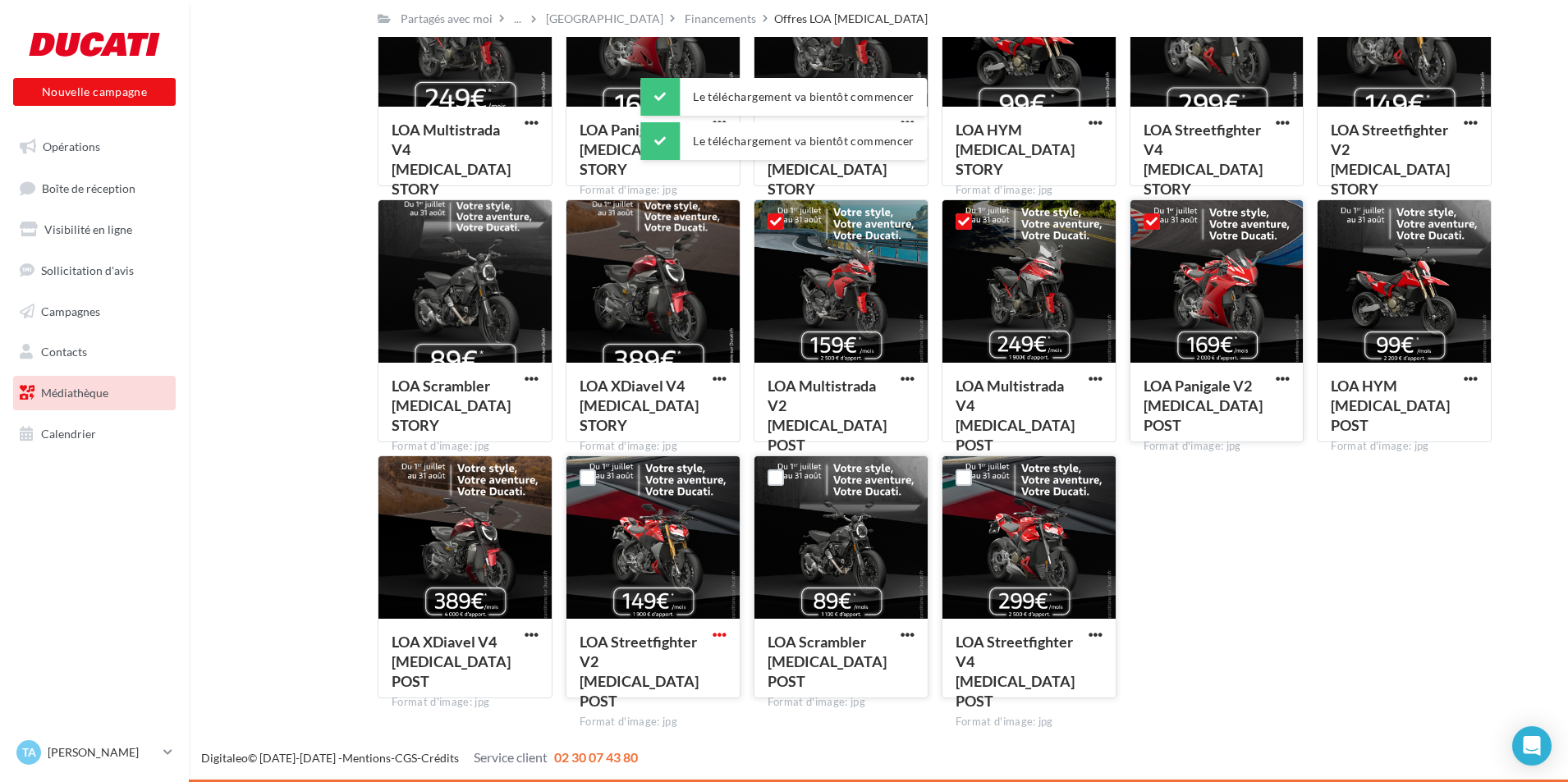 click at bounding box center [719, 634] 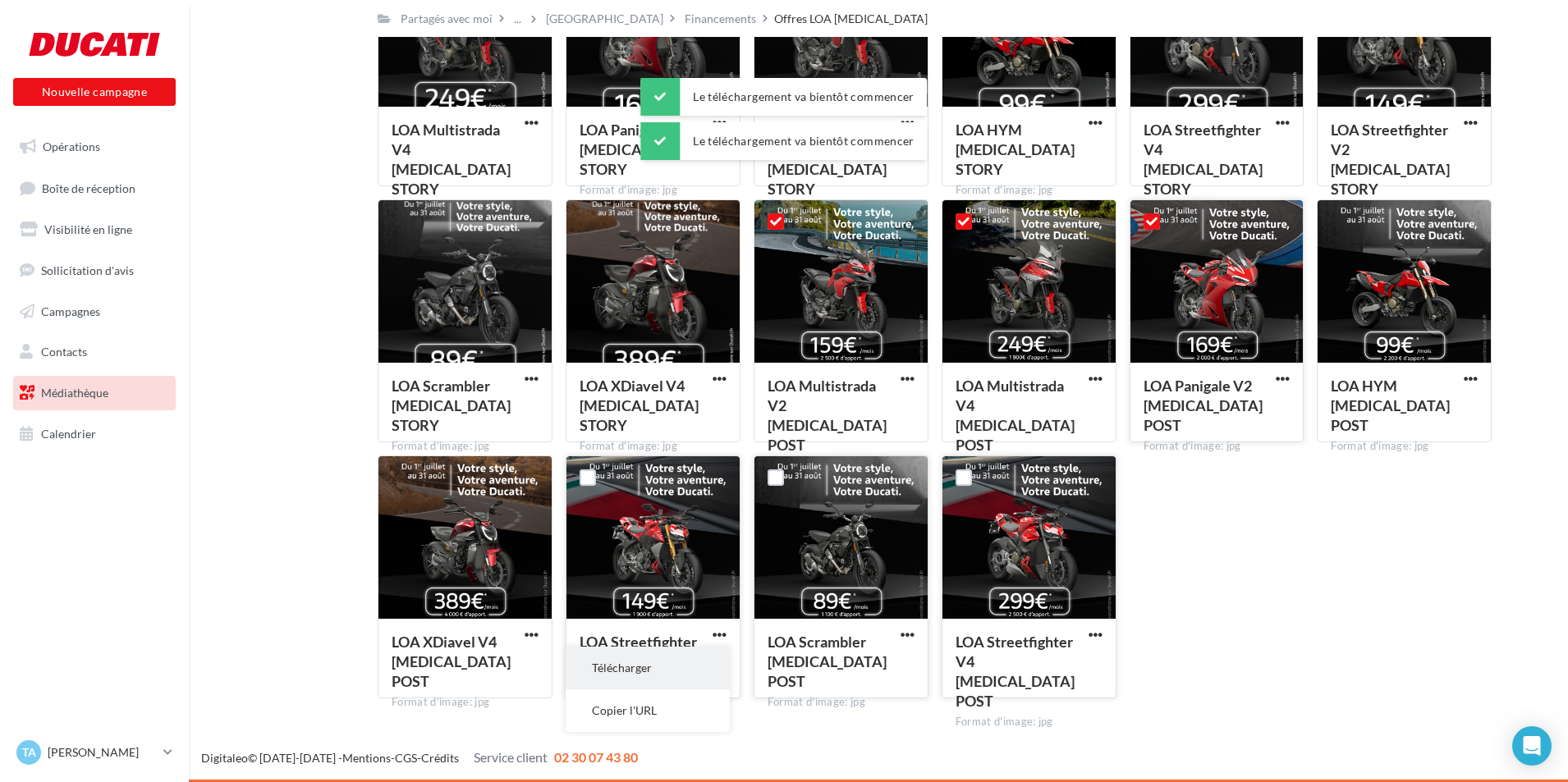 click on "Télécharger" at bounding box center (648, 668) 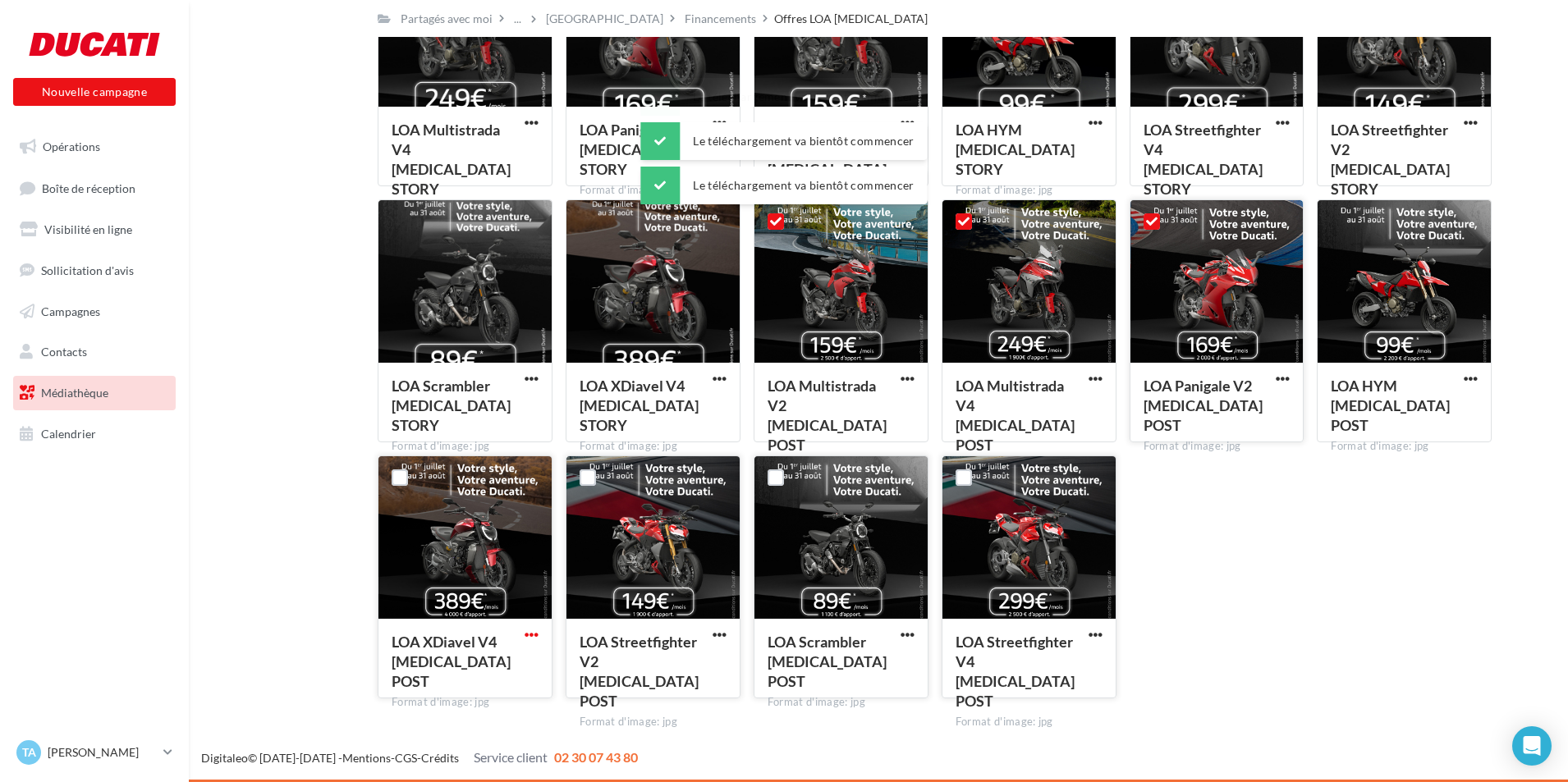 drag, startPoint x: 536, startPoint y: 633, endPoint x: 536, endPoint y: 643, distance: 10 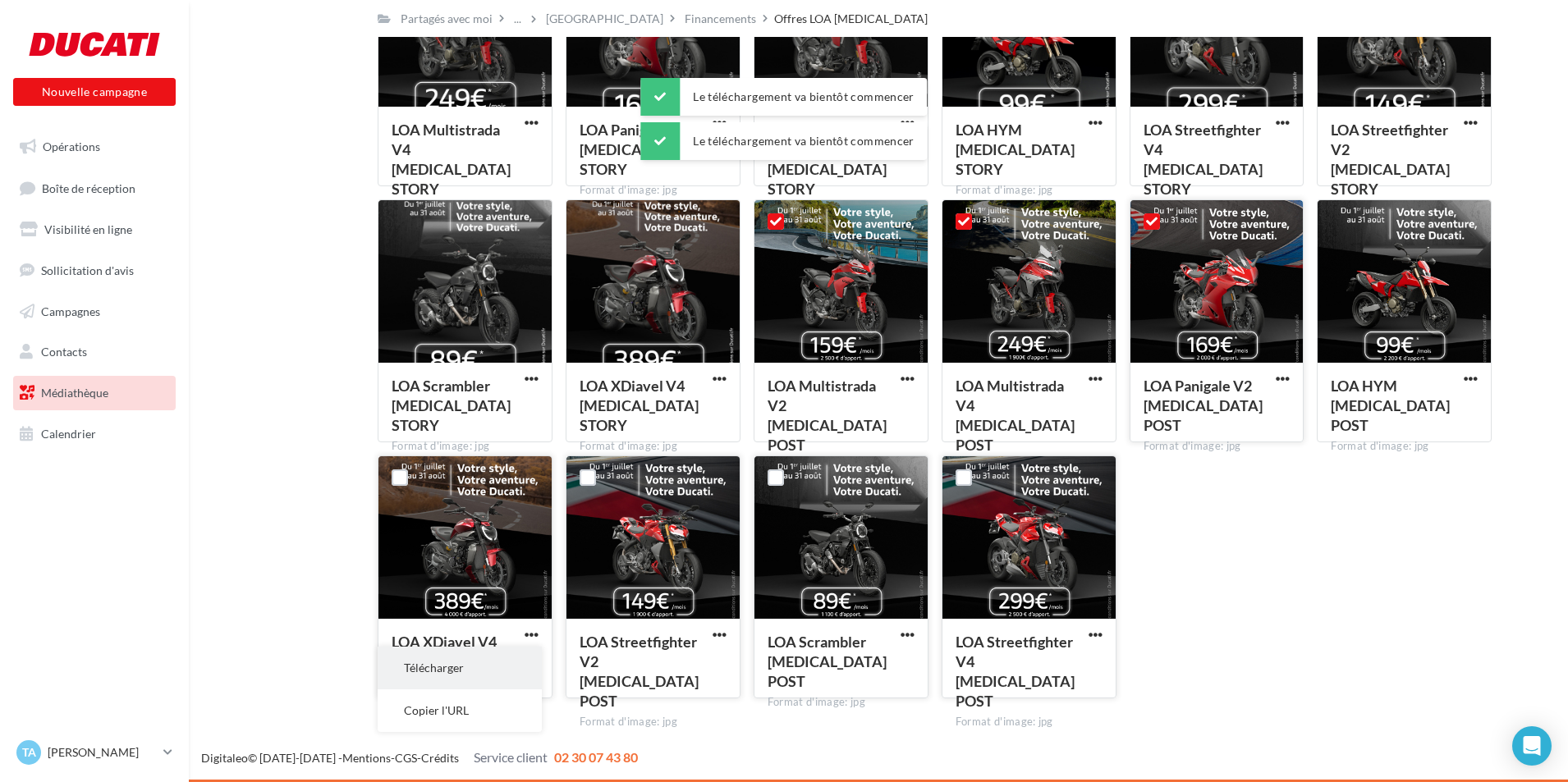click on "Télécharger" at bounding box center (460, 668) 